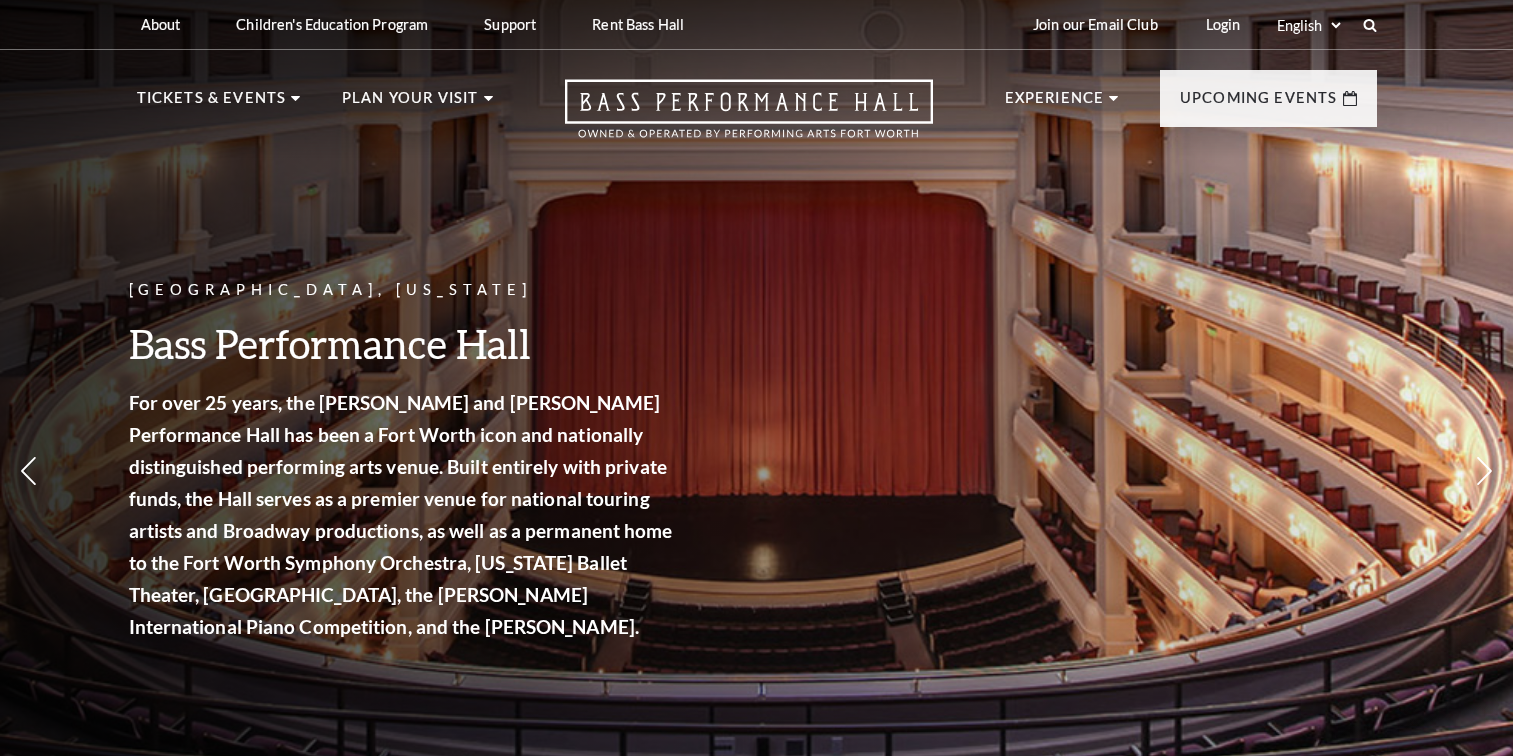 scroll, scrollTop: 0, scrollLeft: 0, axis: both 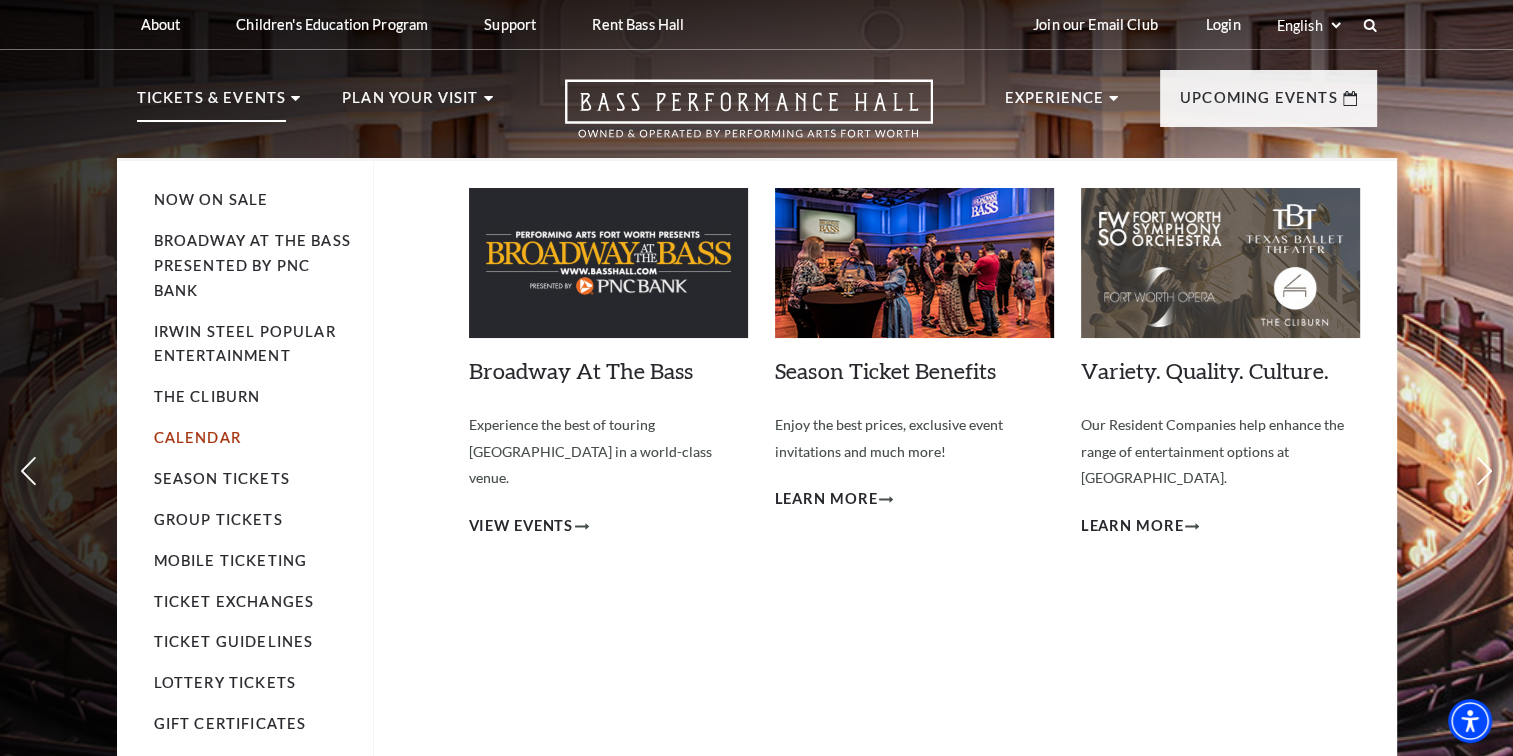 click on "Calendar" at bounding box center (197, 437) 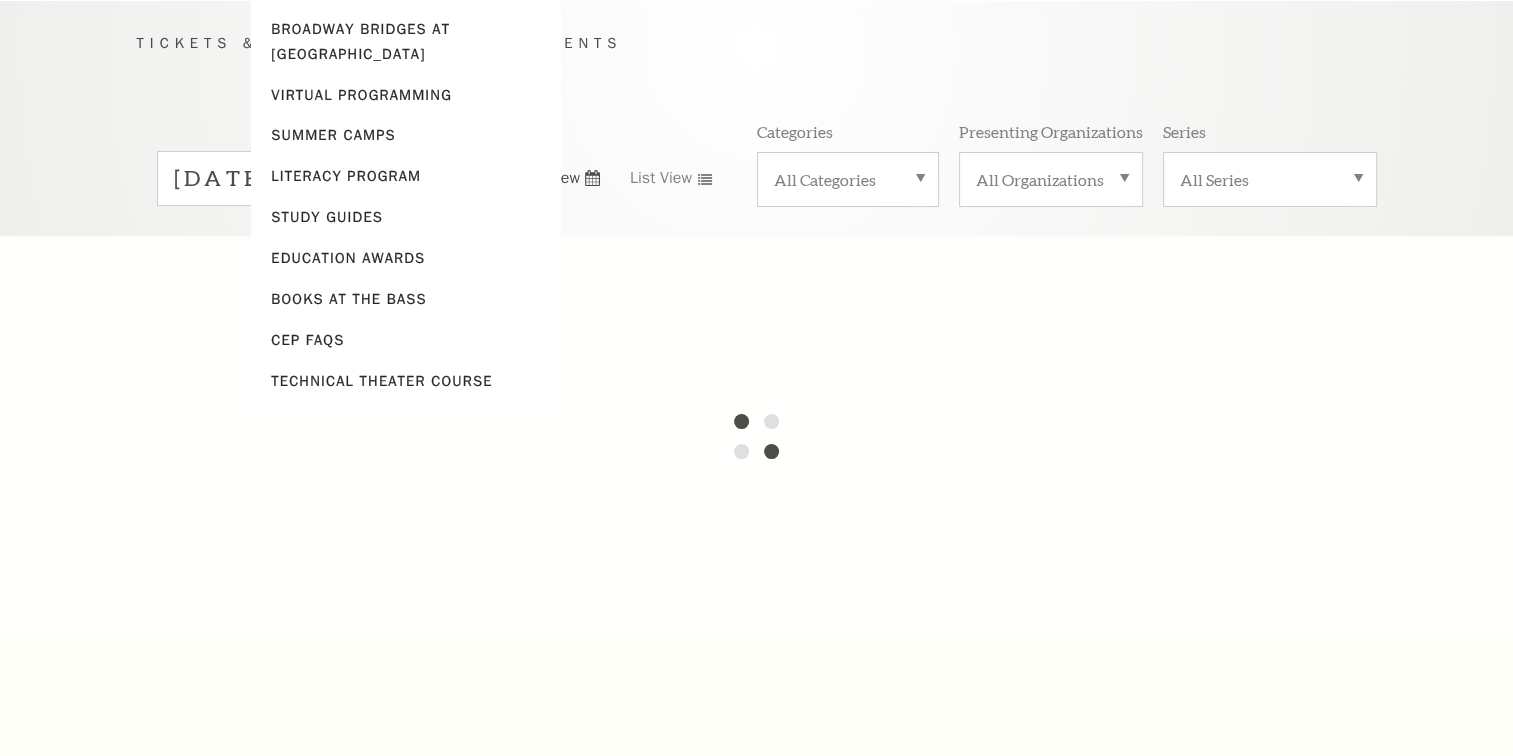 scroll, scrollTop: 176, scrollLeft: 0, axis: vertical 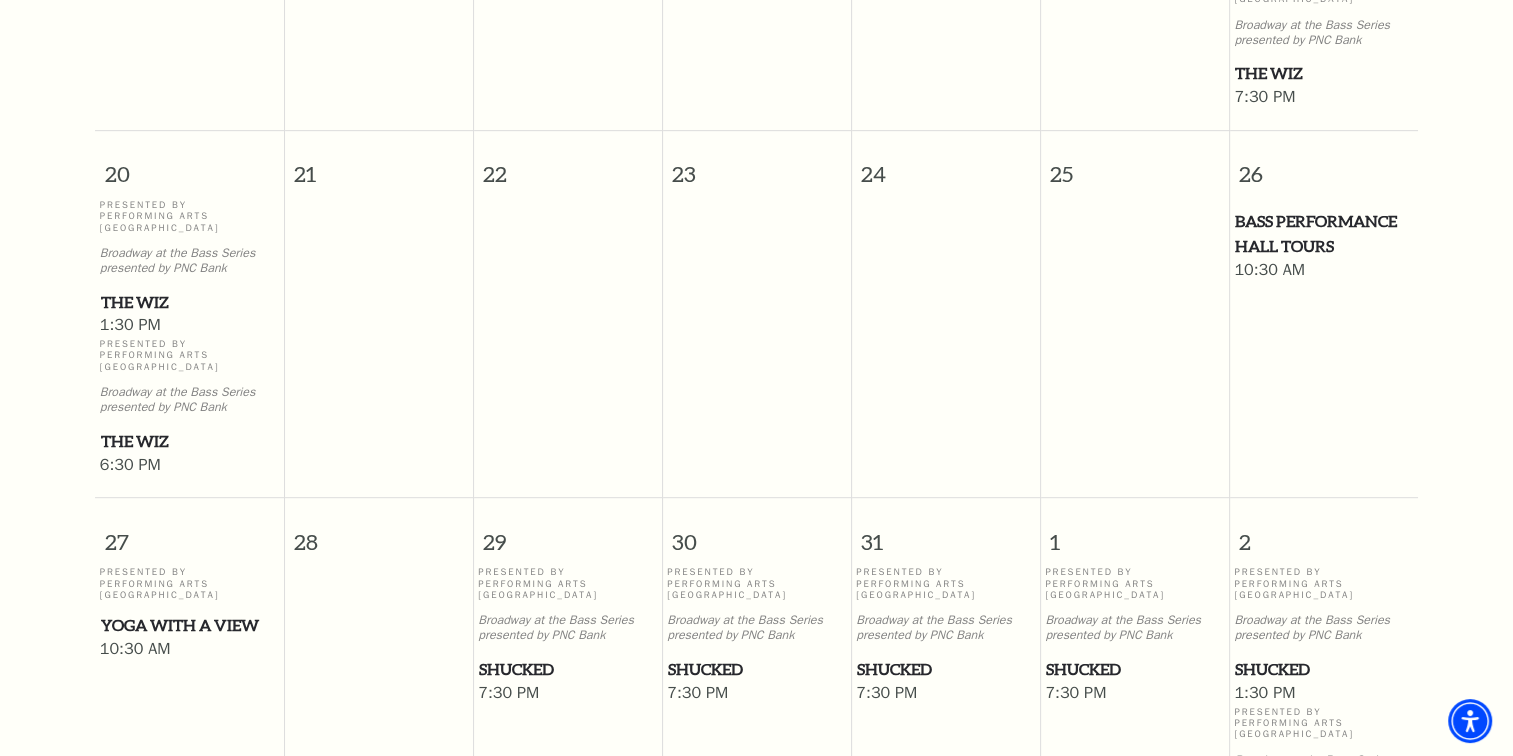 click on "Bass Performance Hall Tours" at bounding box center (1323, 233) 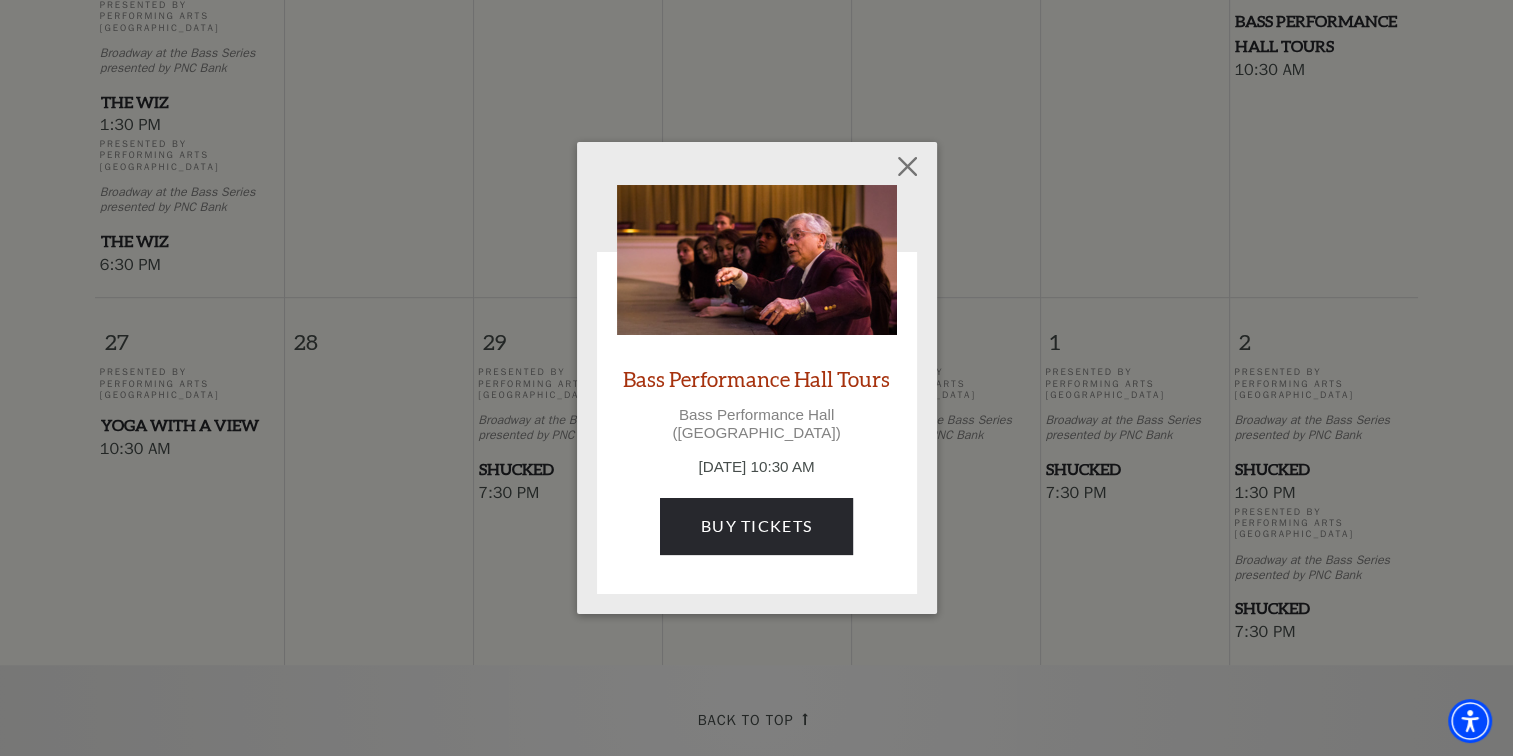 scroll, scrollTop: 876, scrollLeft: 0, axis: vertical 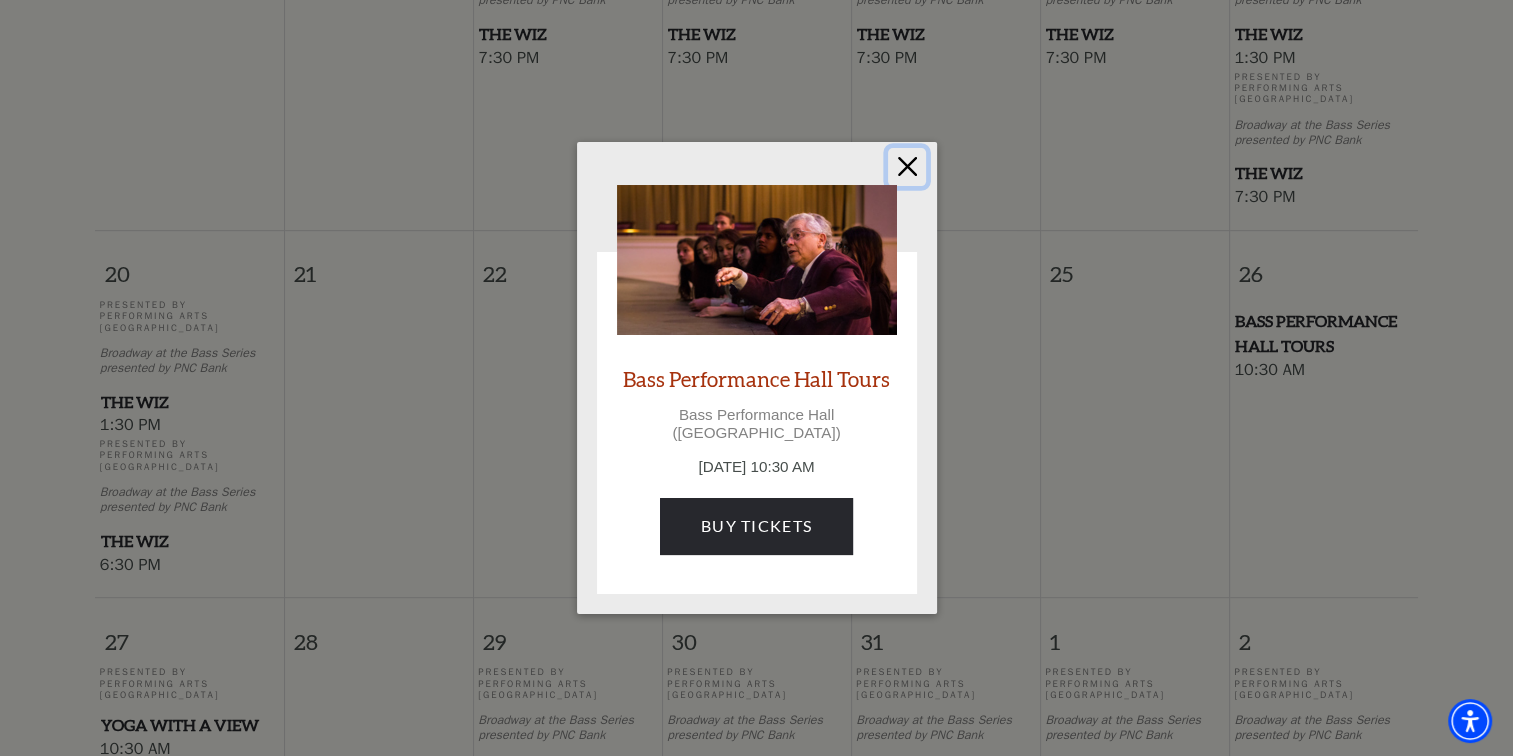 click at bounding box center (907, 167) 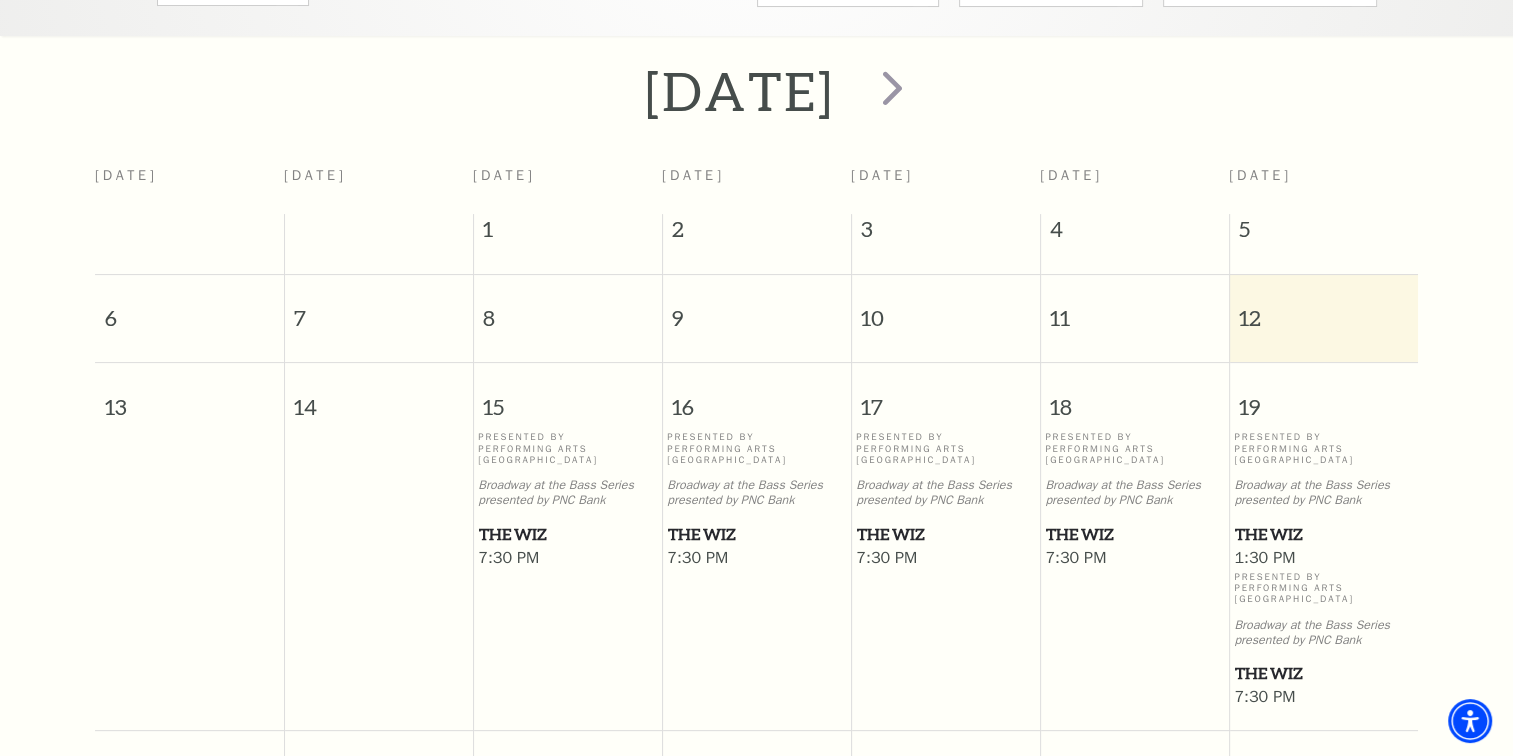 scroll, scrollTop: 276, scrollLeft: 0, axis: vertical 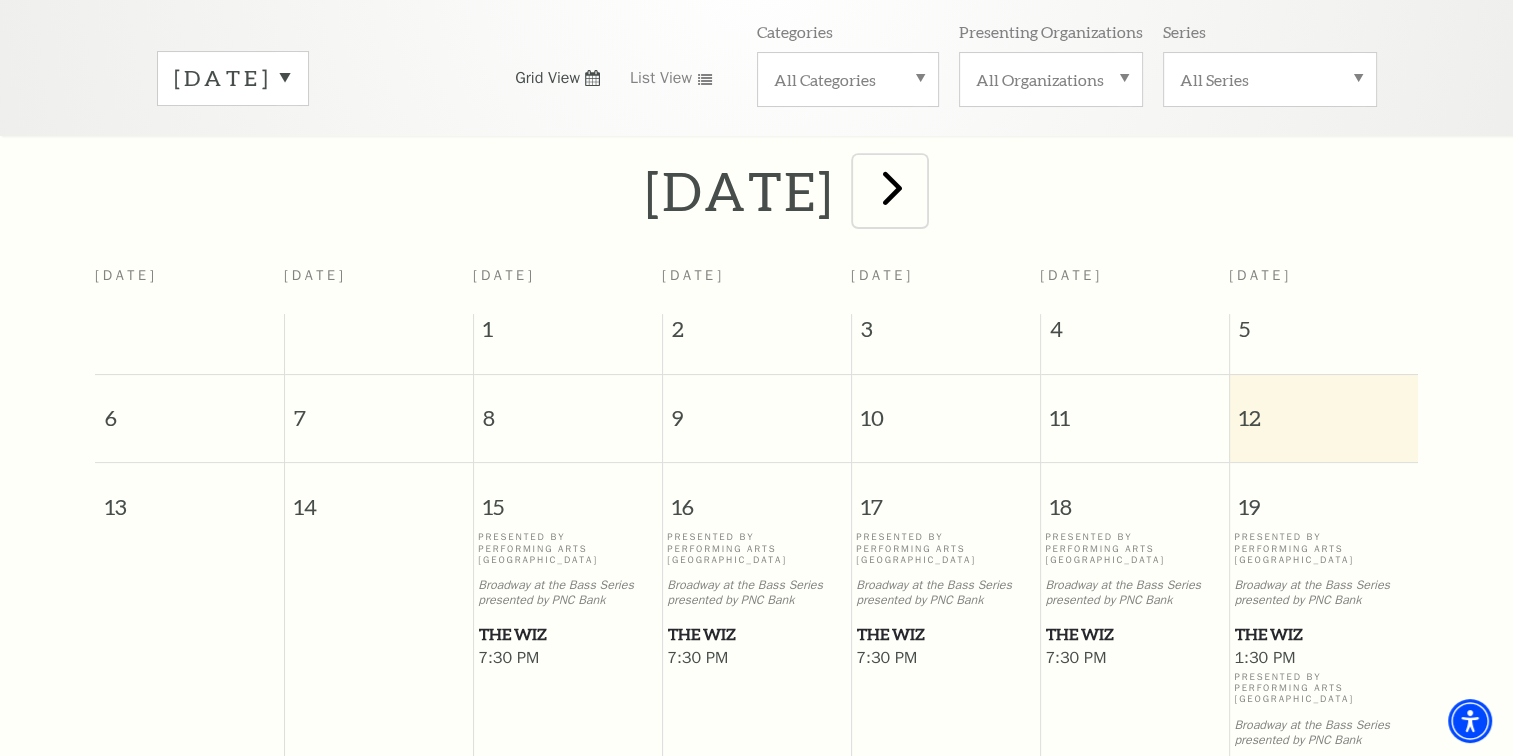 click at bounding box center (892, 187) 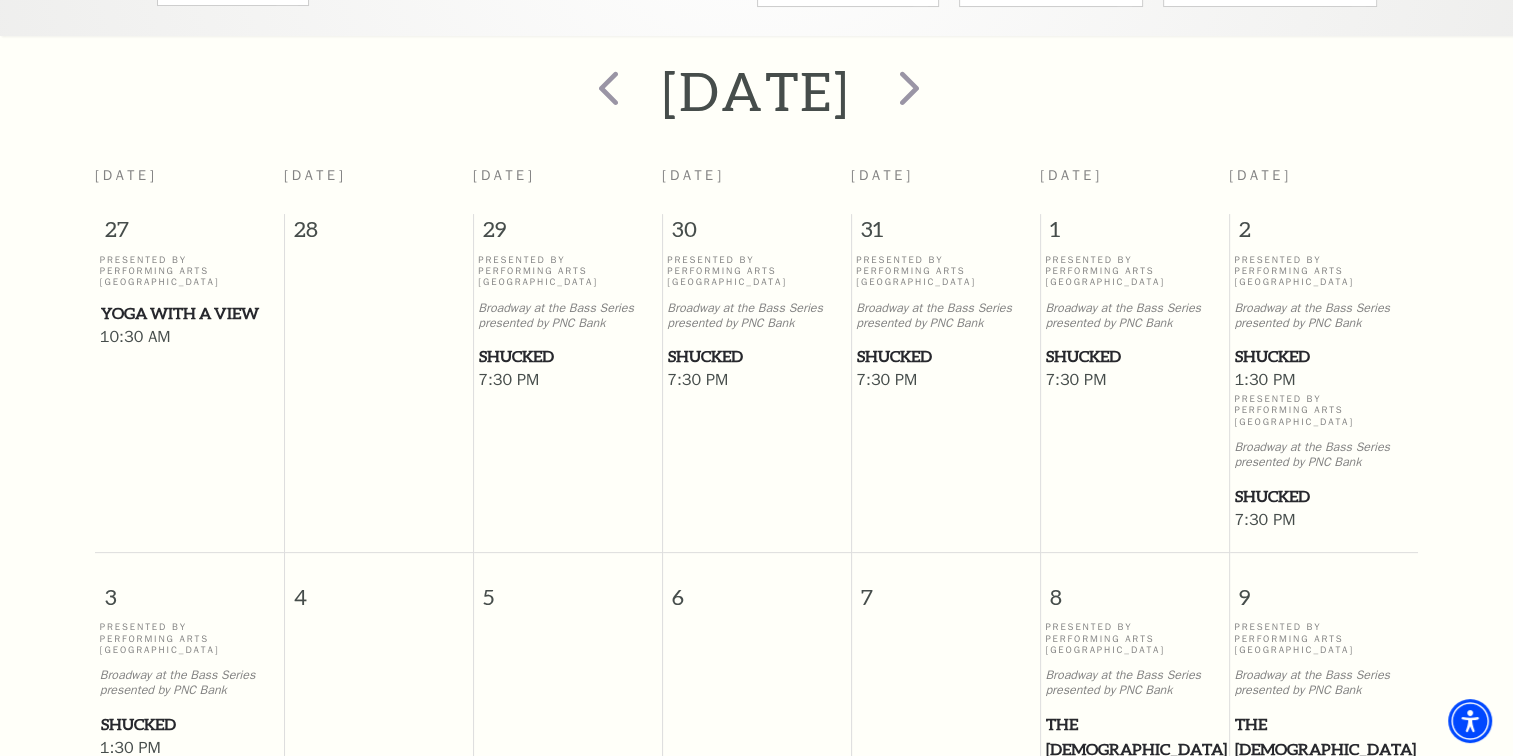scroll, scrollTop: 276, scrollLeft: 0, axis: vertical 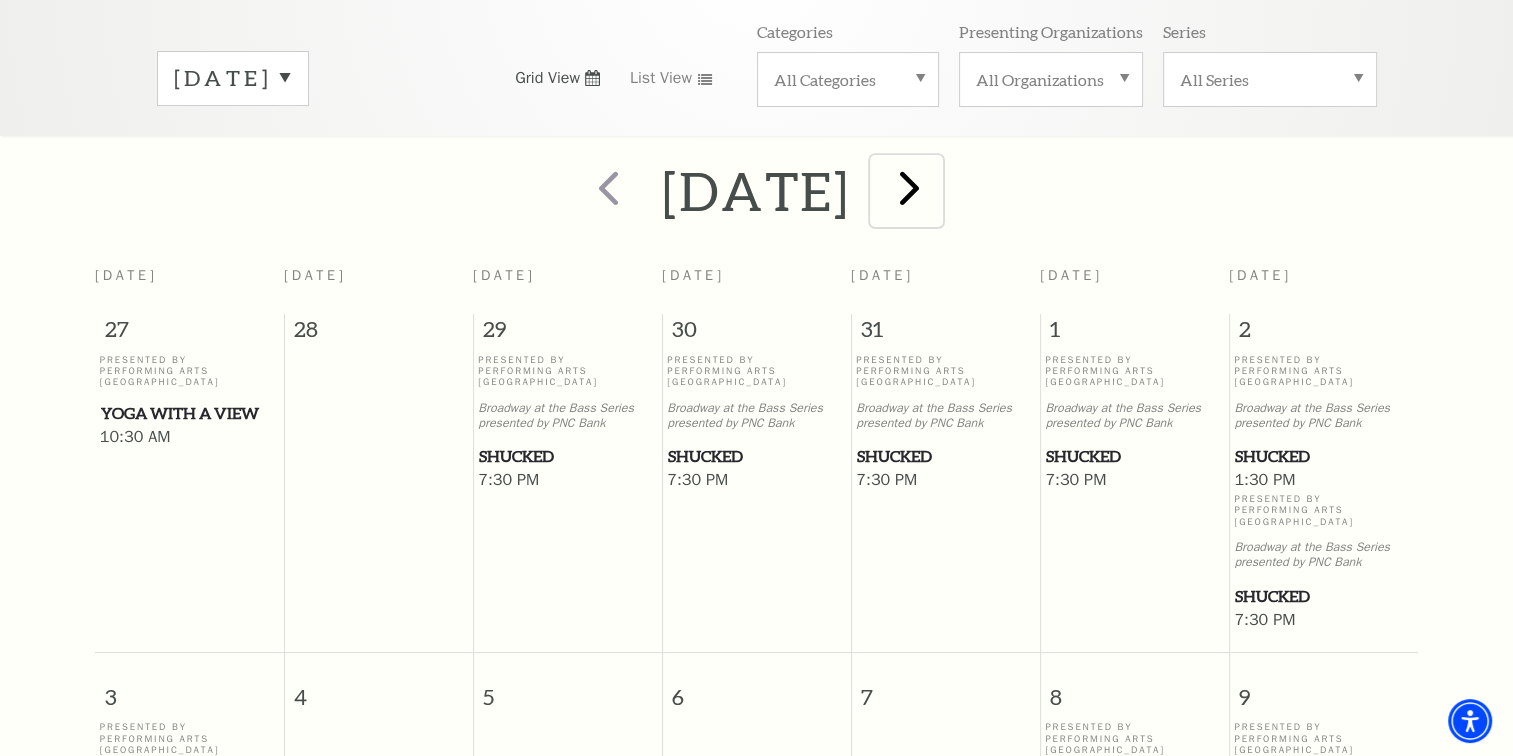 click at bounding box center [909, 187] 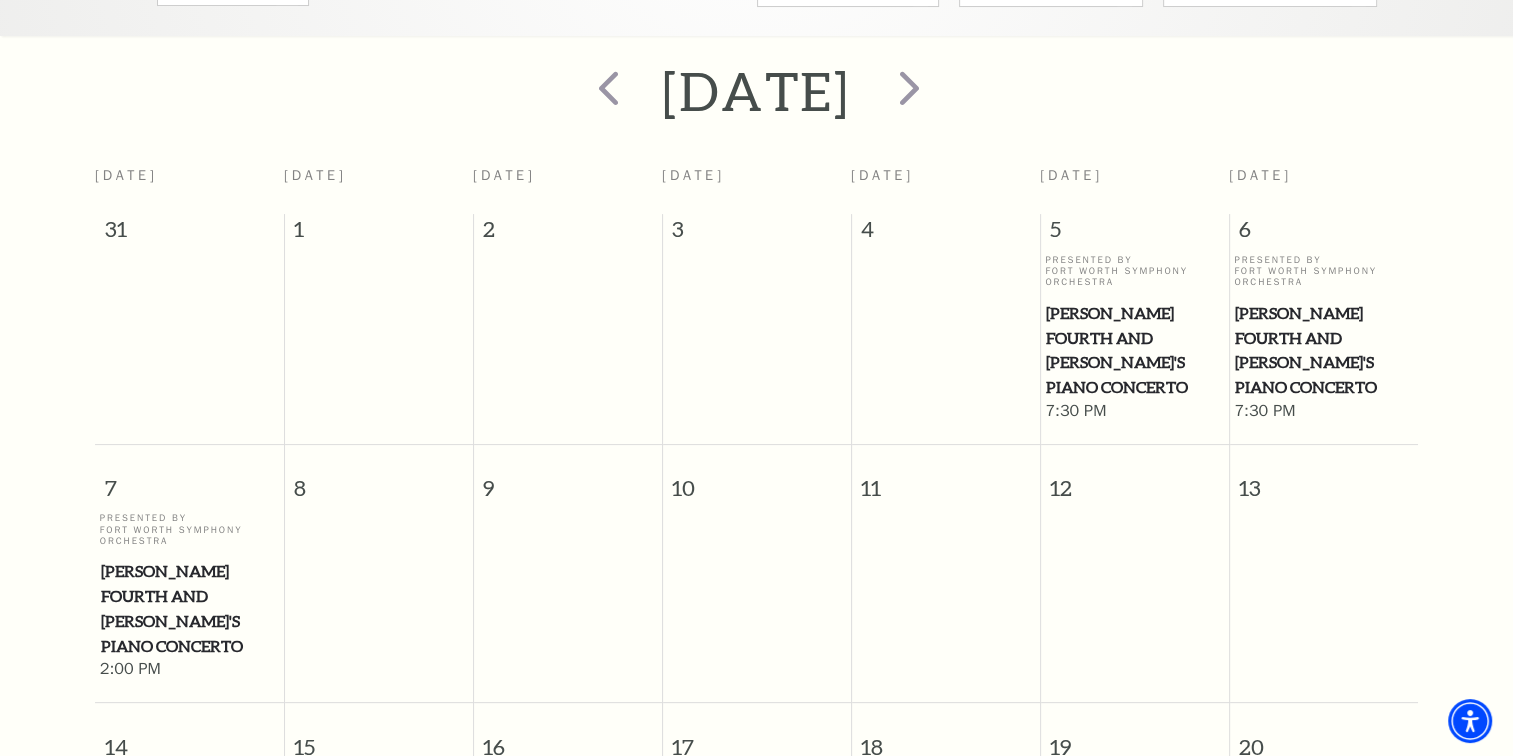 scroll, scrollTop: 0, scrollLeft: 0, axis: both 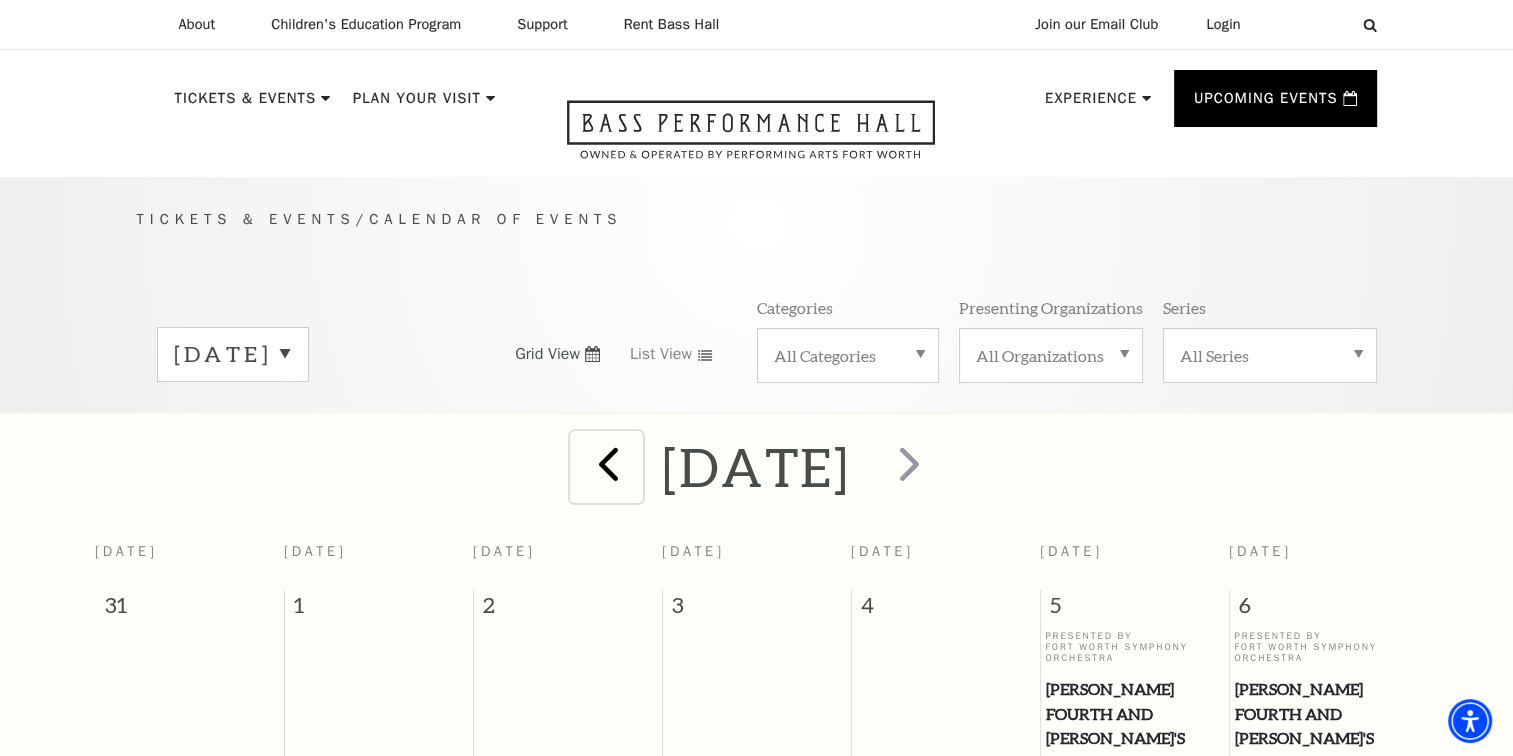click at bounding box center [608, 463] 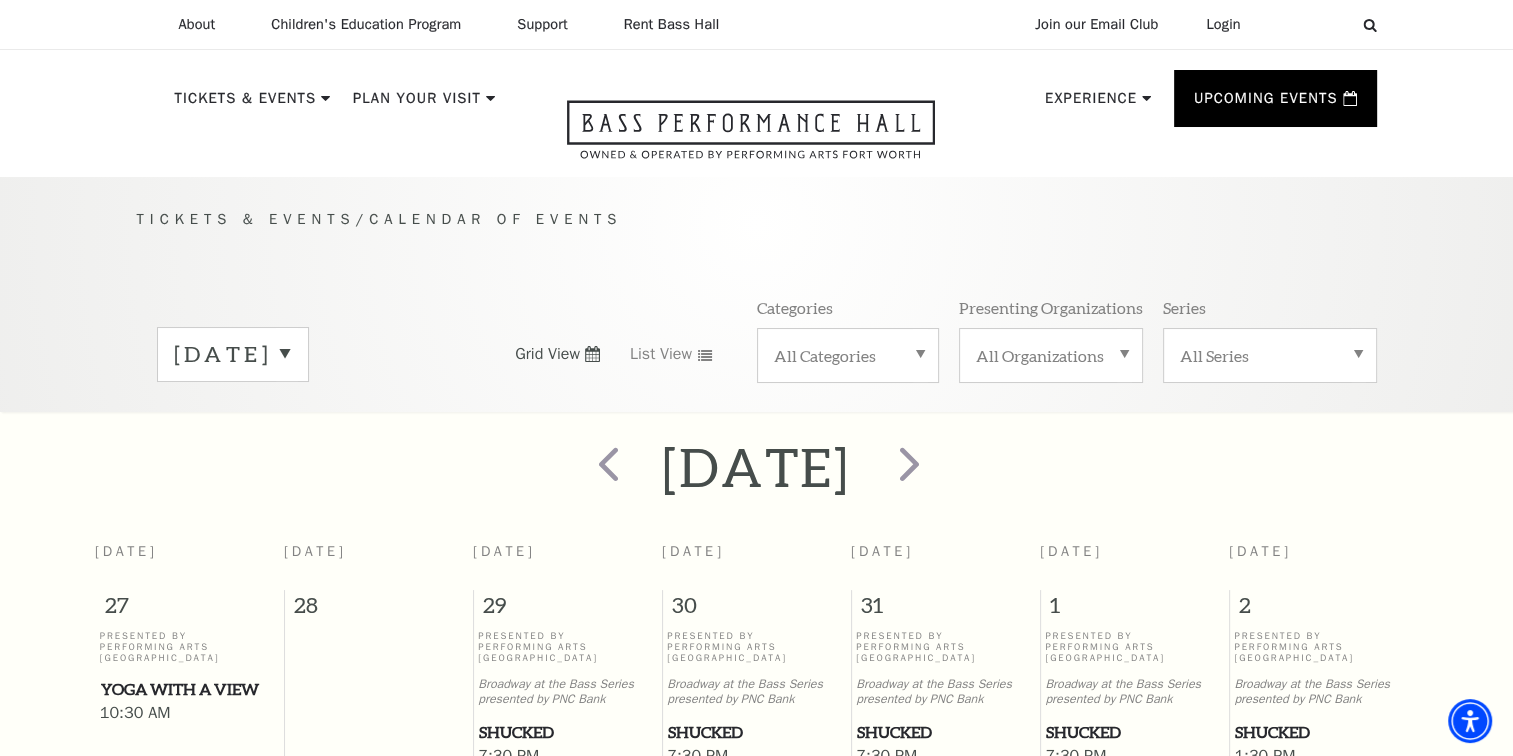 scroll, scrollTop: 176, scrollLeft: 0, axis: vertical 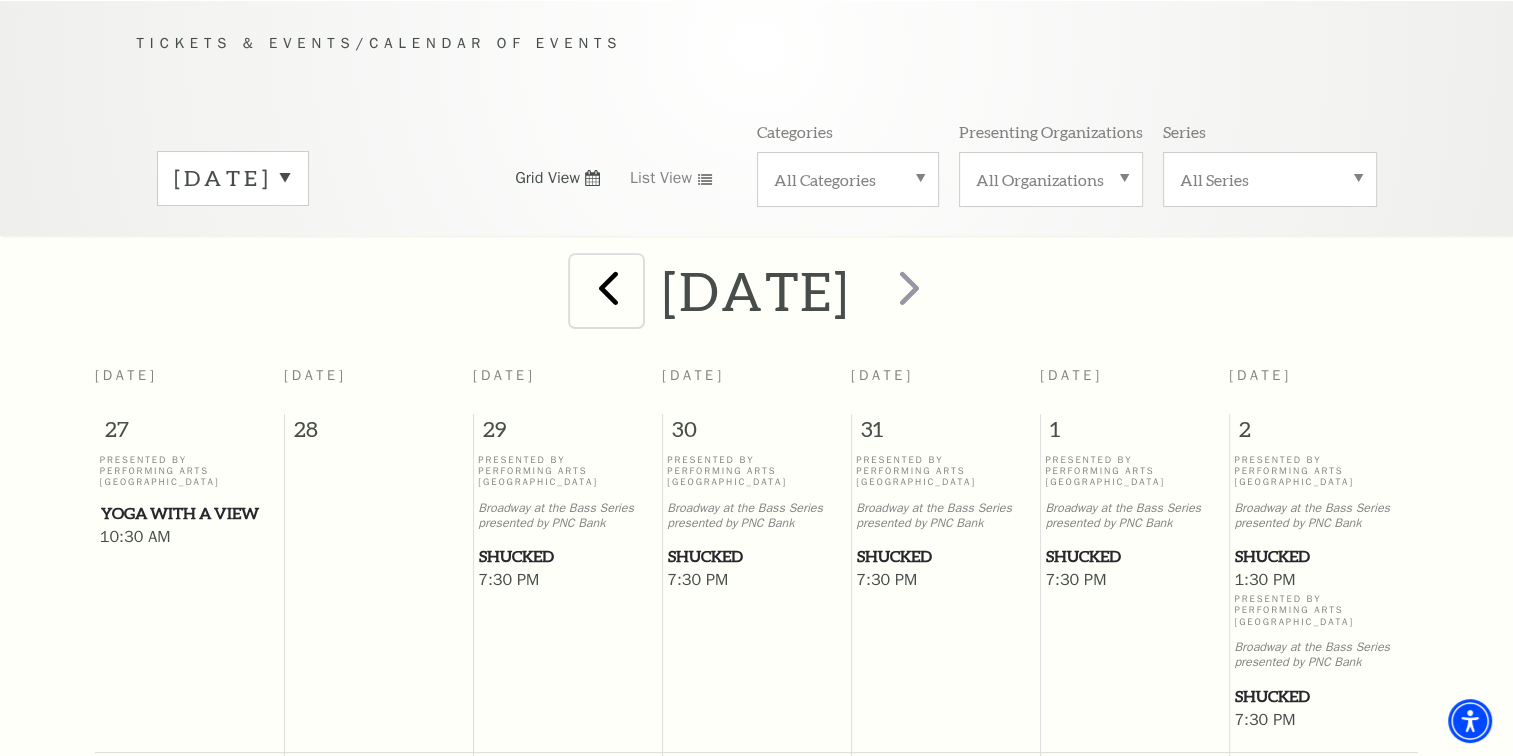 click at bounding box center (608, 287) 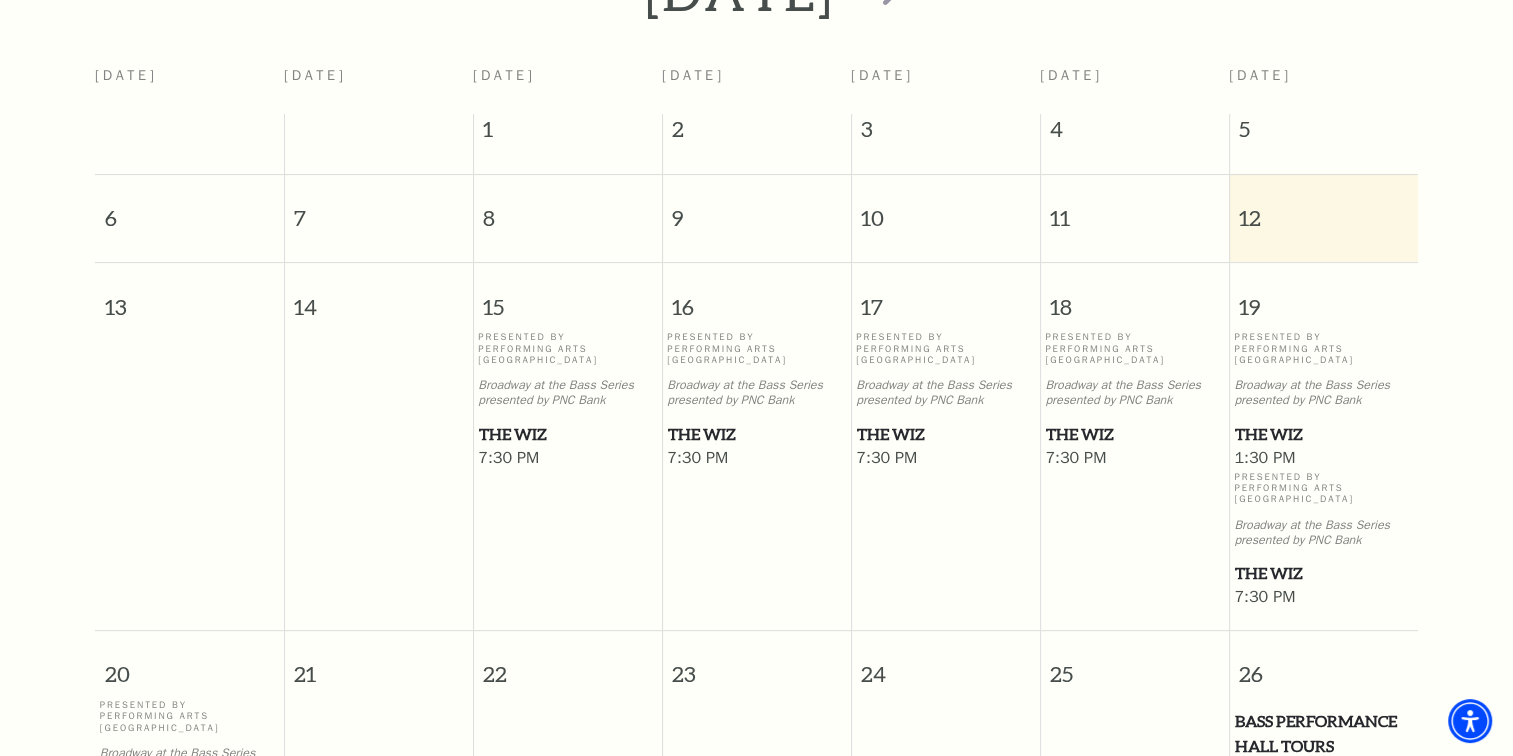 scroll, scrollTop: 676, scrollLeft: 0, axis: vertical 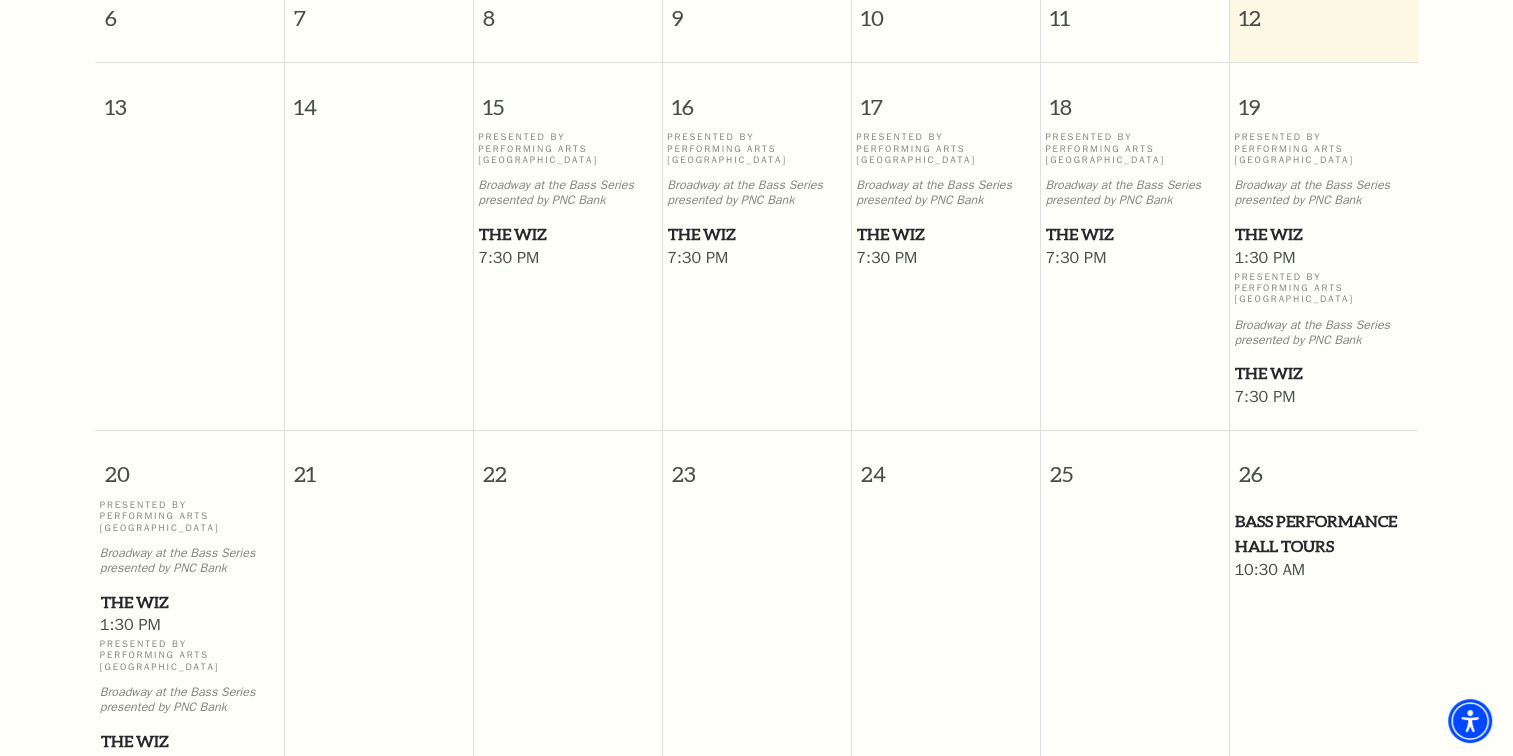 click on "Bass Performance Hall Tours" at bounding box center (1323, 533) 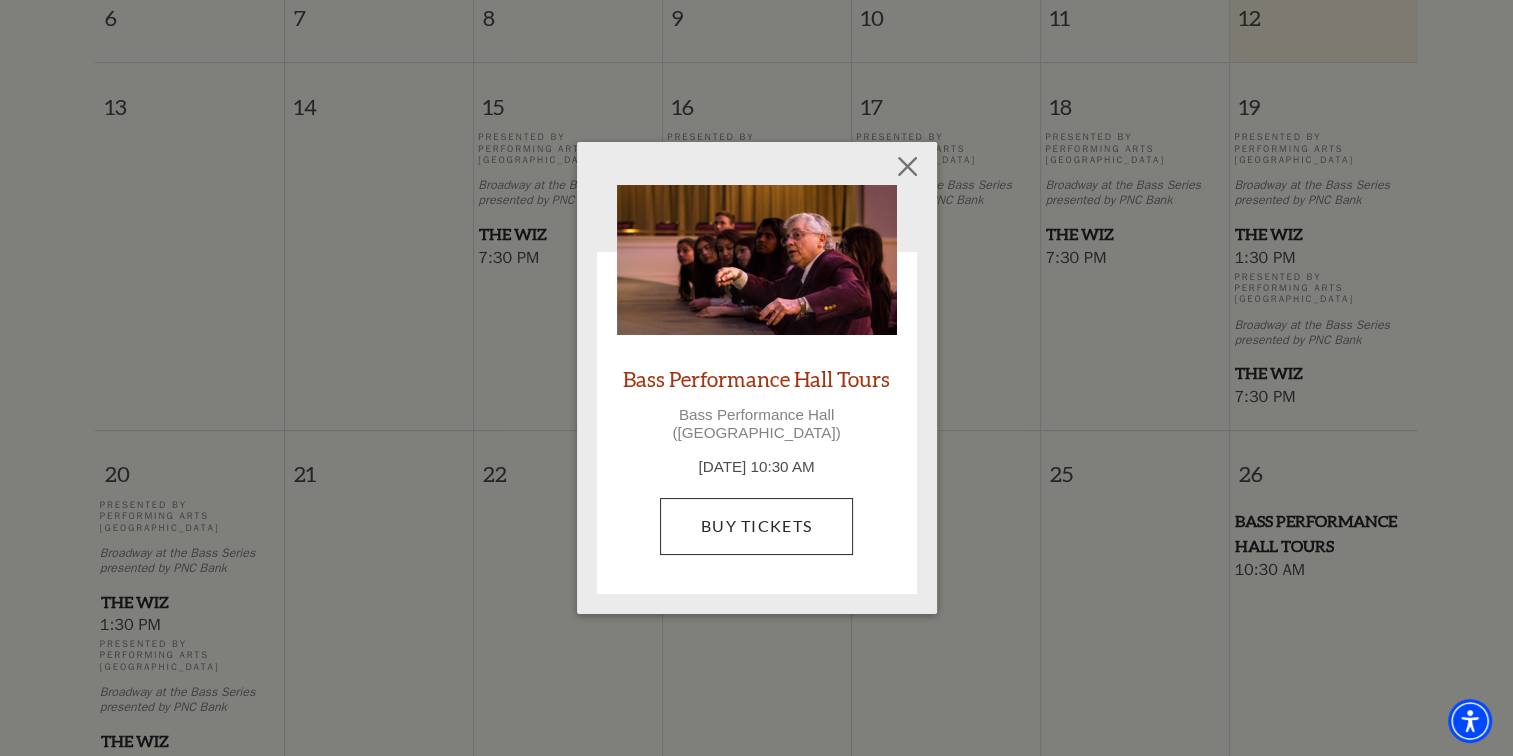 scroll, scrollTop: 776, scrollLeft: 0, axis: vertical 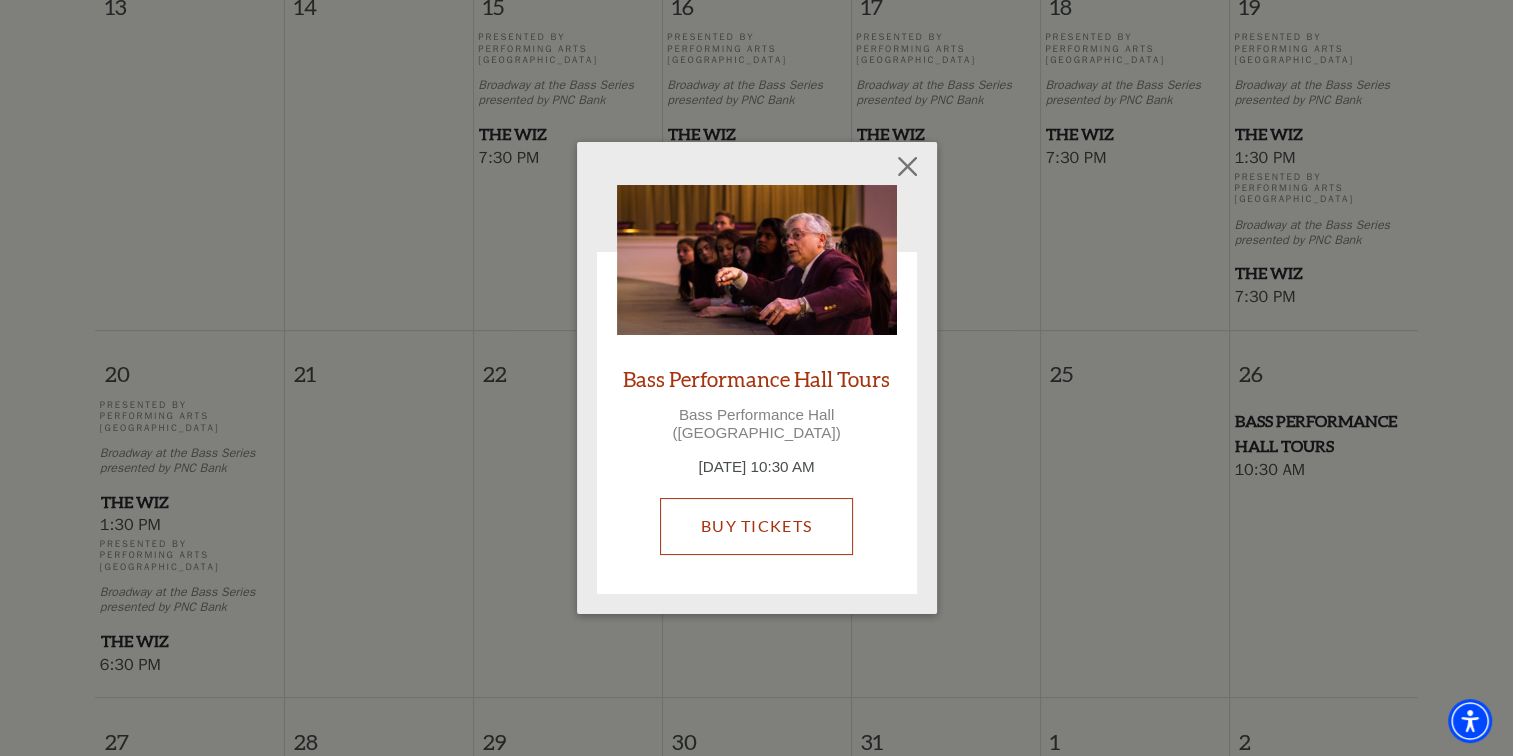 click on "Buy Tickets" at bounding box center [756, 526] 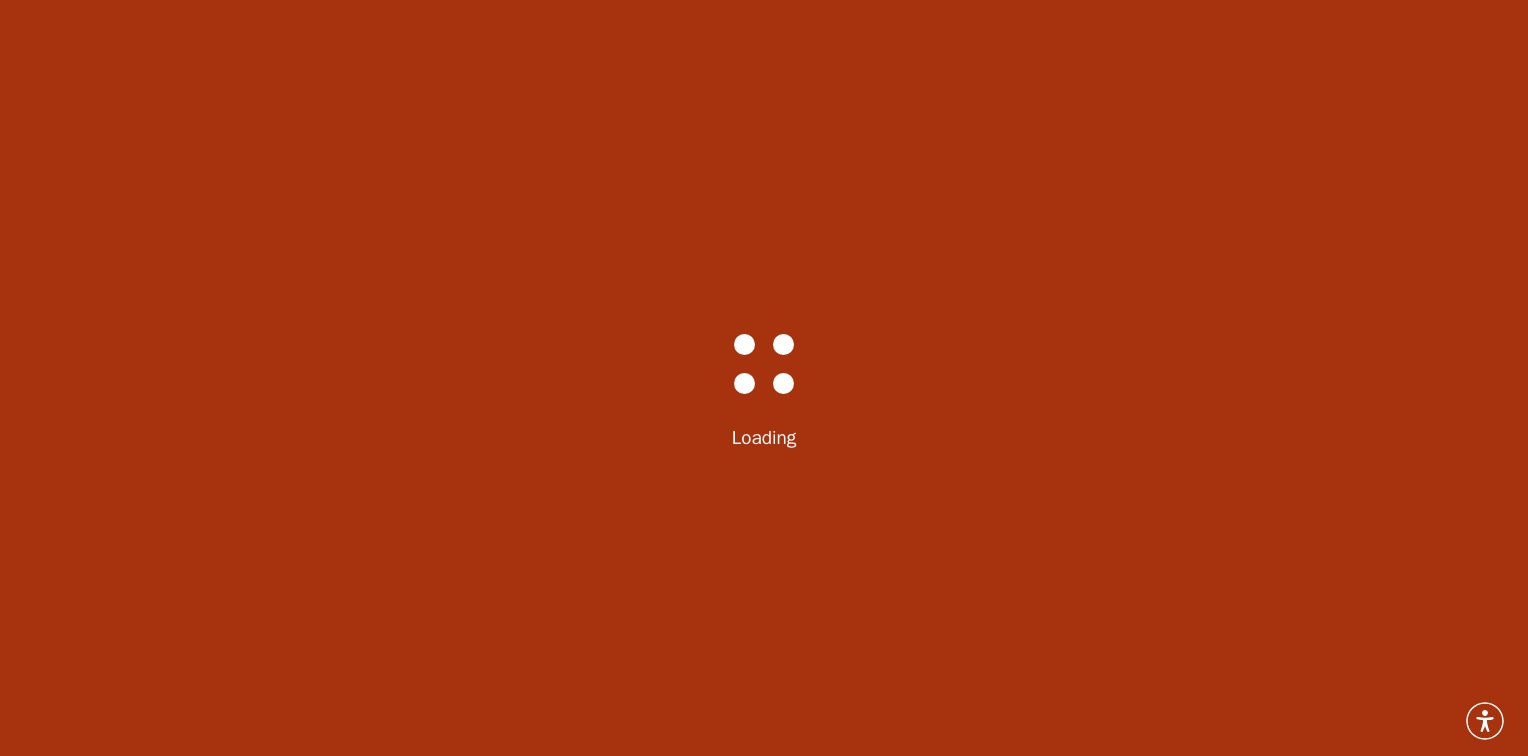 scroll, scrollTop: 0, scrollLeft: 0, axis: both 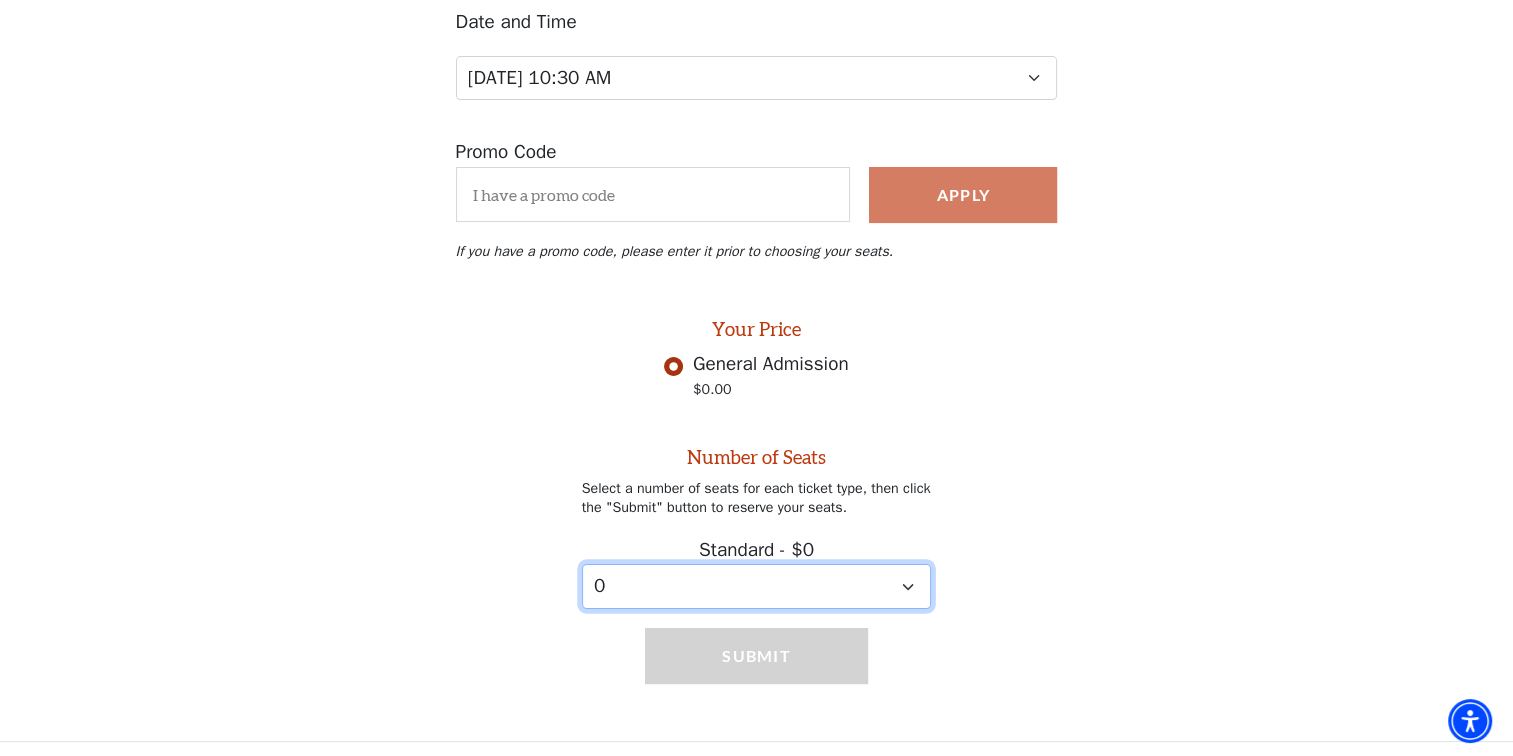 click on "0 1 2 3 4 5 6 7 8 9" at bounding box center [757, 586] 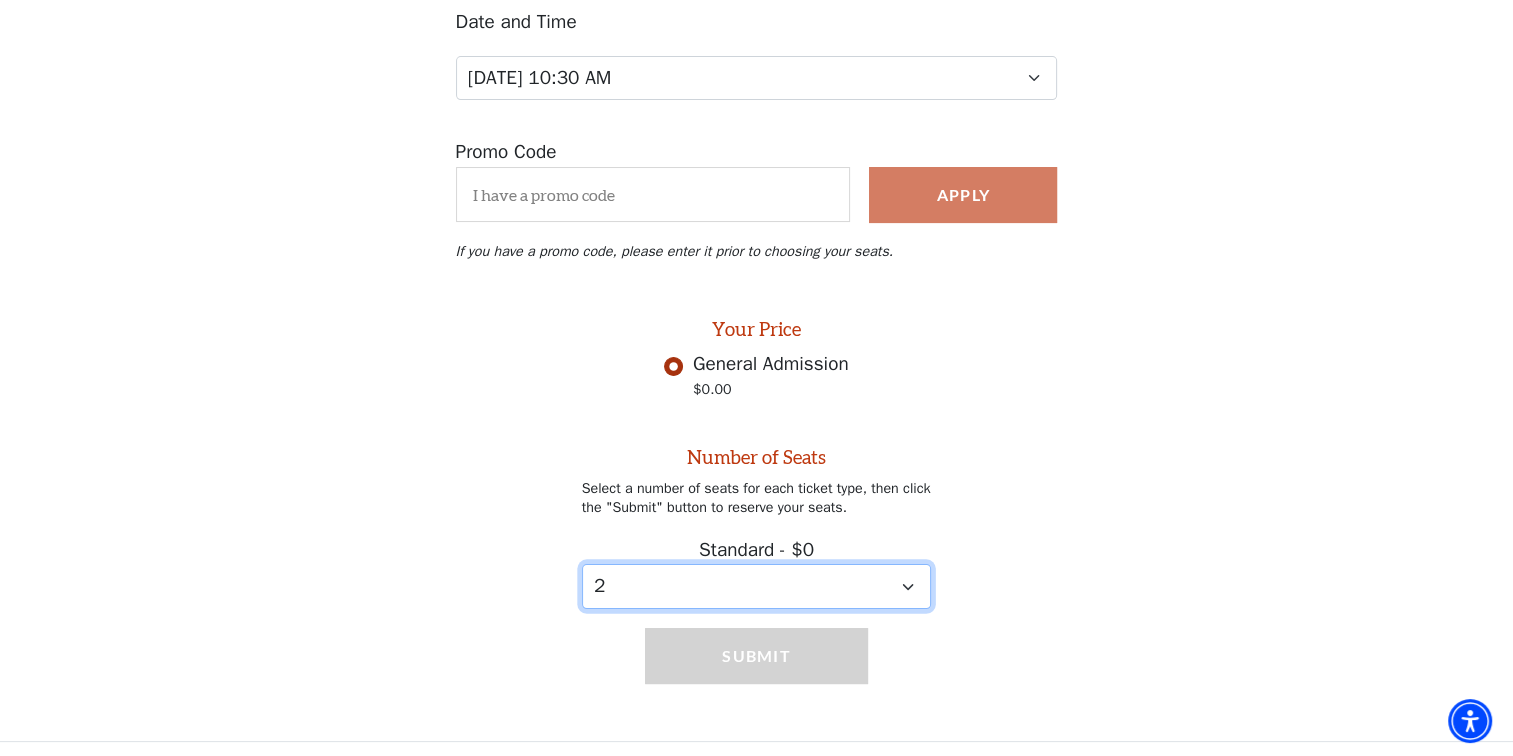 click on "0 1 2 3 4 5 6 7 8 9" at bounding box center (757, 586) 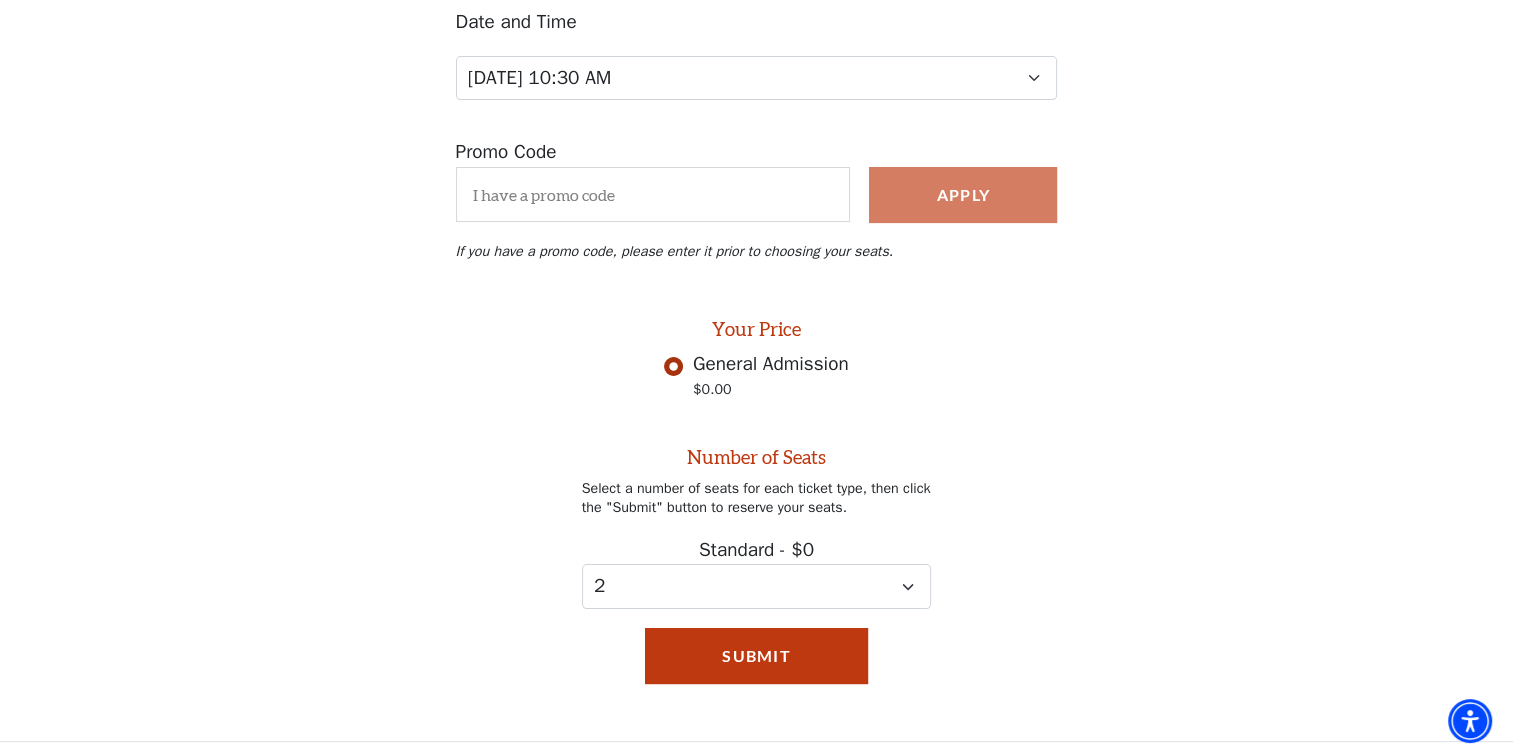 click on "Your Price     General Admission $0.00" at bounding box center [756, 363] 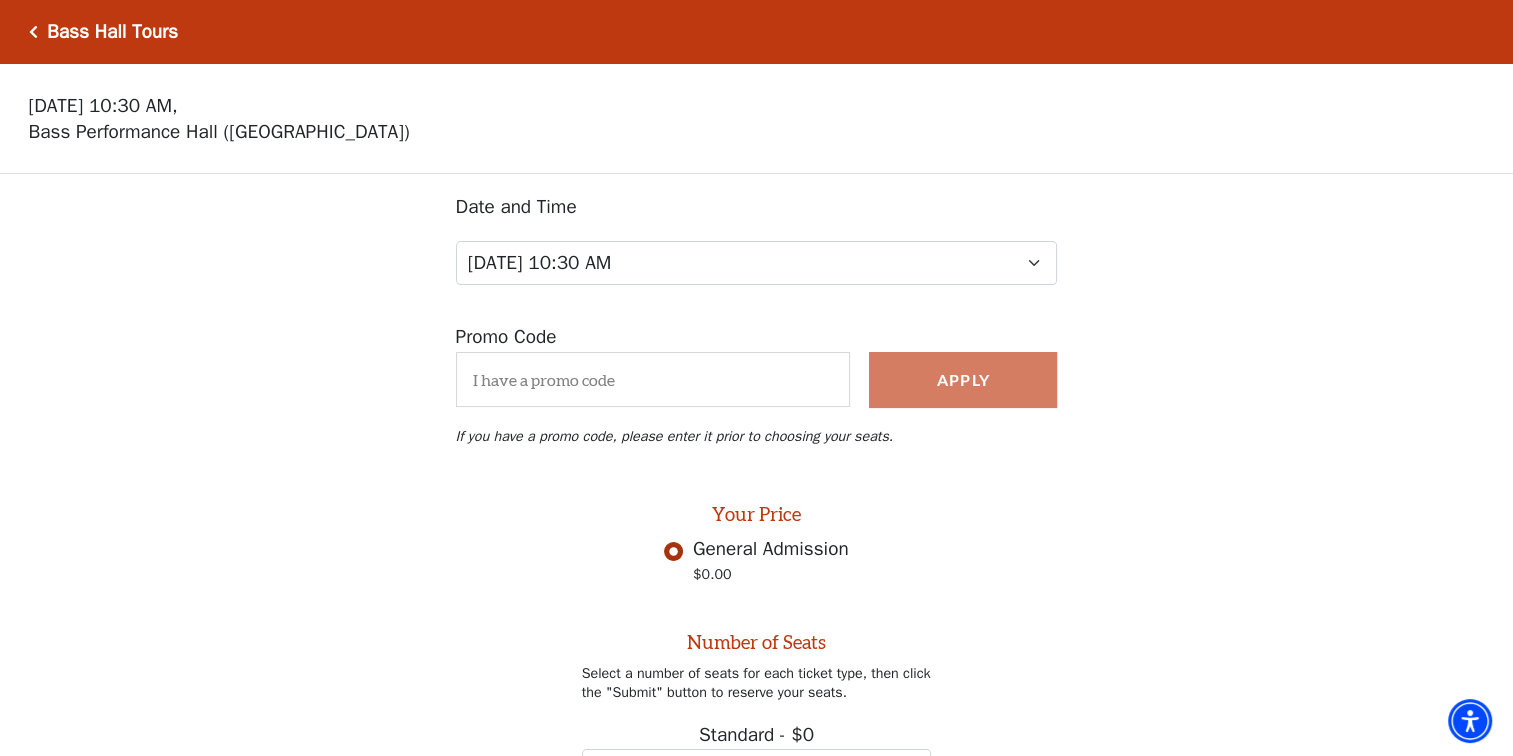 click at bounding box center (33, 32) 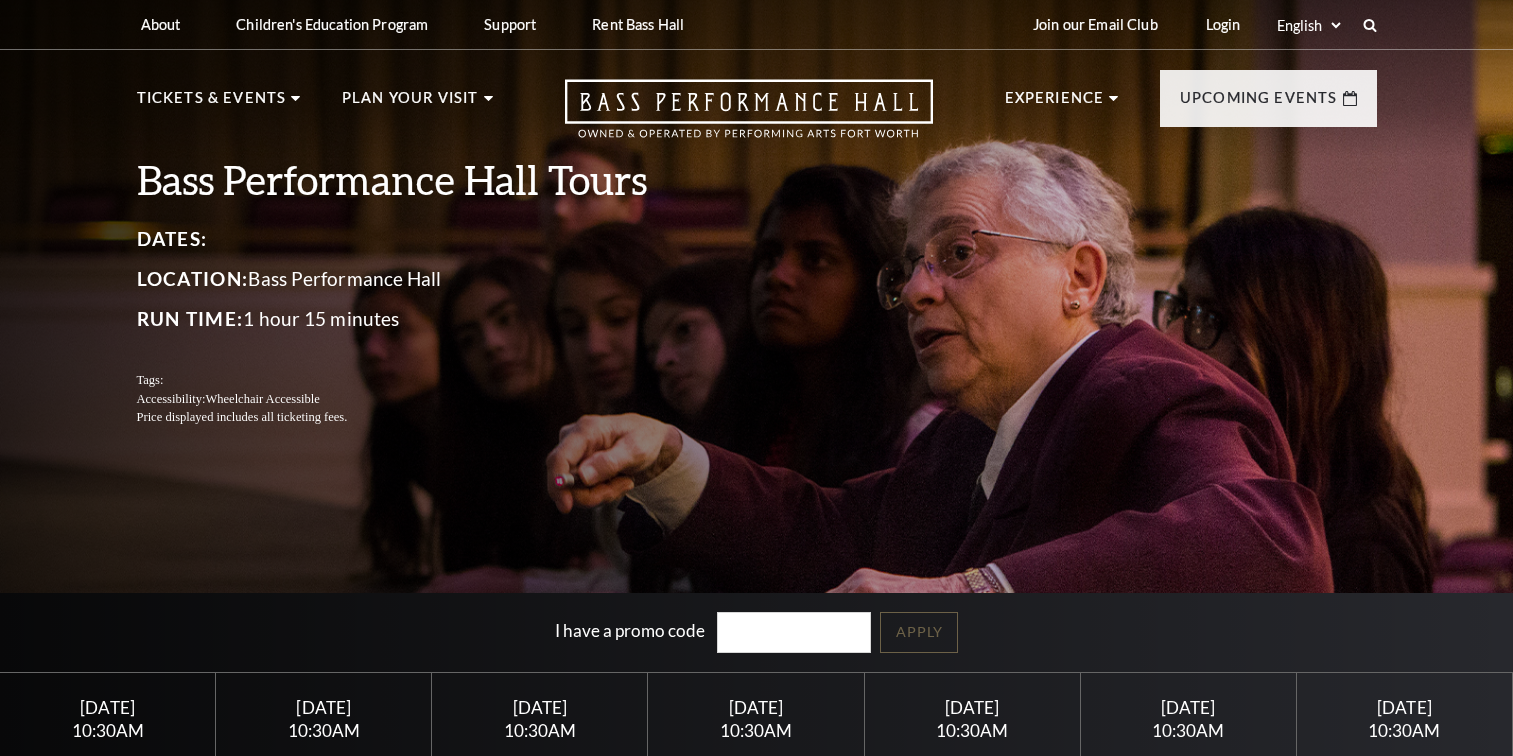 scroll, scrollTop: 0, scrollLeft: 0, axis: both 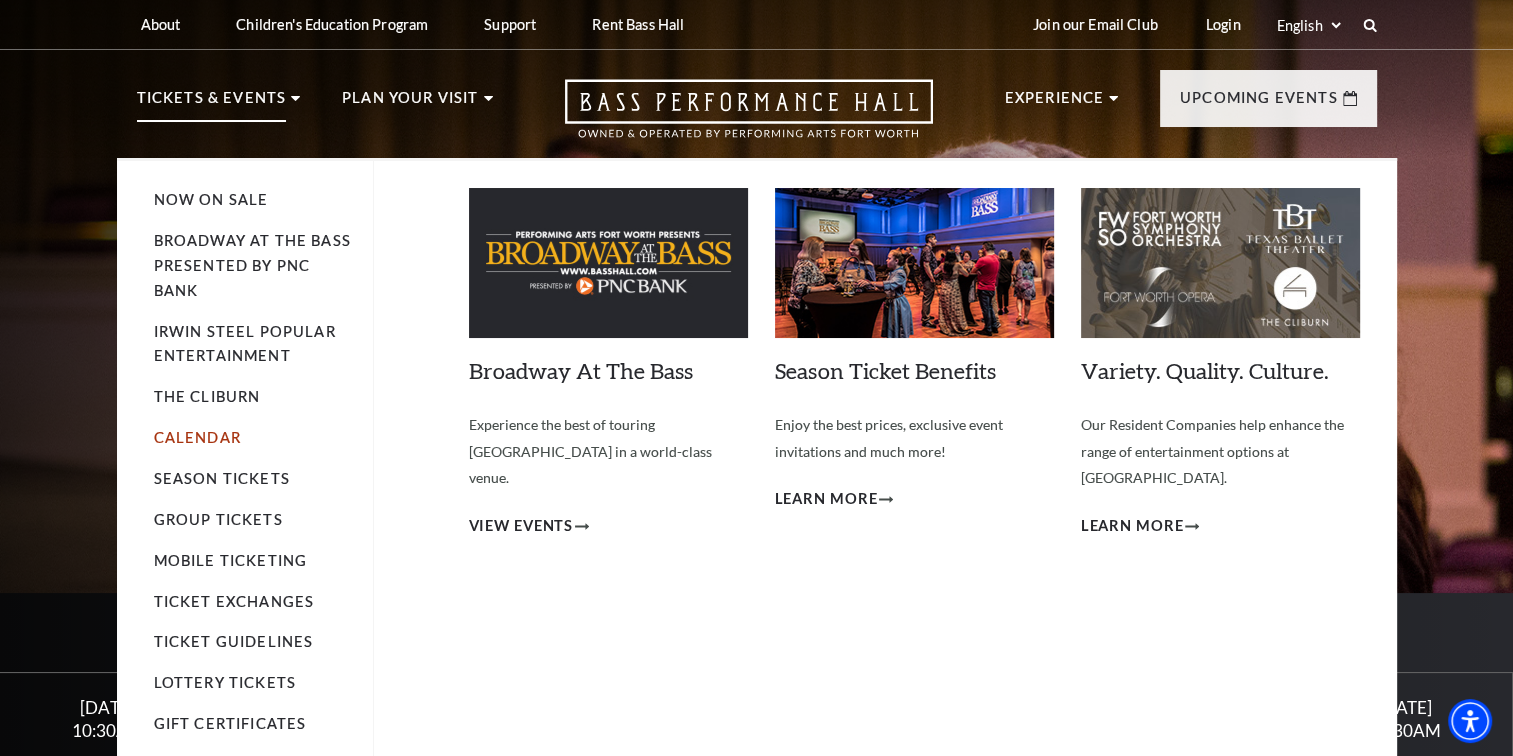 click on "Calendar" at bounding box center (197, 437) 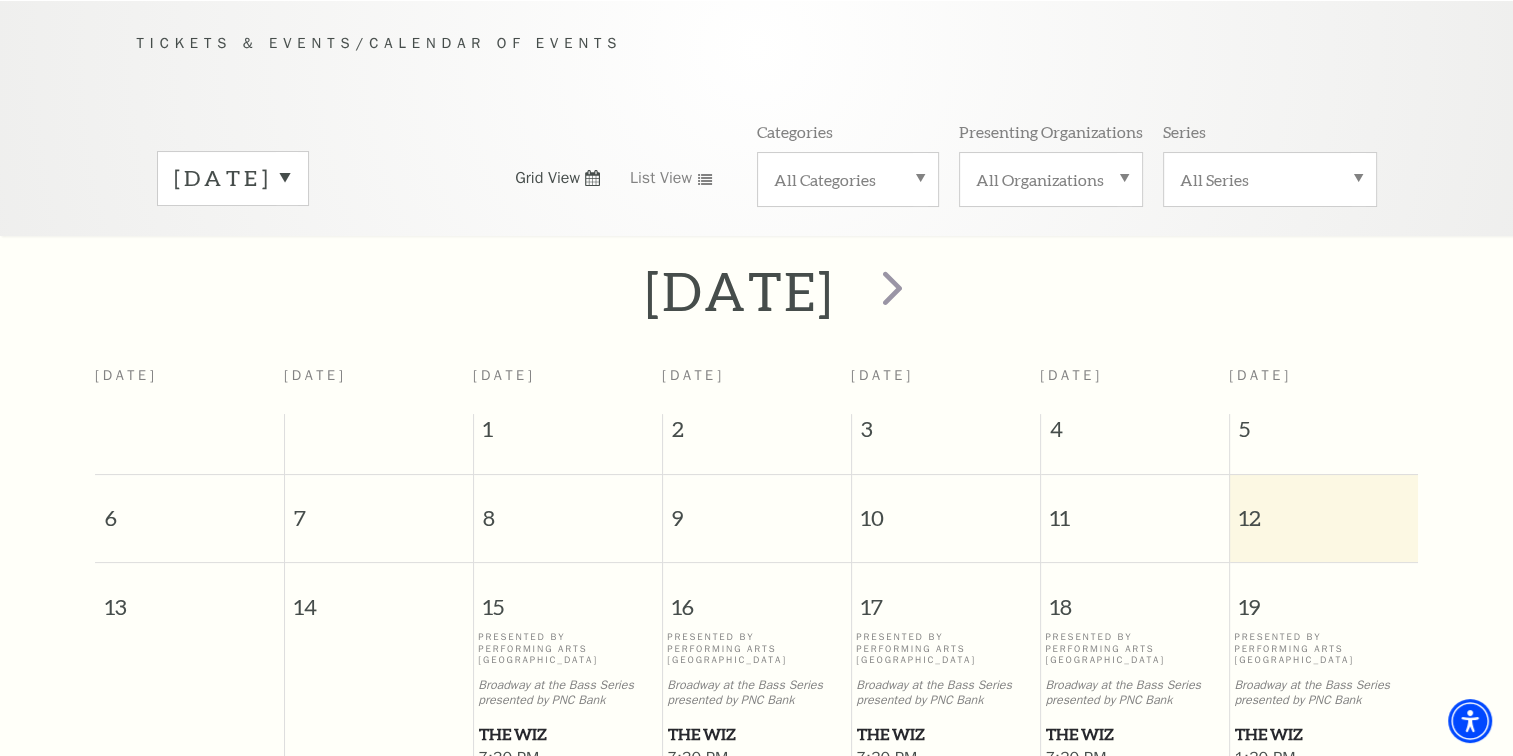 scroll, scrollTop: 176, scrollLeft: 0, axis: vertical 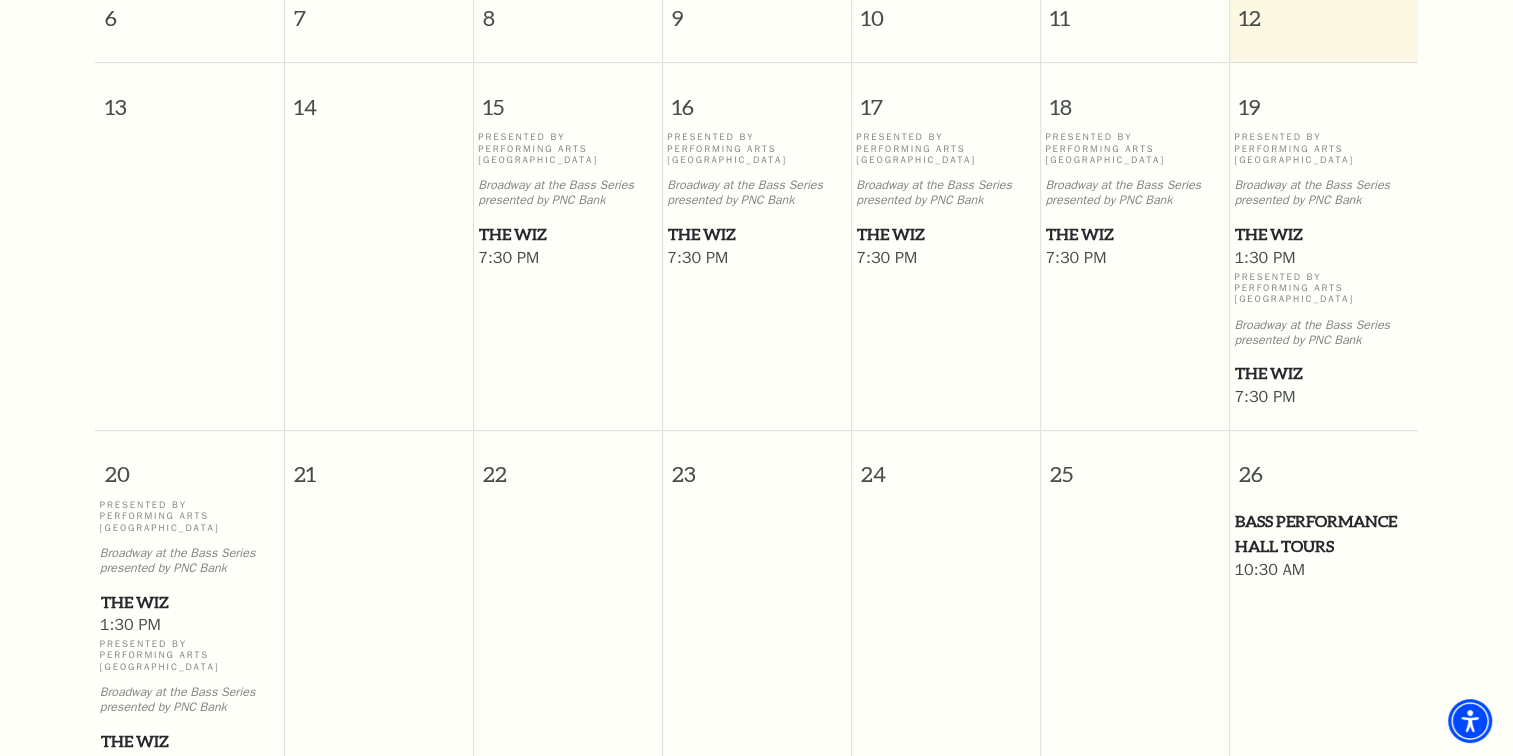click on "The Wiz" at bounding box center (1323, 234) 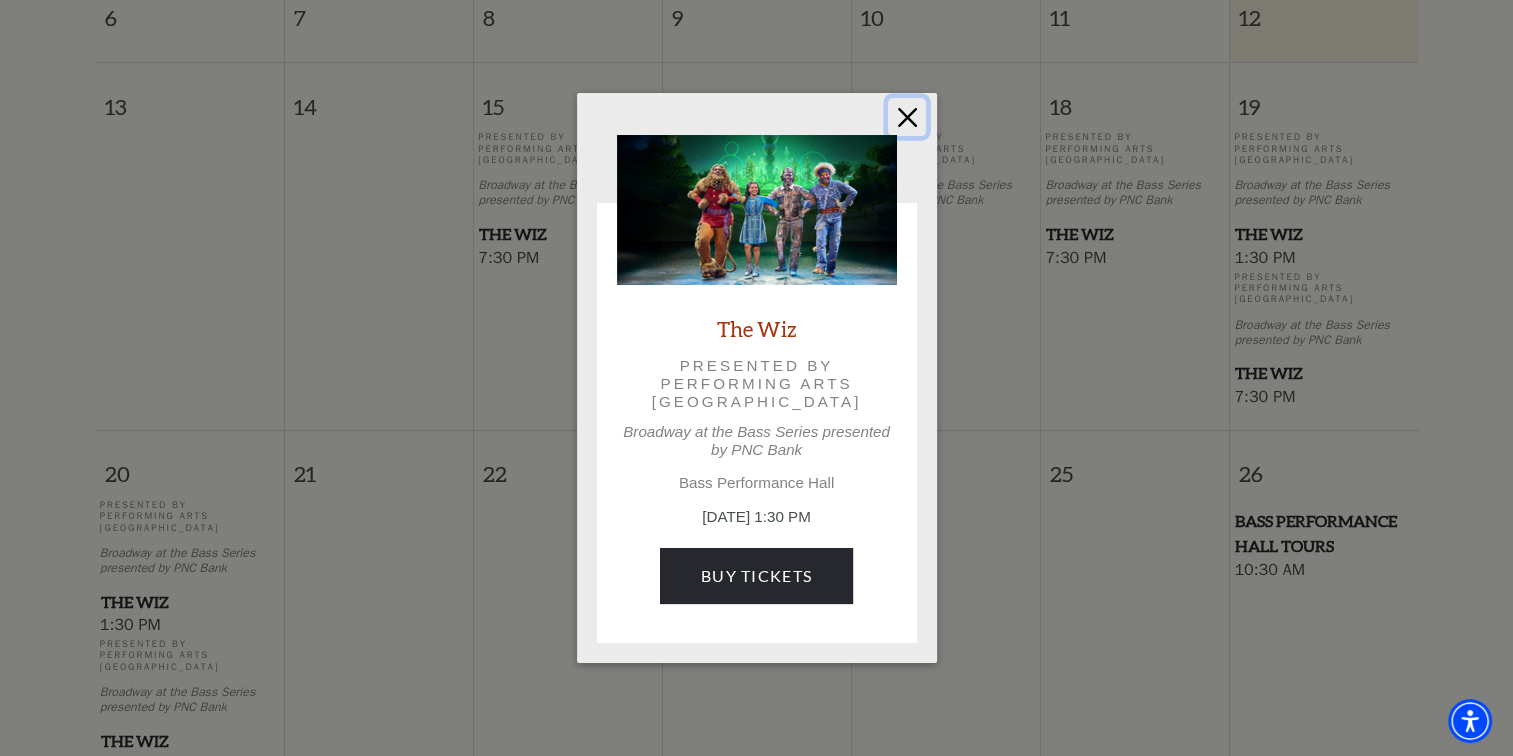 click at bounding box center (907, 117) 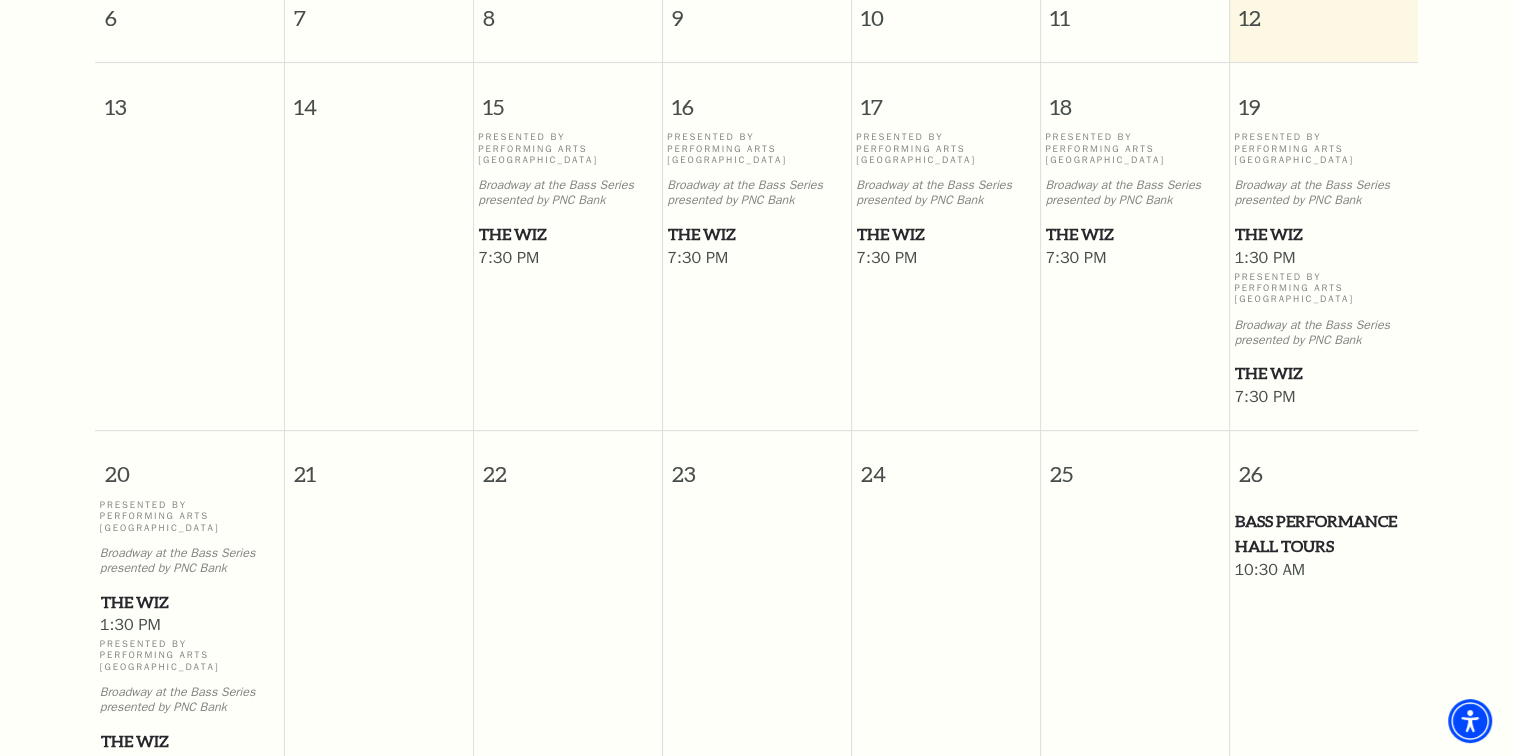 scroll, scrollTop: 776, scrollLeft: 0, axis: vertical 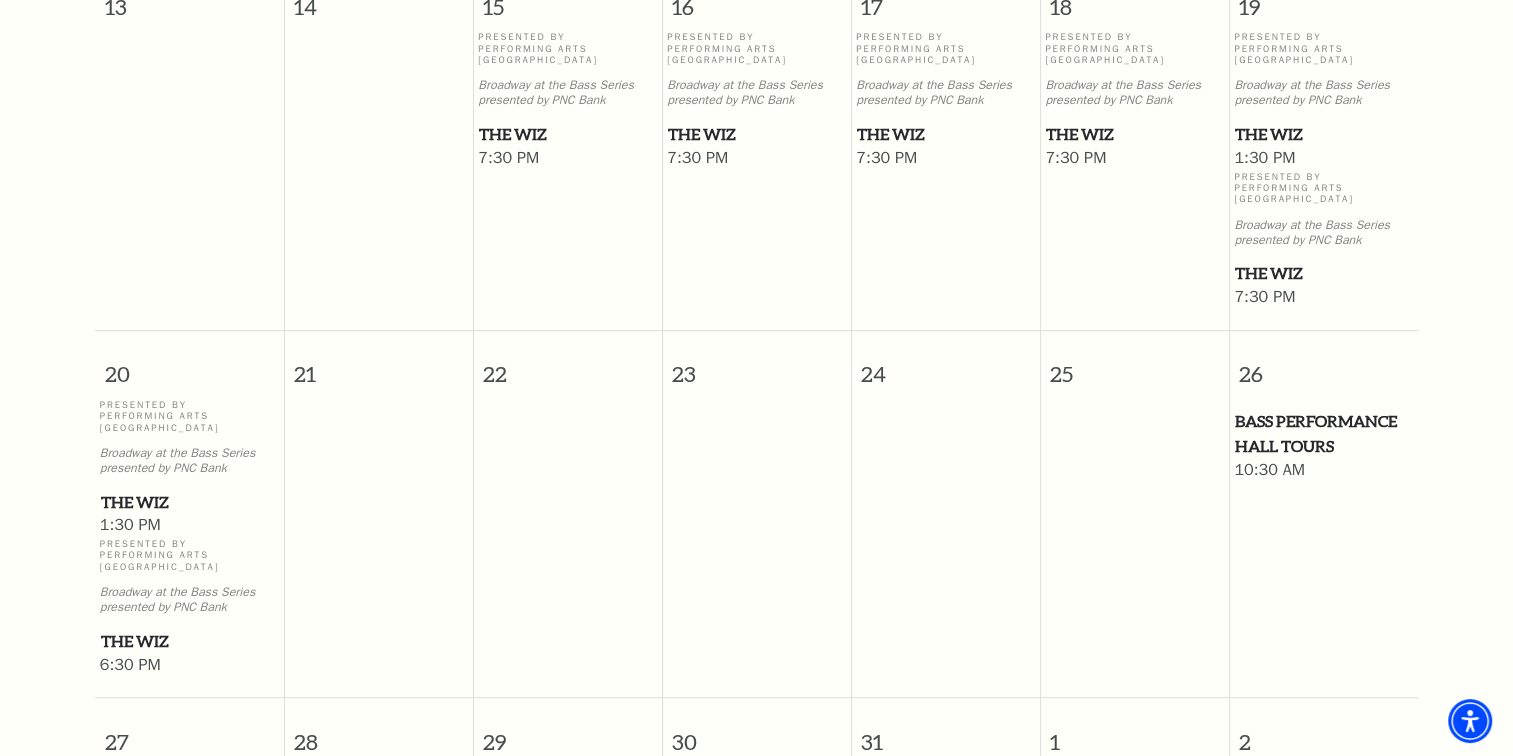 click on "The Wiz" at bounding box center (1323, 134) 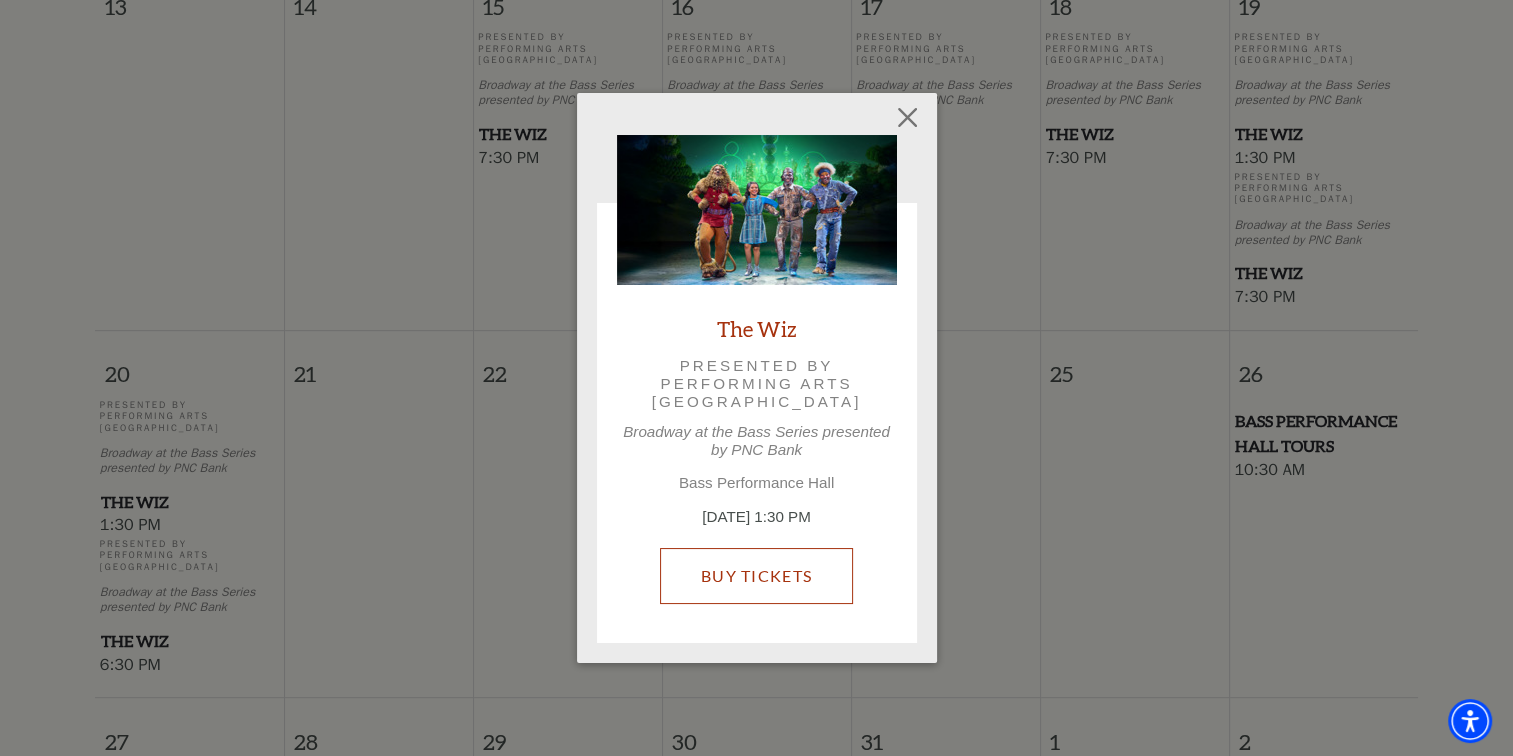 click on "Buy Tickets" at bounding box center (756, 576) 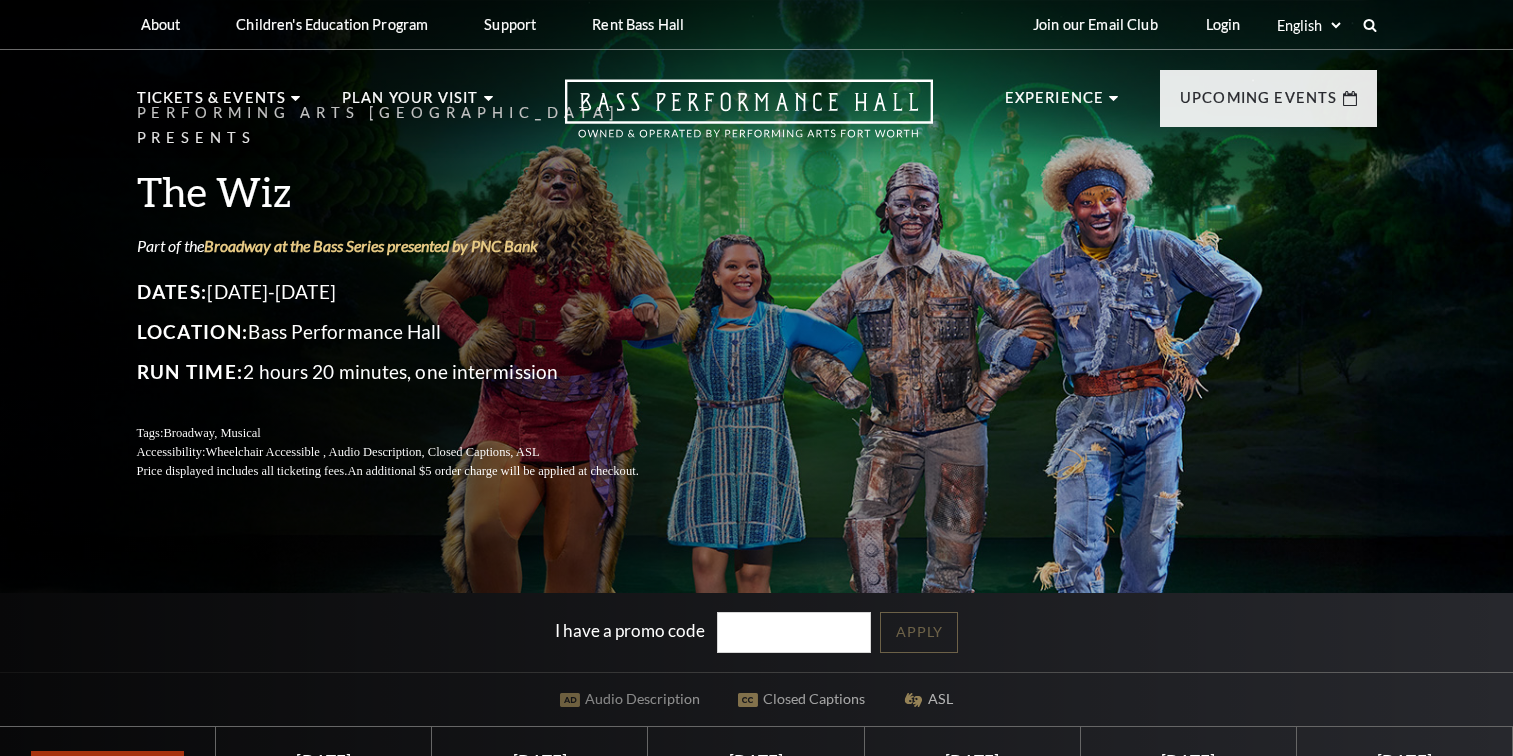scroll, scrollTop: 0, scrollLeft: 0, axis: both 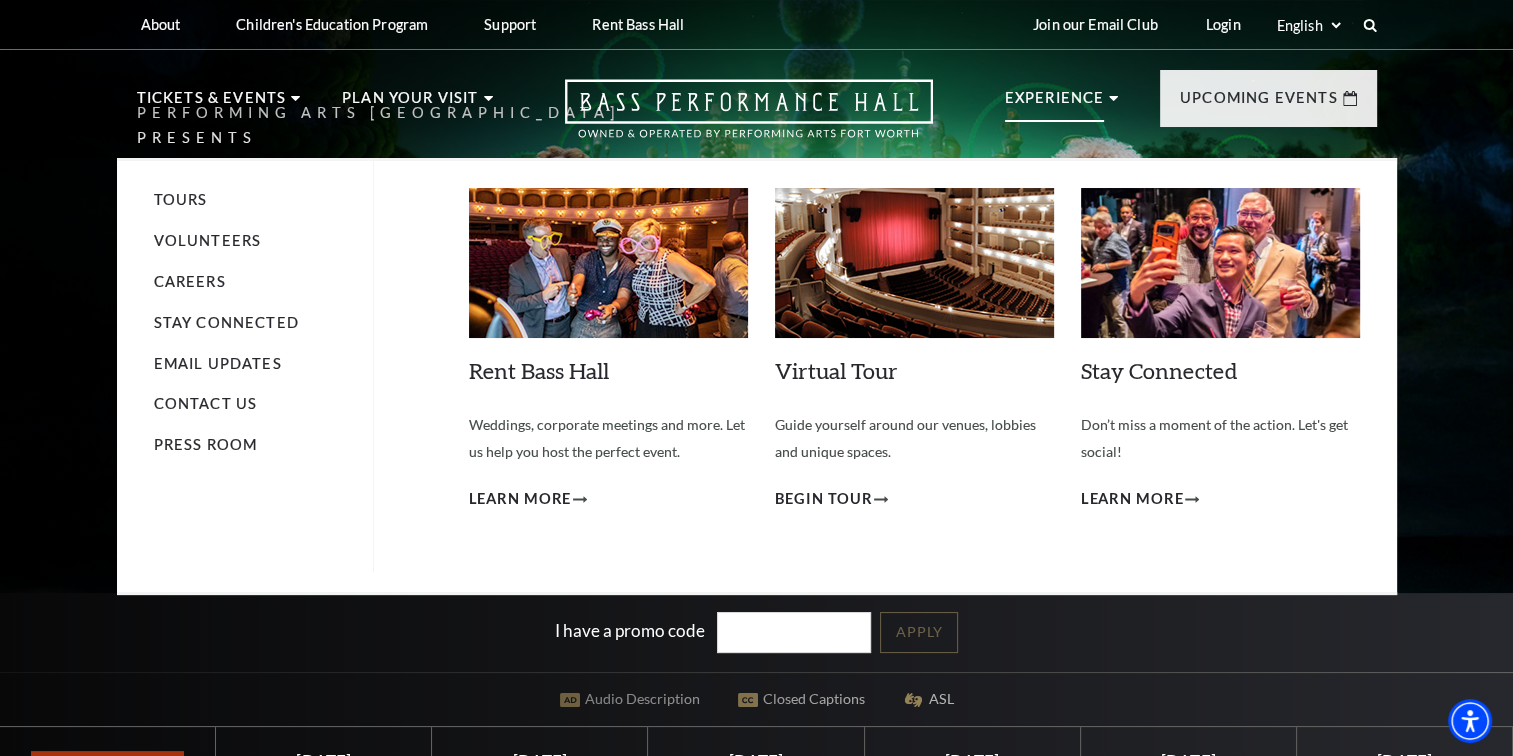 click 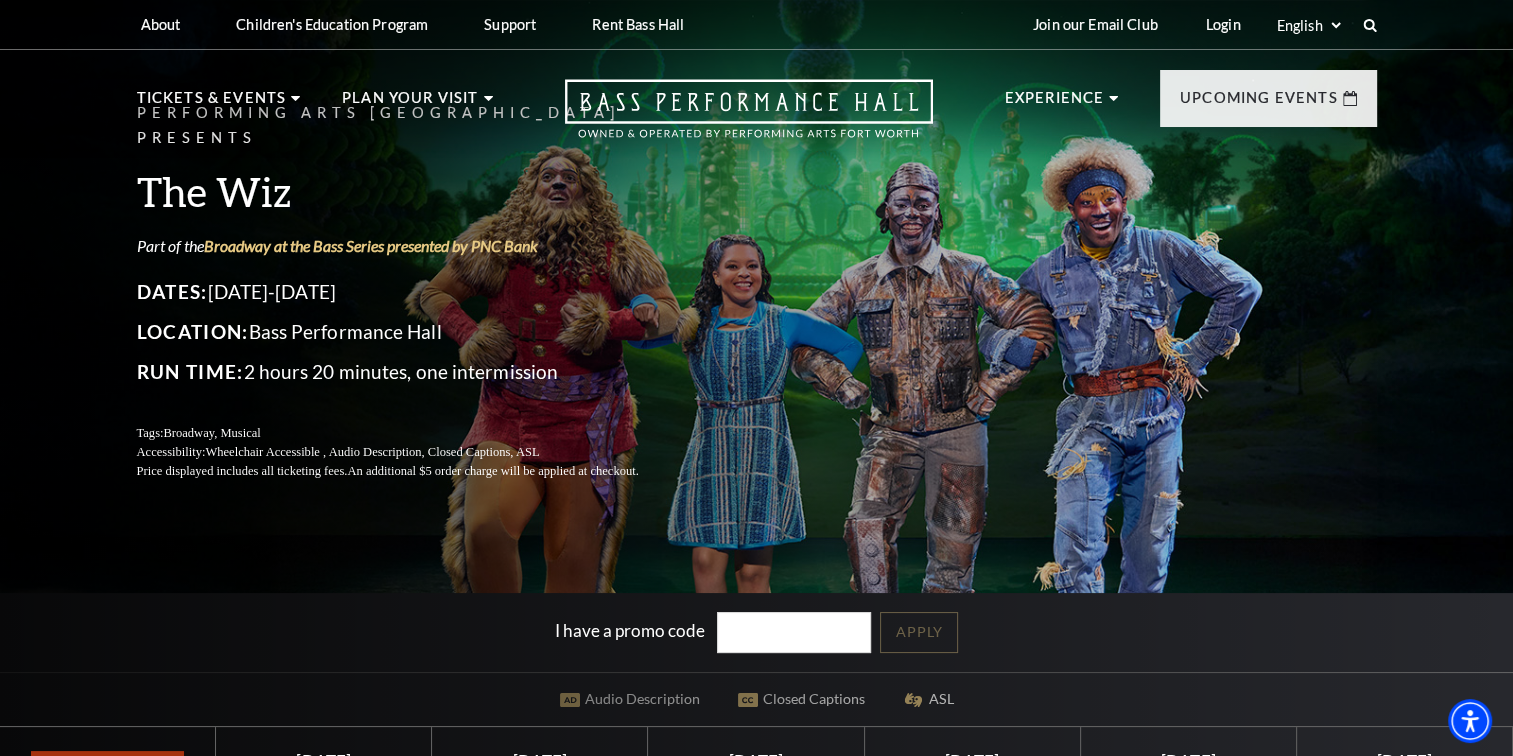 click on "Performing Arts Fort Worth Presents
The Wiz
Part of the  Broadway at the Bass Series presented by PNC Bank
Dates:  July 15-20, 2025
Location:  Bass Performance Hall
Run Time:  2 hours 20 minutes, one intermission
Tags:  Broadway, Musical
Accessibility:  Wheelchair Accessible , Audio Description, Closed Captions, ASL
Price displayed includes all ticketing fees.
An additional $5 order charge will be applied at checkout.
I have a promo code     Apply
Audio Description
| | |" at bounding box center (756, 592) 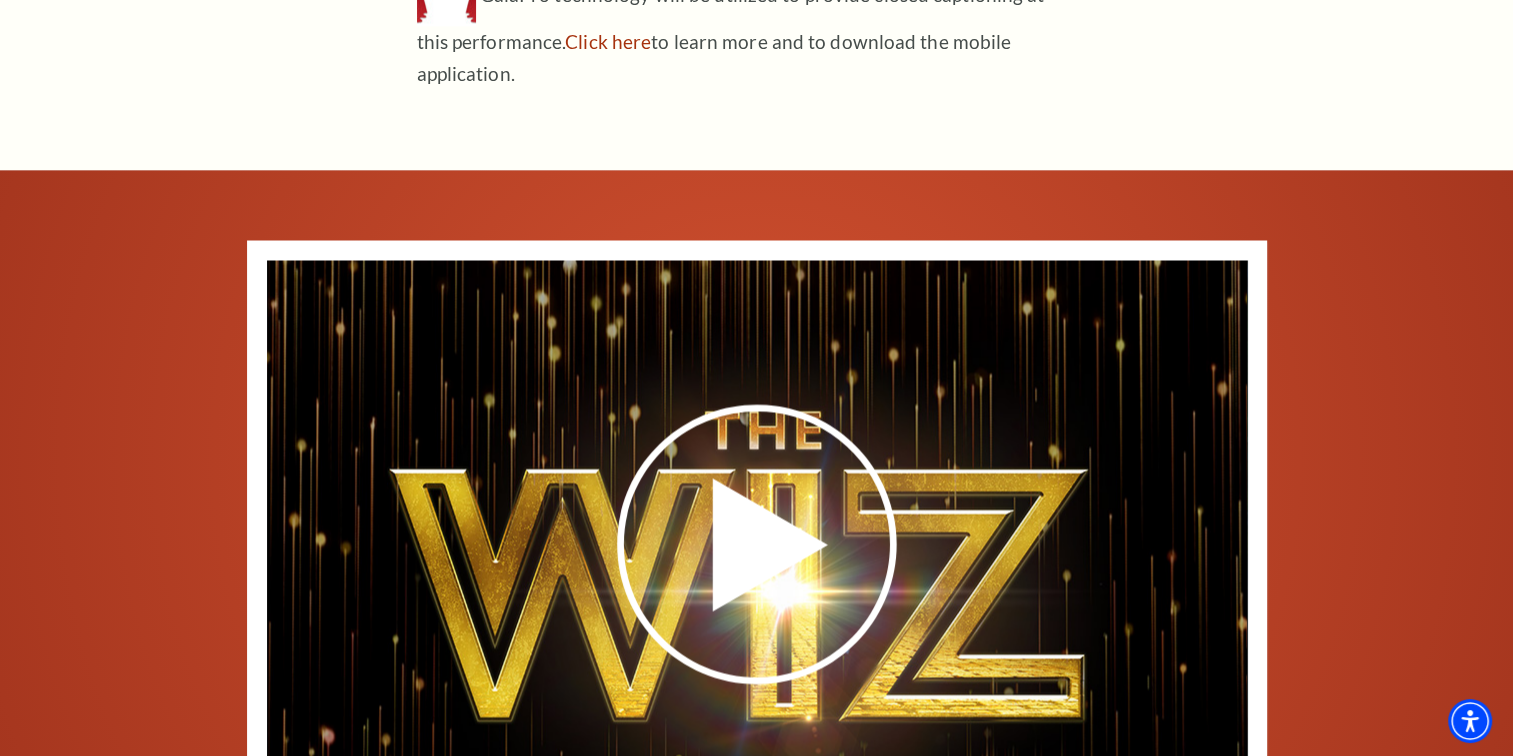 scroll, scrollTop: 3900, scrollLeft: 0, axis: vertical 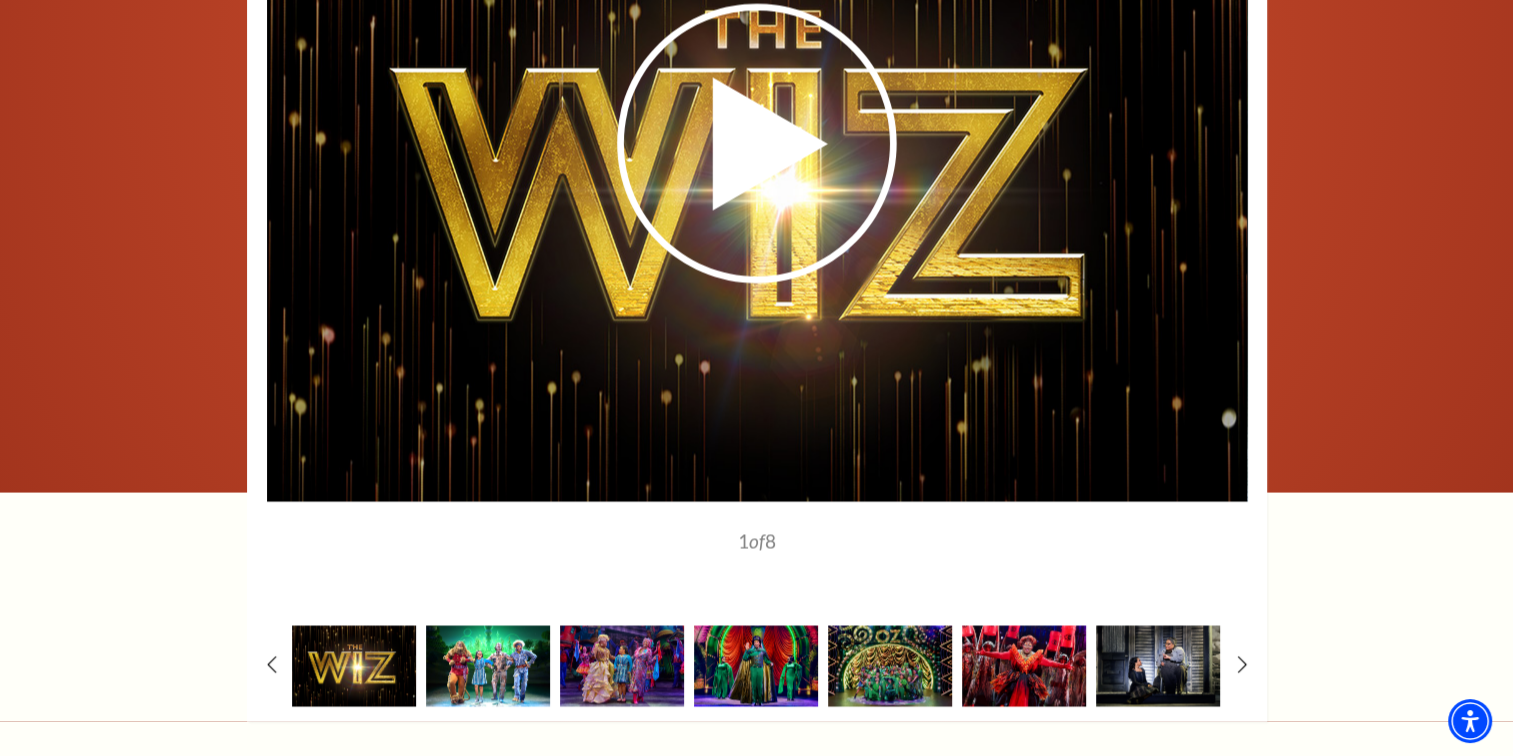 click at bounding box center (488, 666) 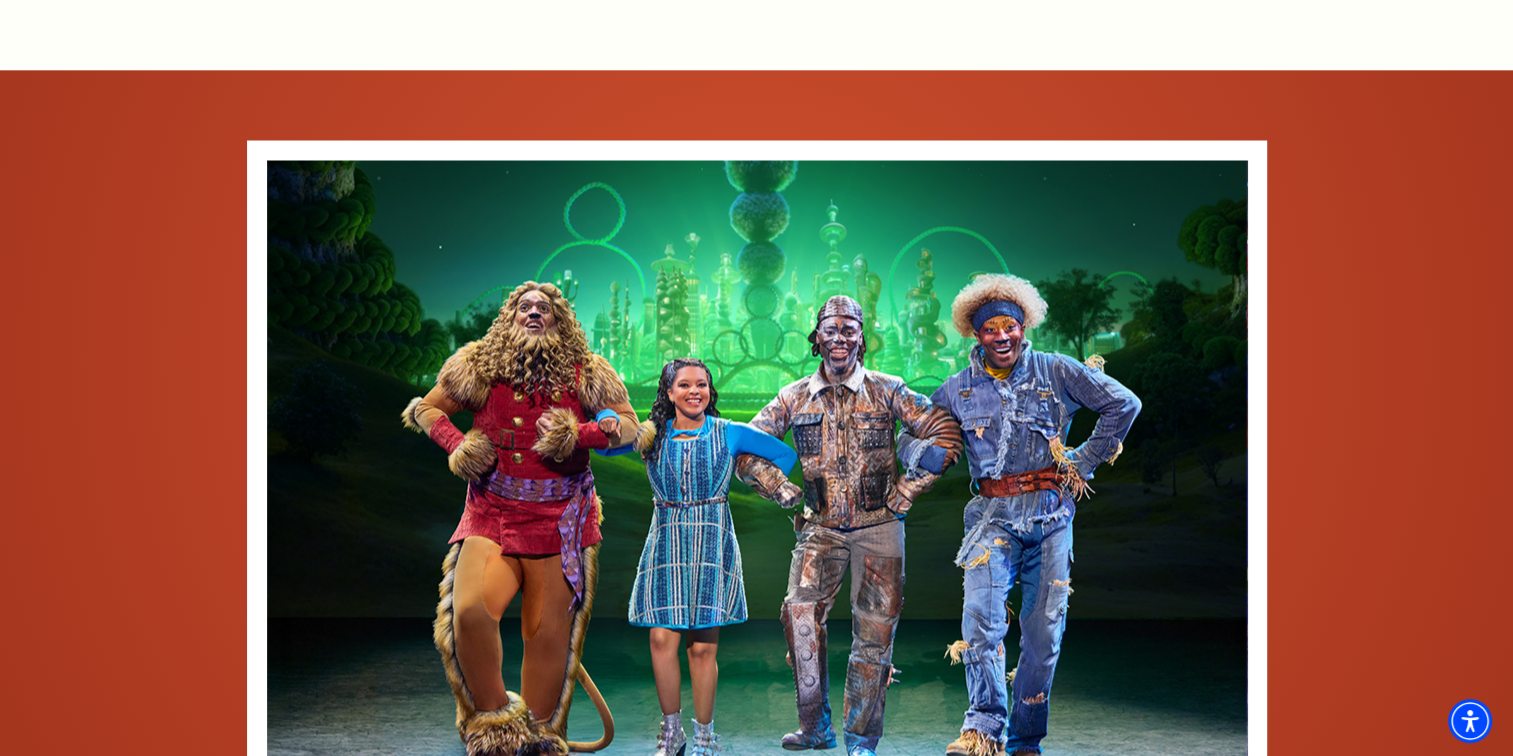 scroll, scrollTop: 3800, scrollLeft: 0, axis: vertical 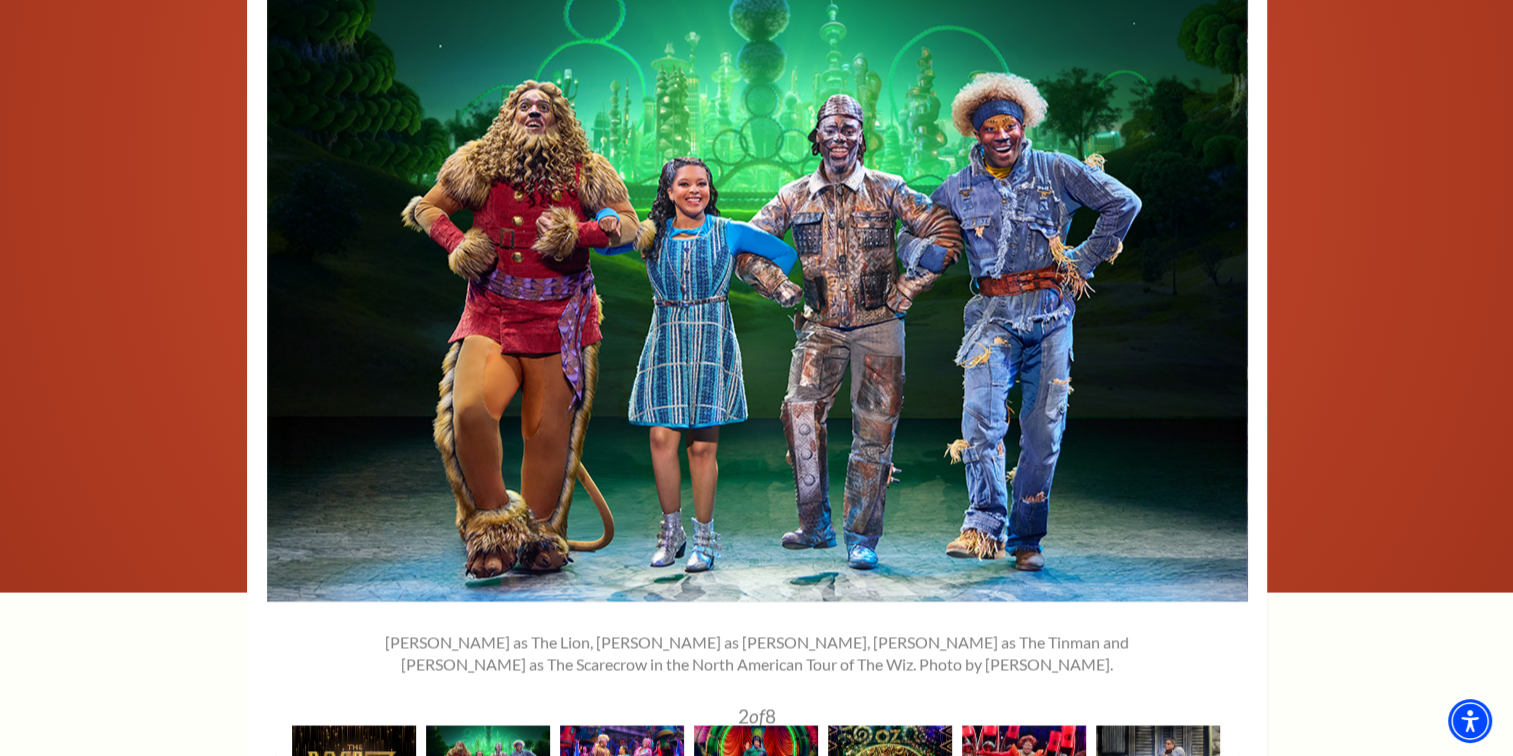 click at bounding box center [622, 766] 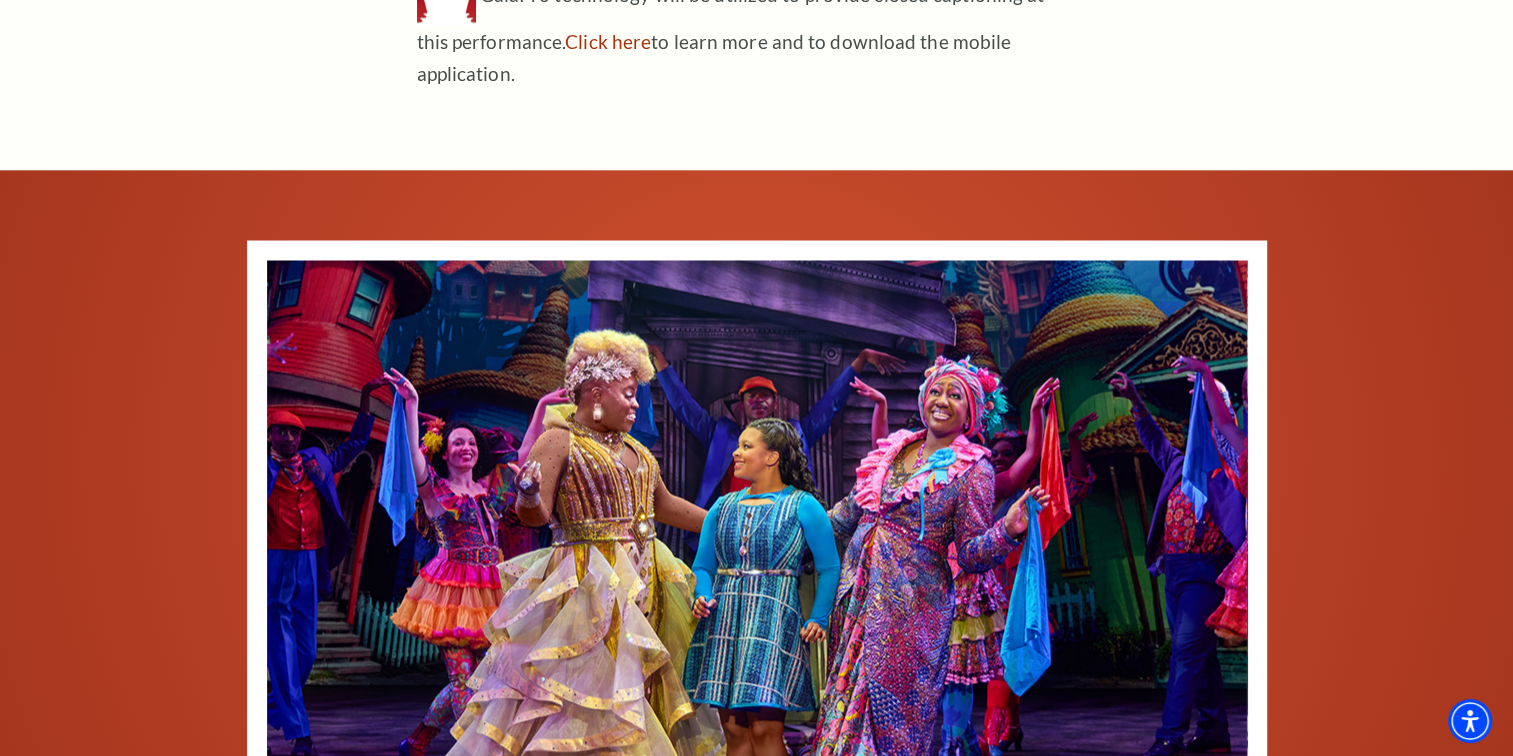 scroll, scrollTop: 3900, scrollLeft: 0, axis: vertical 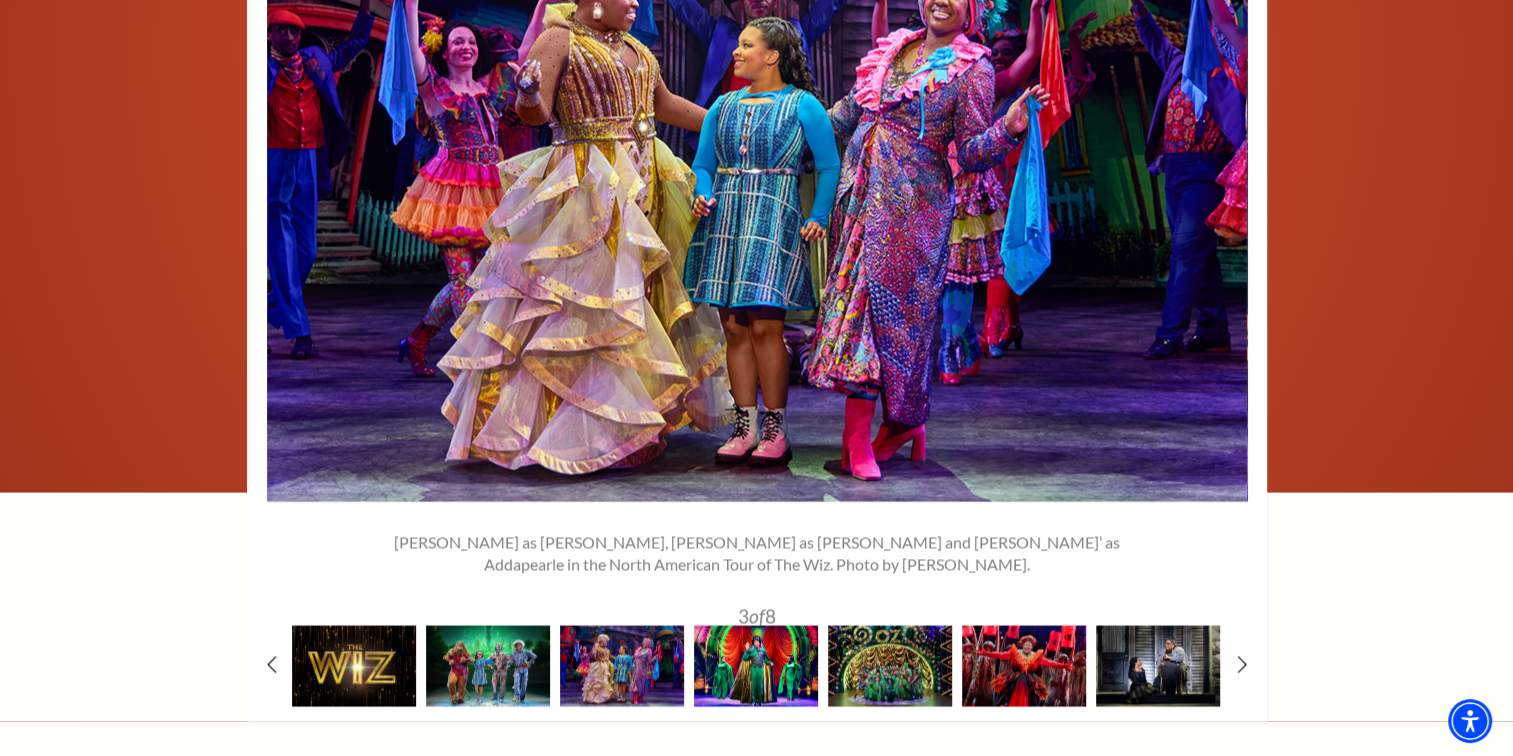 click at bounding box center (756, 666) 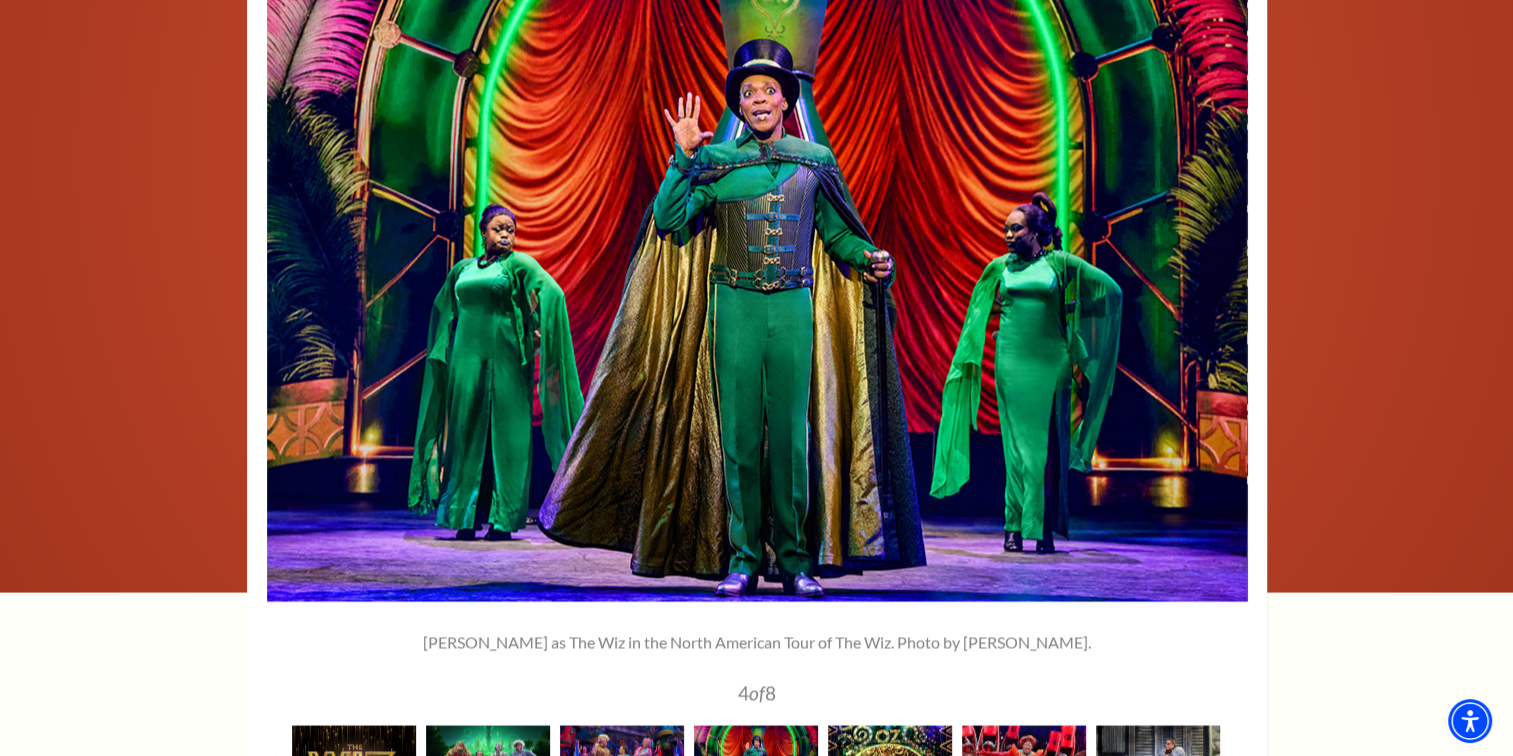 click at bounding box center (890, 766) 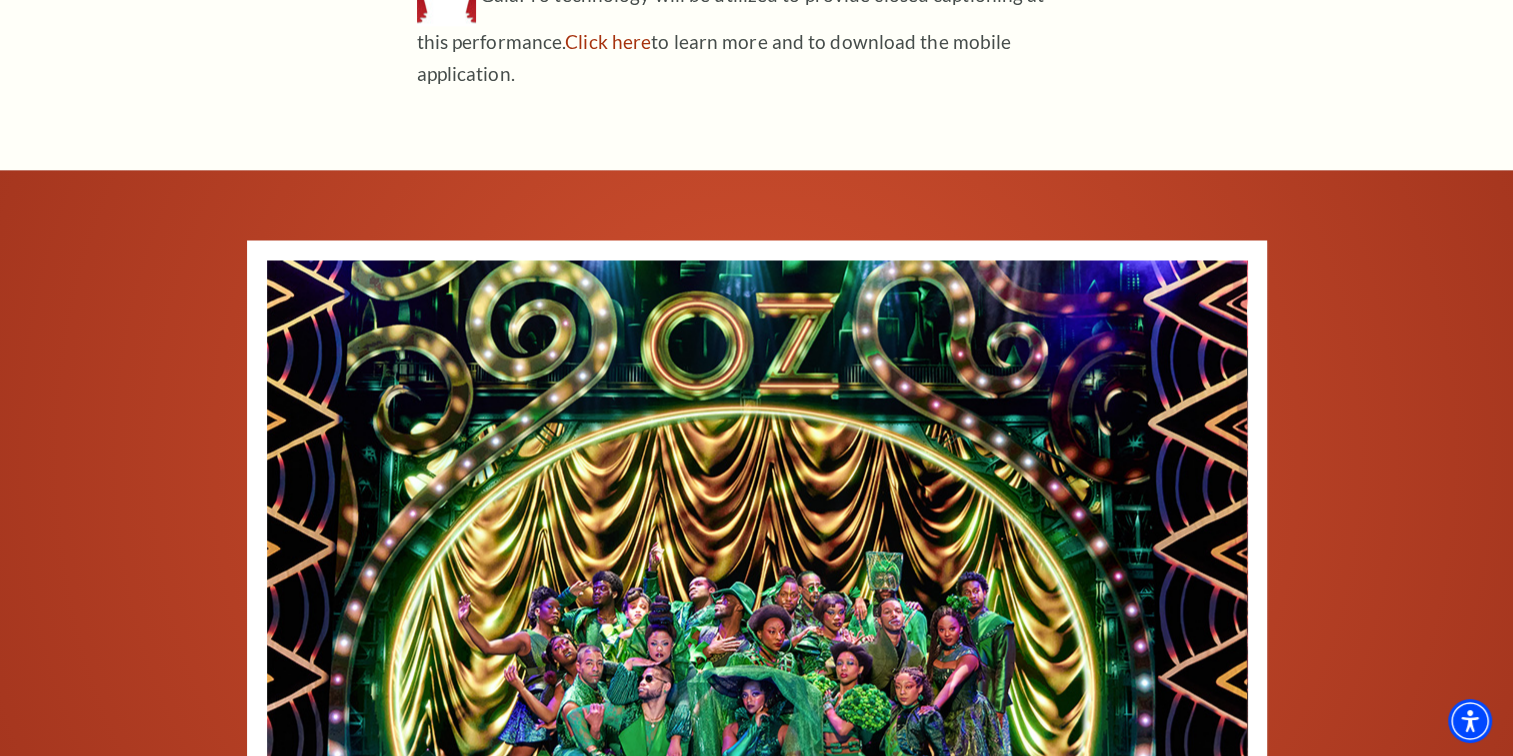 scroll, scrollTop: 4000, scrollLeft: 0, axis: vertical 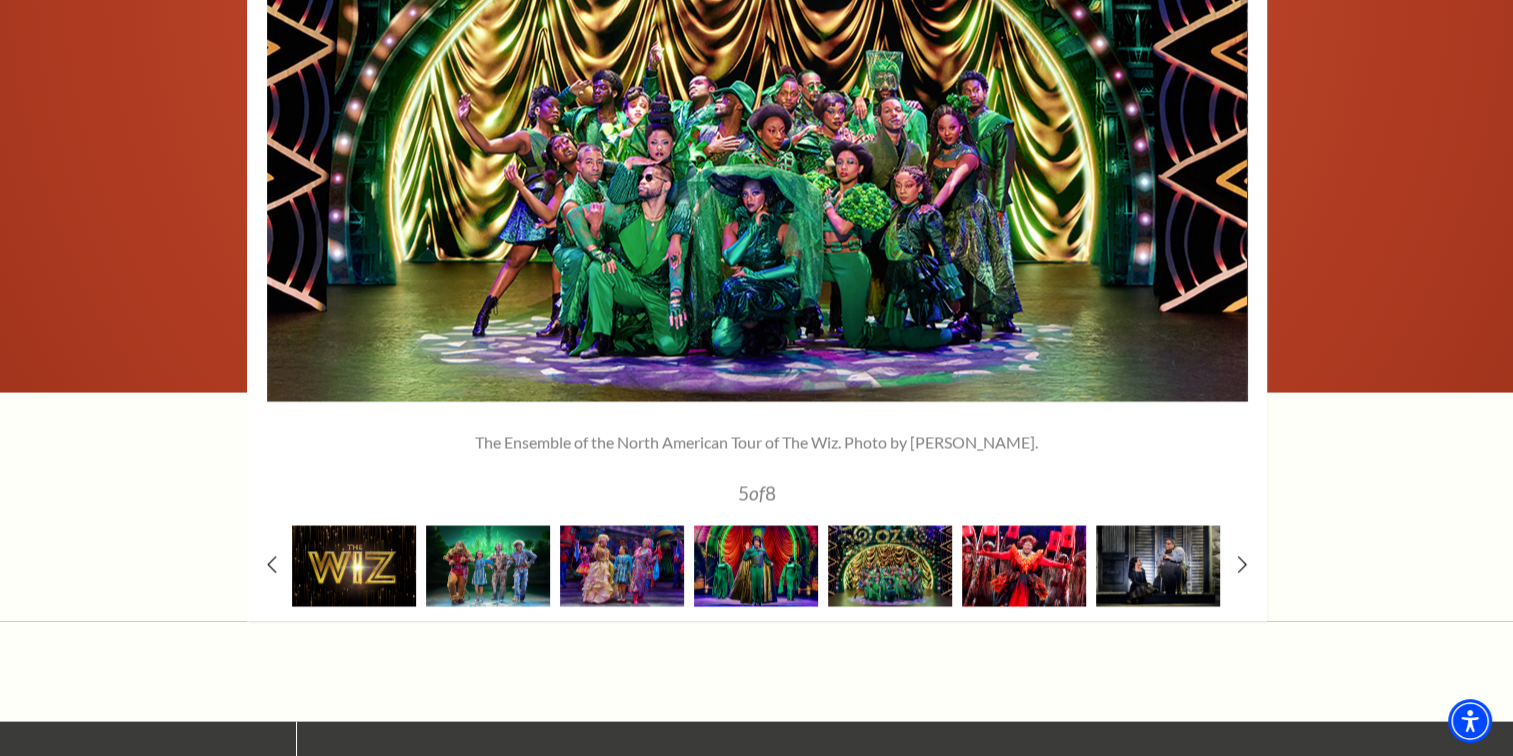 click at bounding box center (1024, 566) 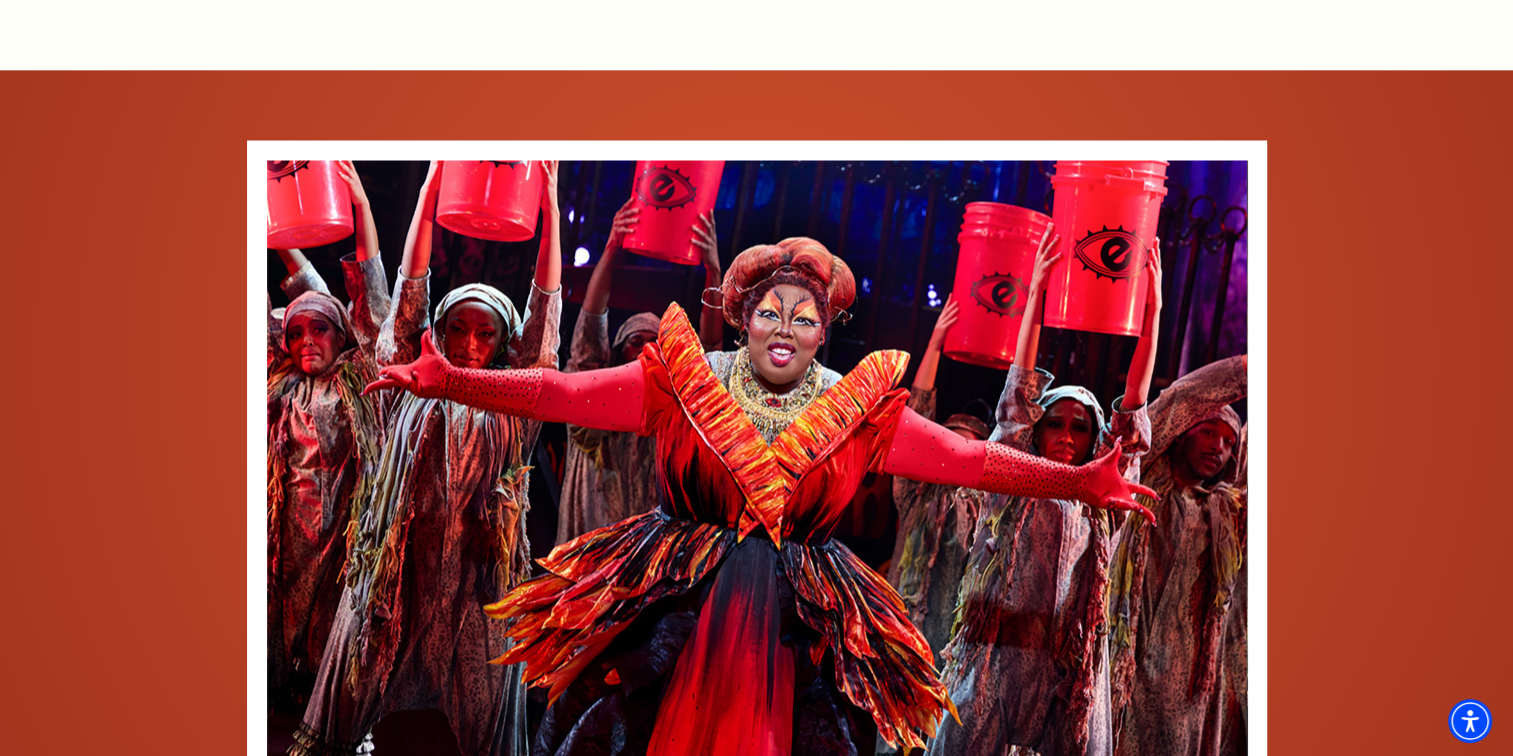 scroll, scrollTop: 3900, scrollLeft: 0, axis: vertical 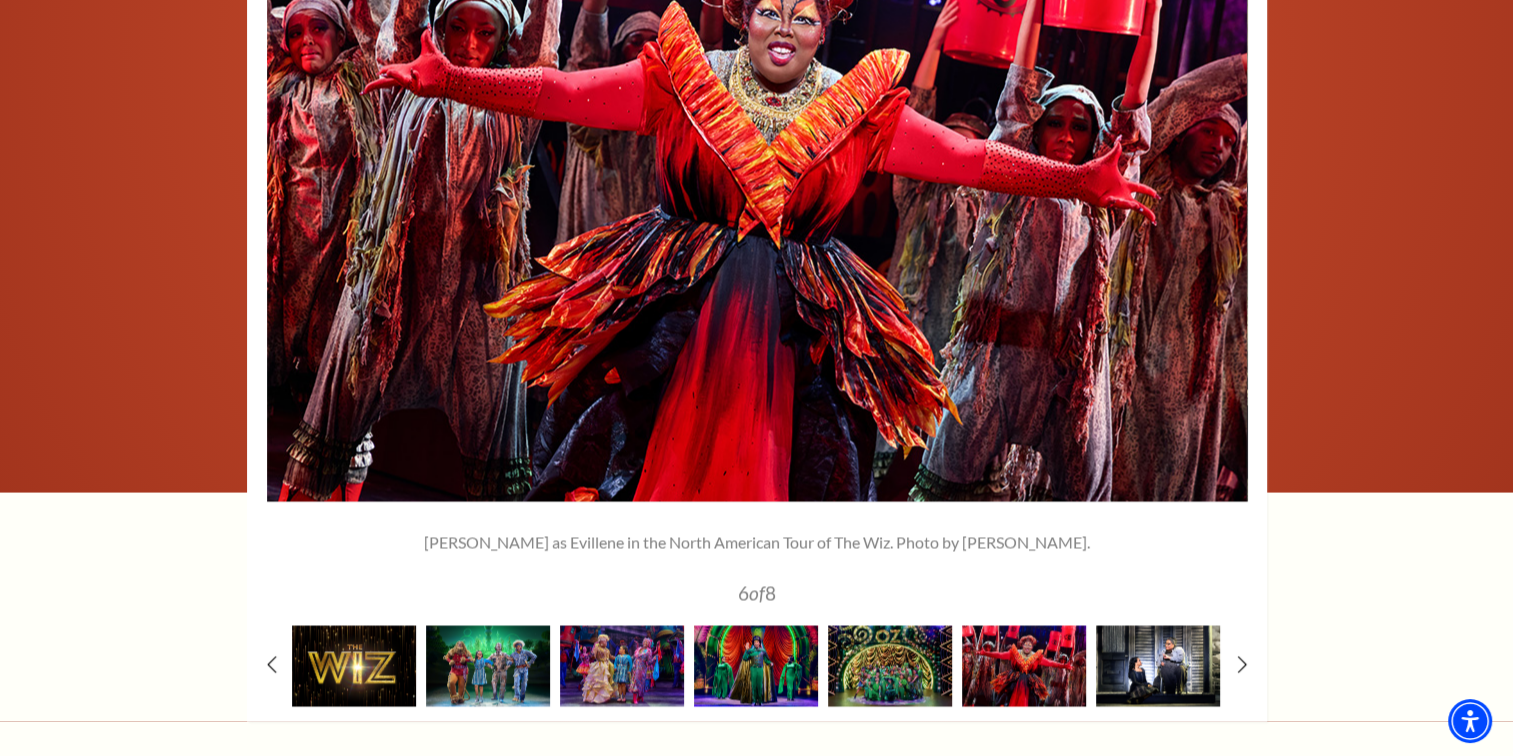 click at bounding box center (1158, 666) 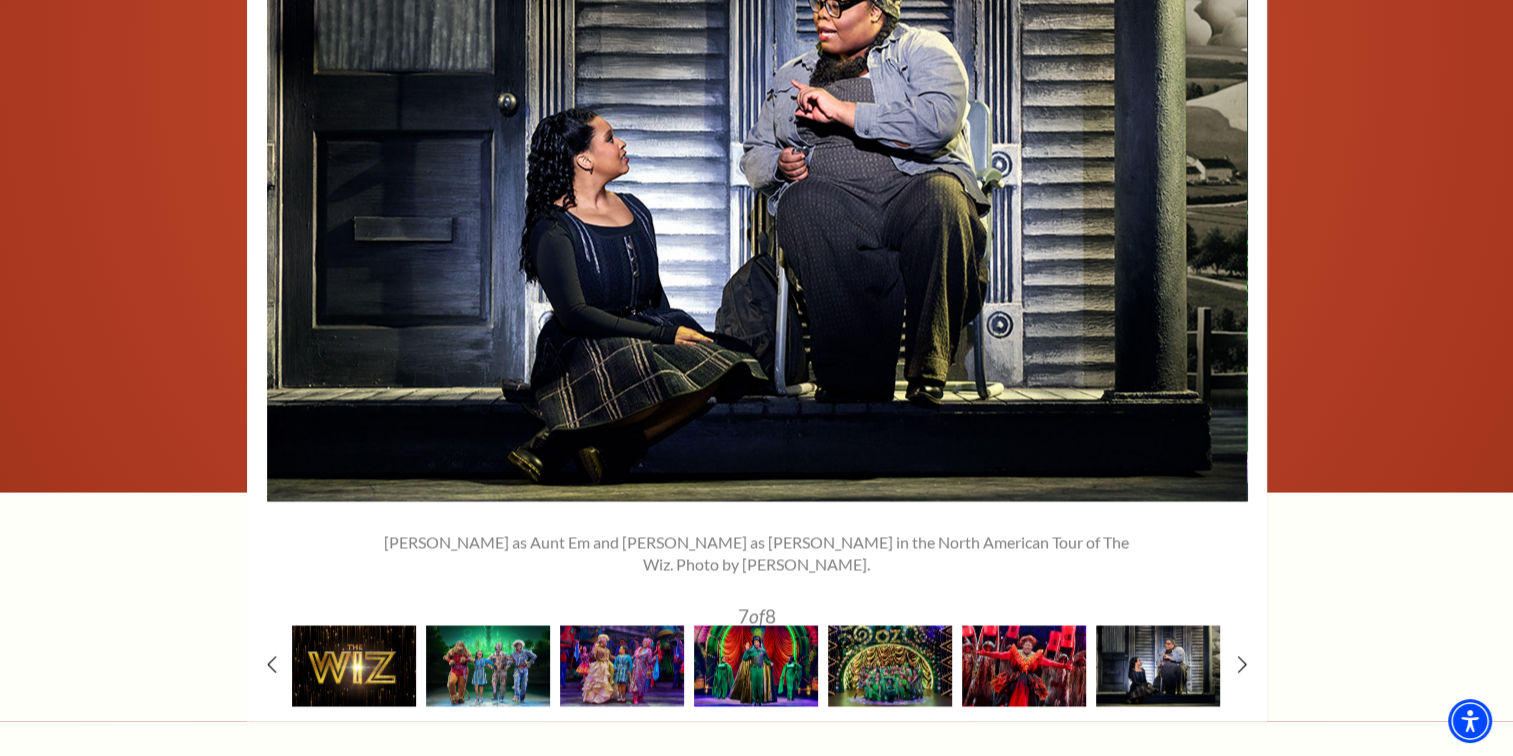 click on "1" at bounding box center (757, 281) 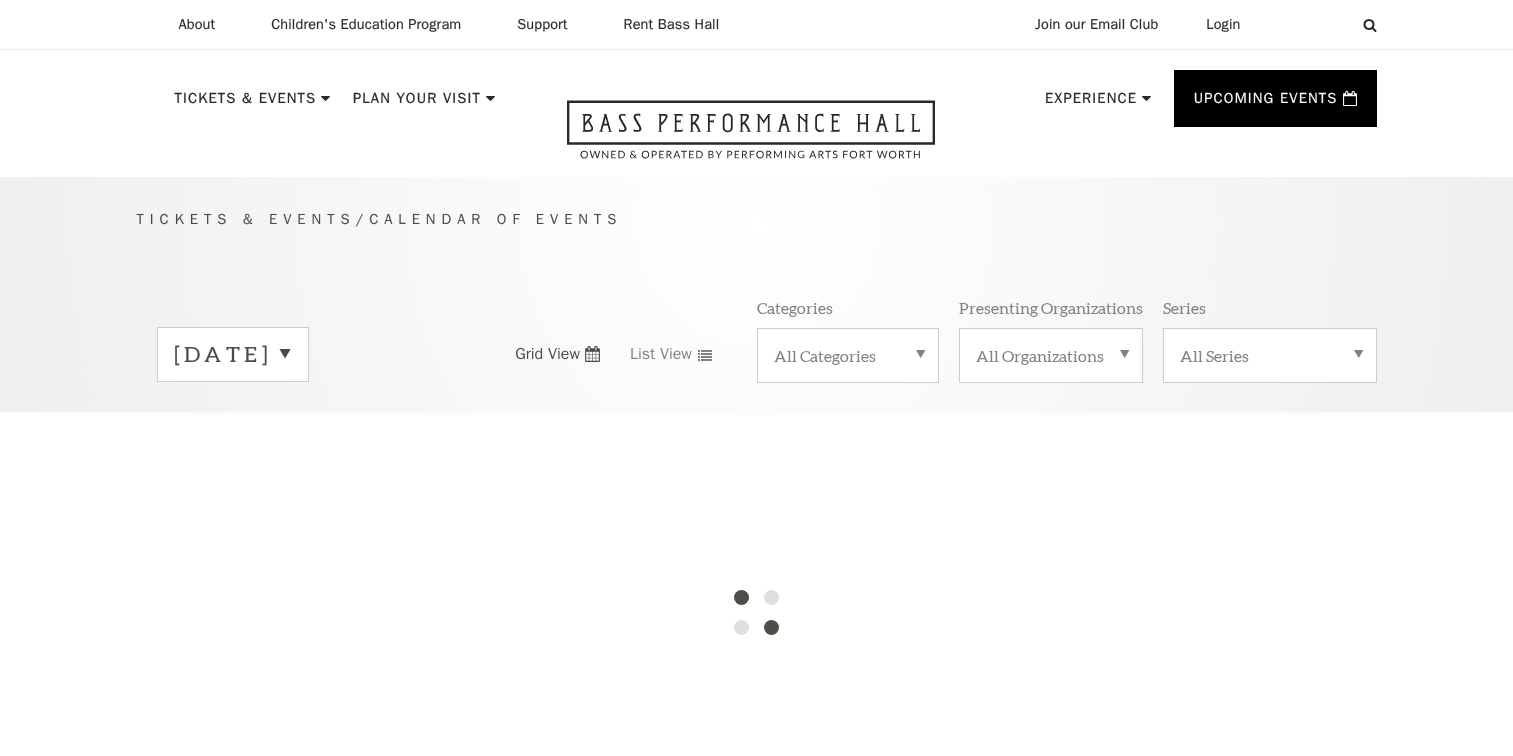 scroll, scrollTop: 176, scrollLeft: 0, axis: vertical 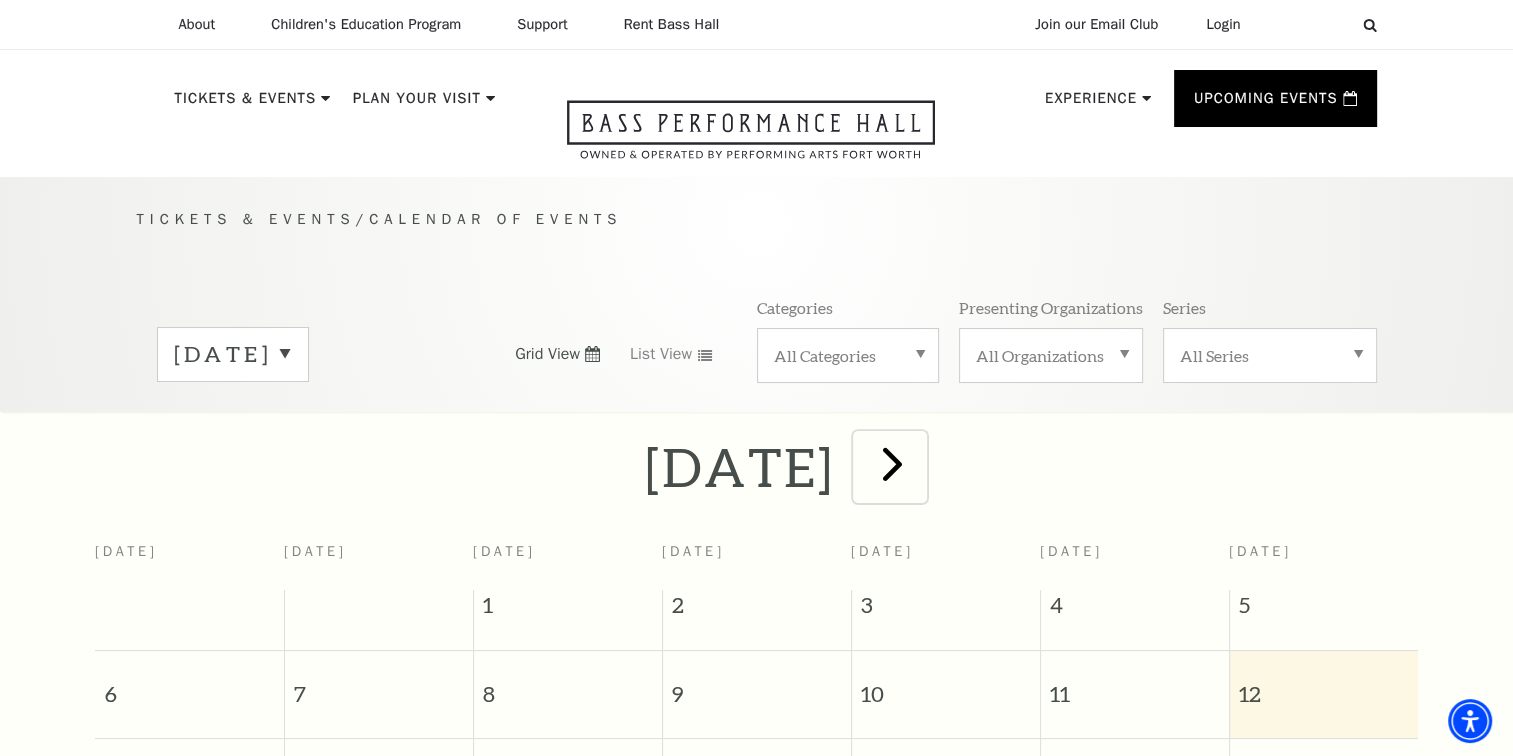 click at bounding box center [892, 463] 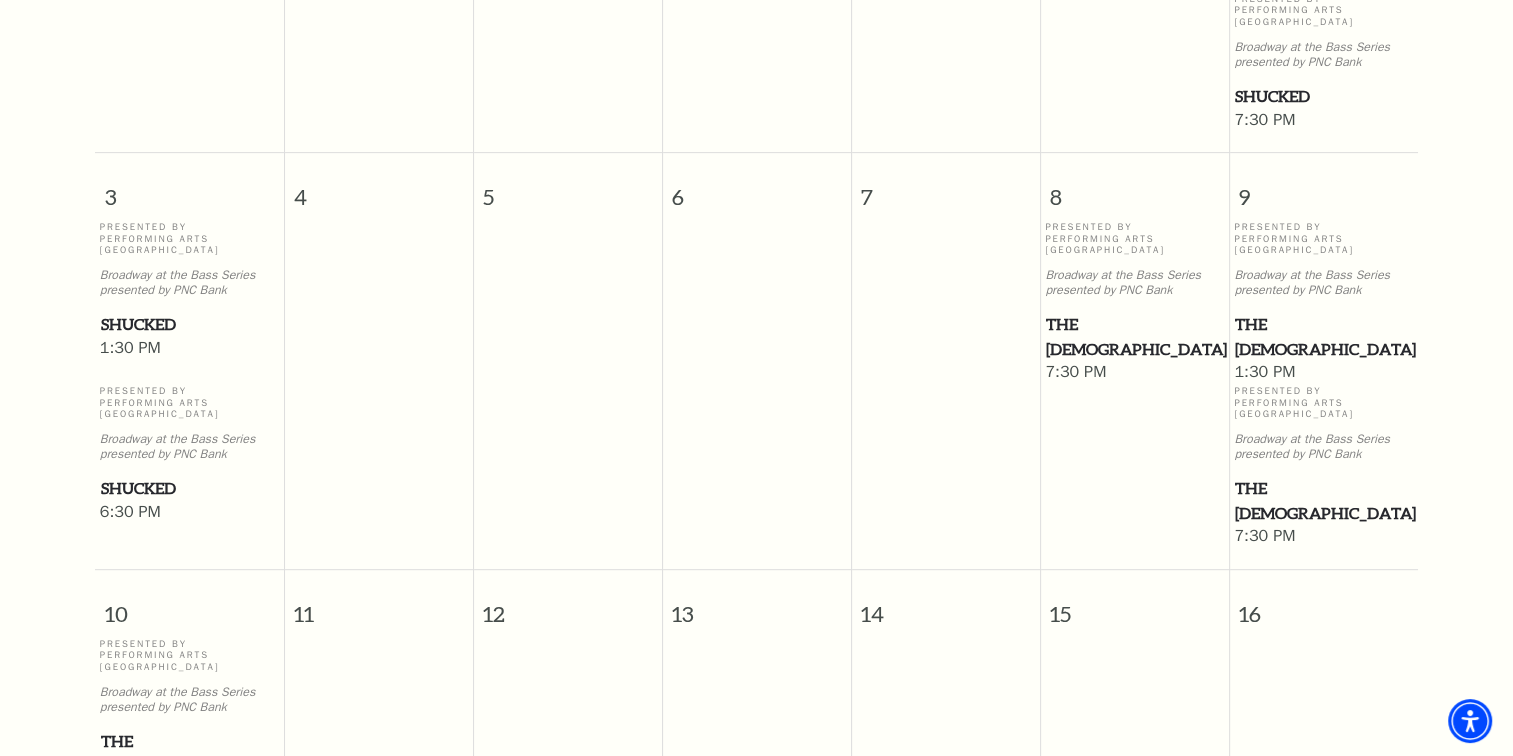 scroll, scrollTop: 876, scrollLeft: 0, axis: vertical 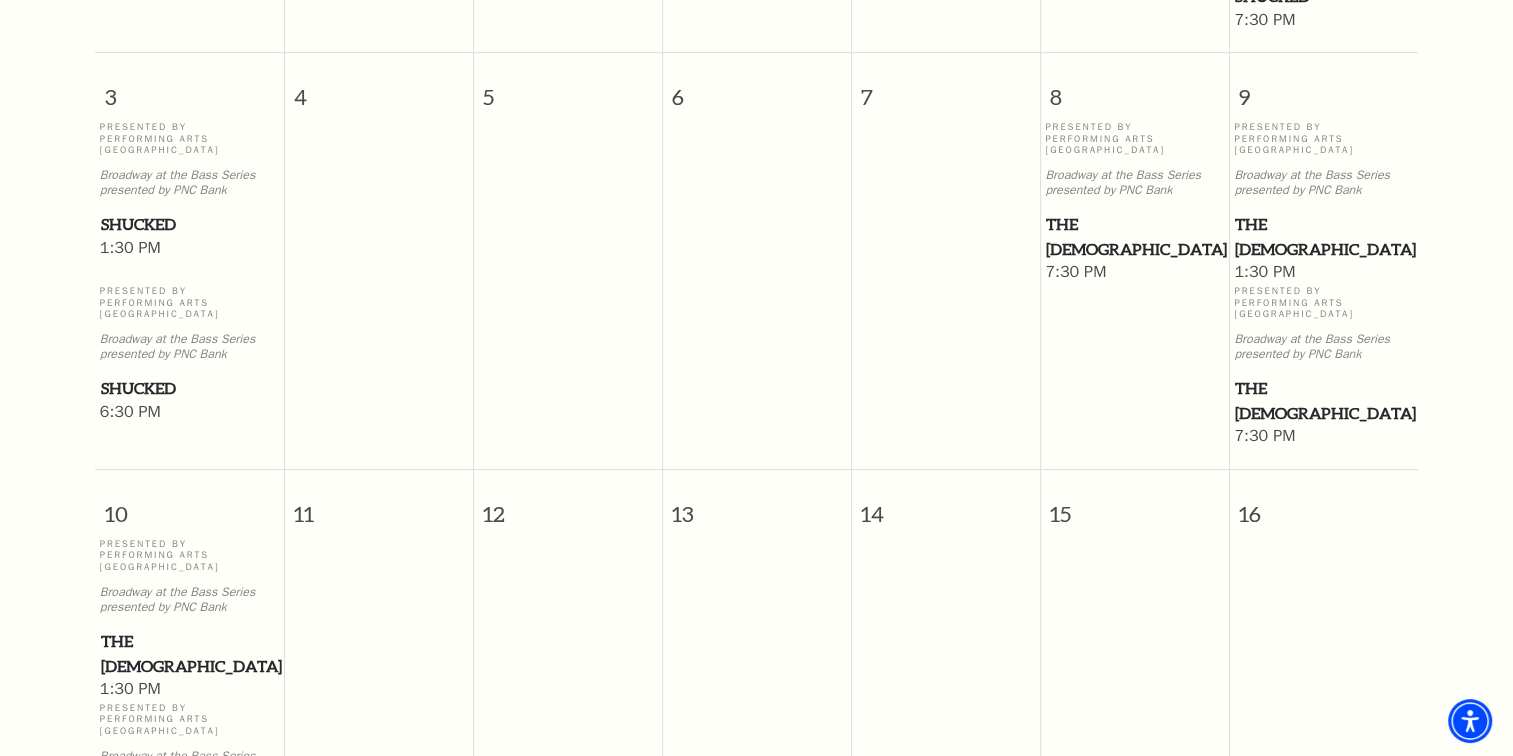 click on "The [DEMOGRAPHIC_DATA]" at bounding box center (1323, 236) 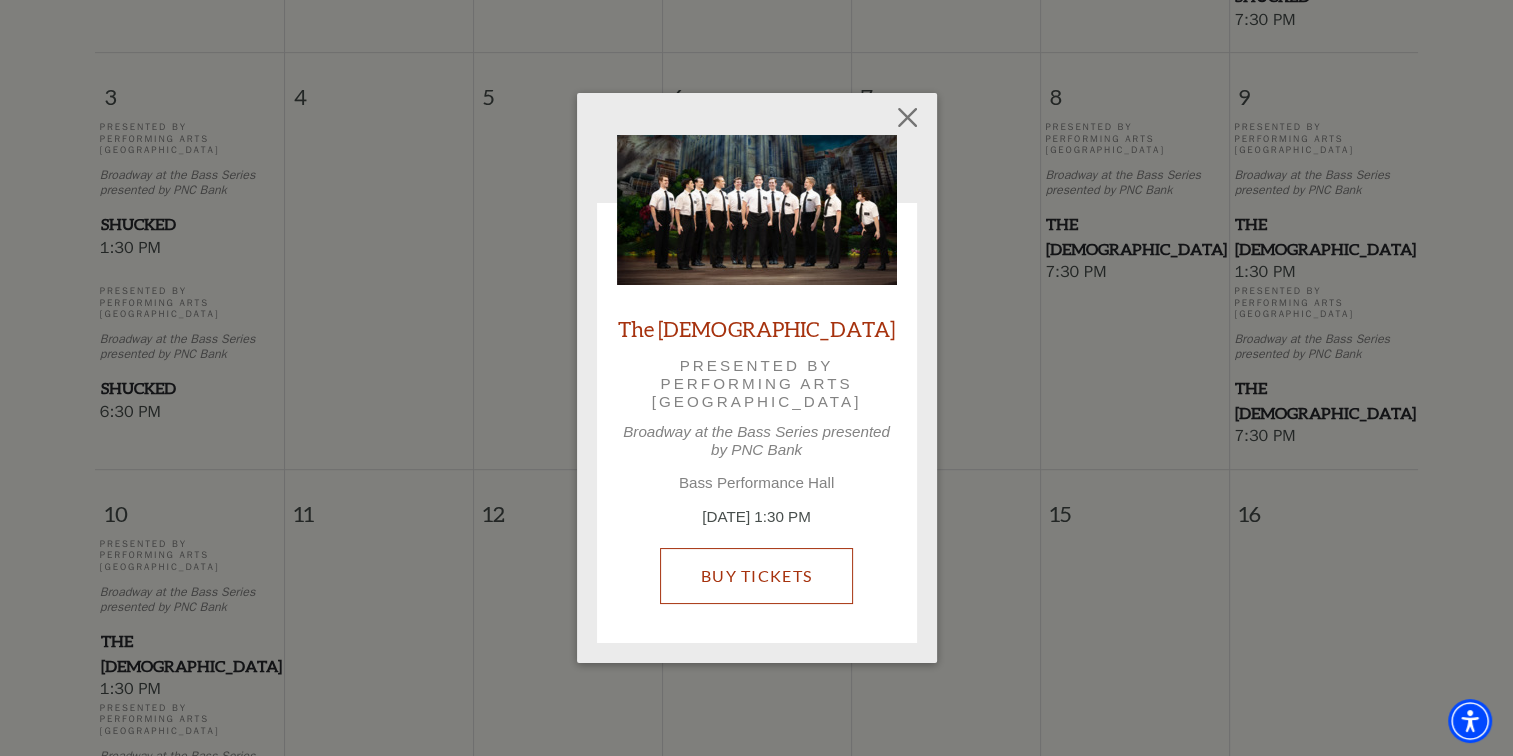 click on "Buy Tickets" at bounding box center (756, 576) 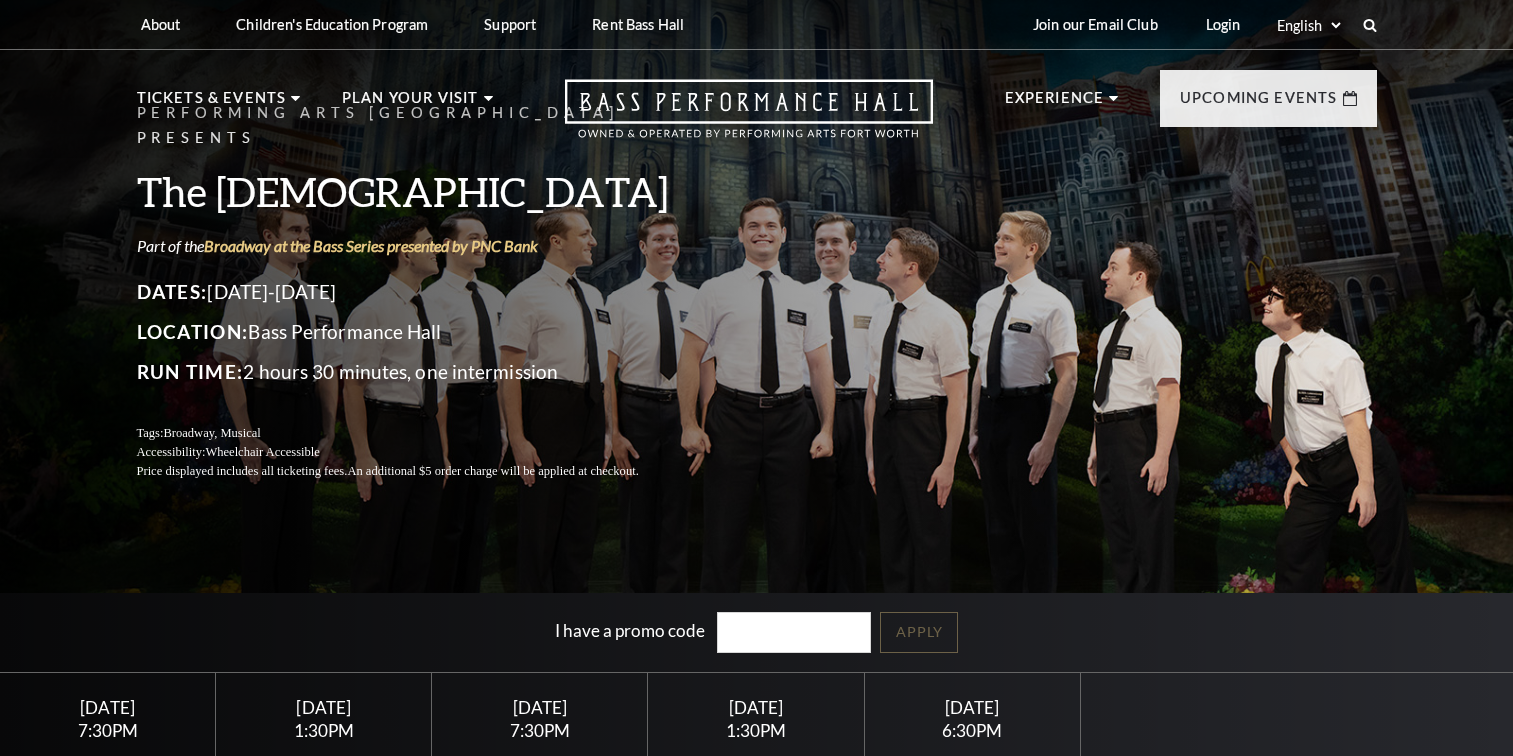 scroll, scrollTop: 0, scrollLeft: 0, axis: both 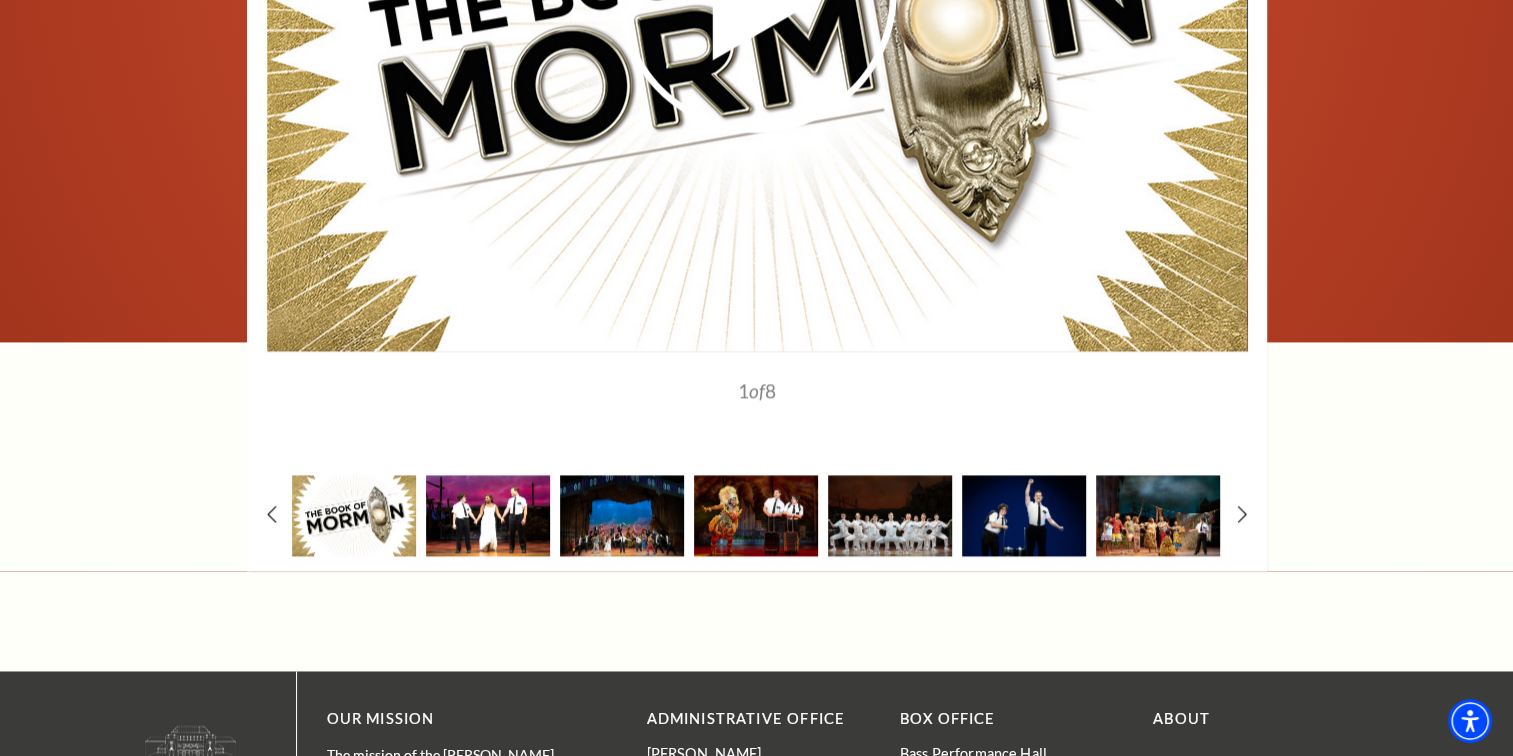 click at bounding box center (488, 515) 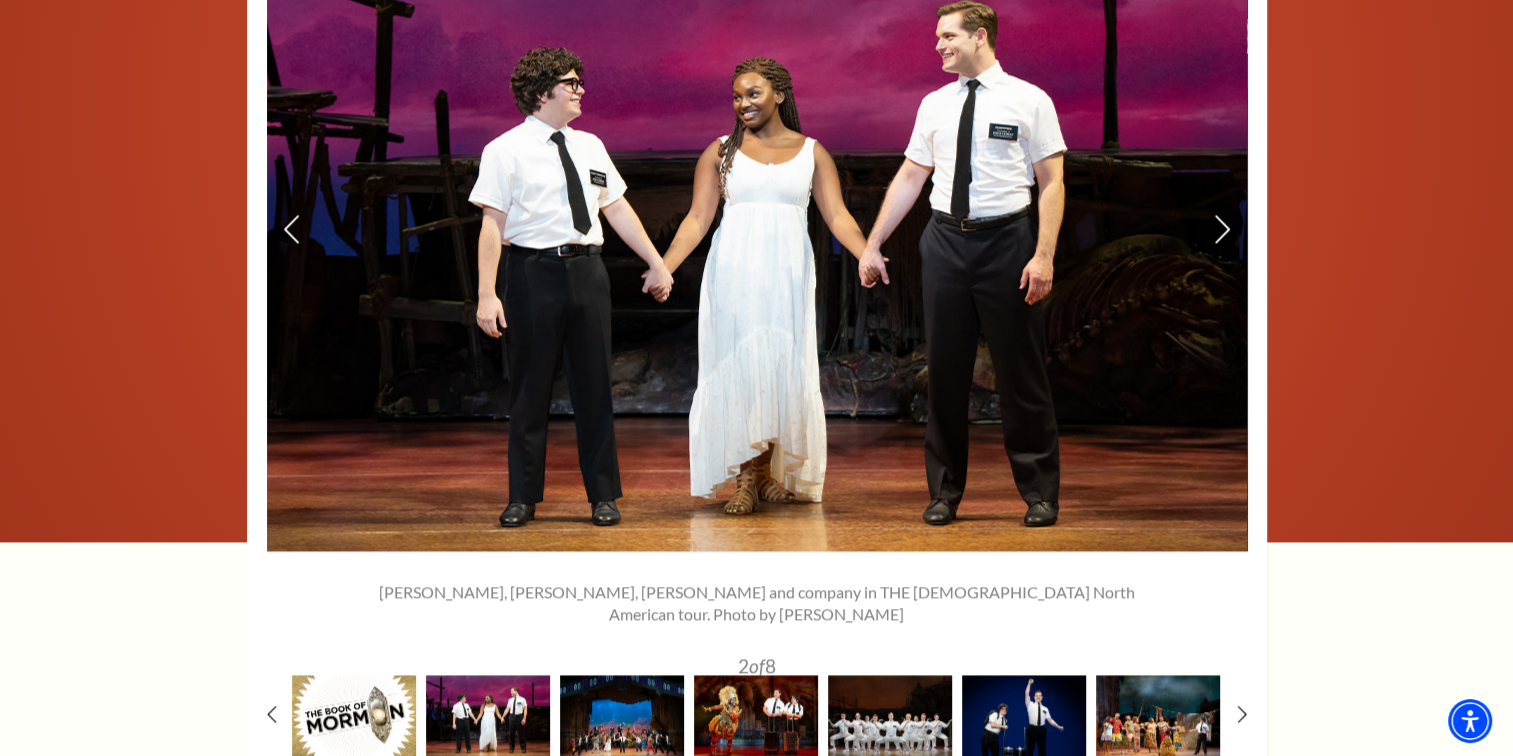 scroll, scrollTop: 2500, scrollLeft: 0, axis: vertical 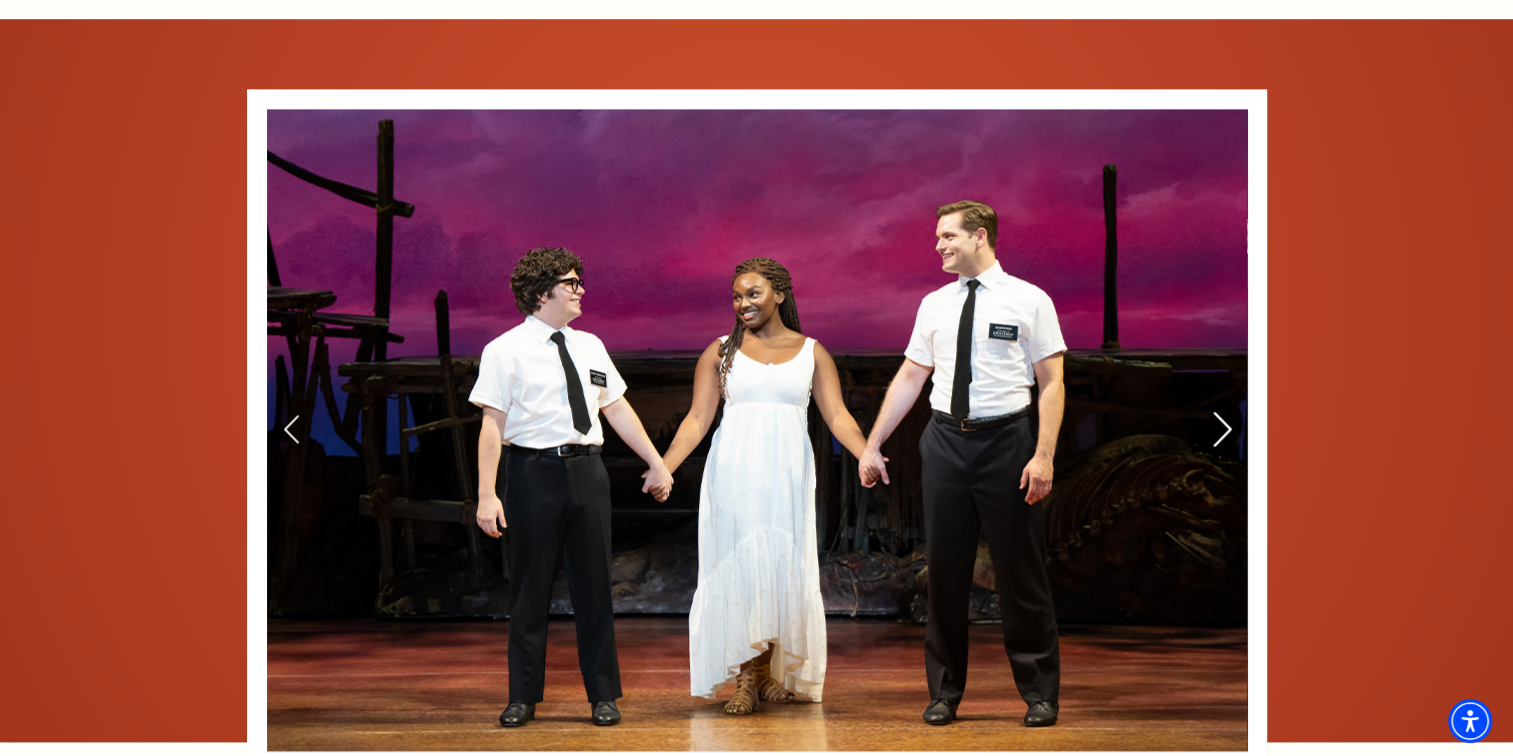 click 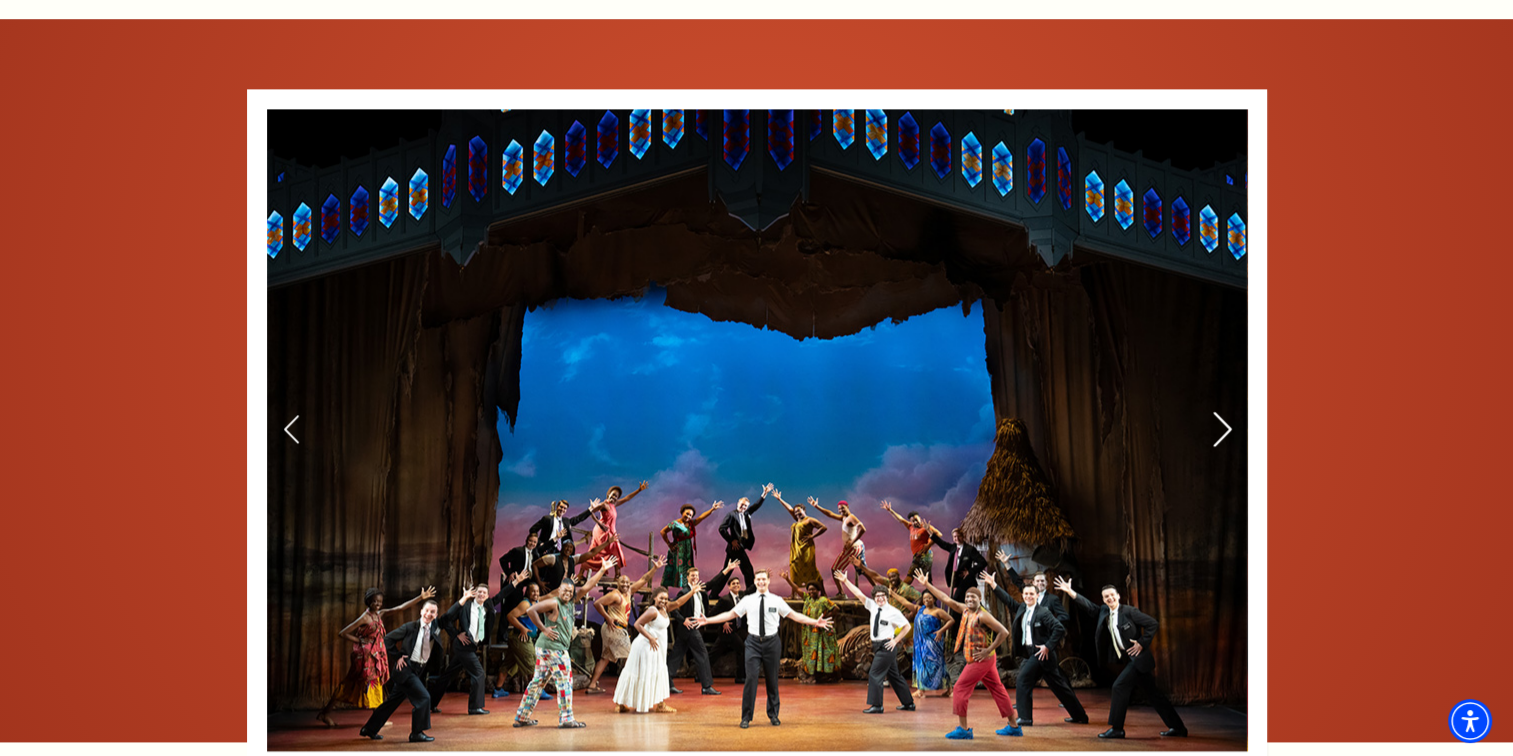 click 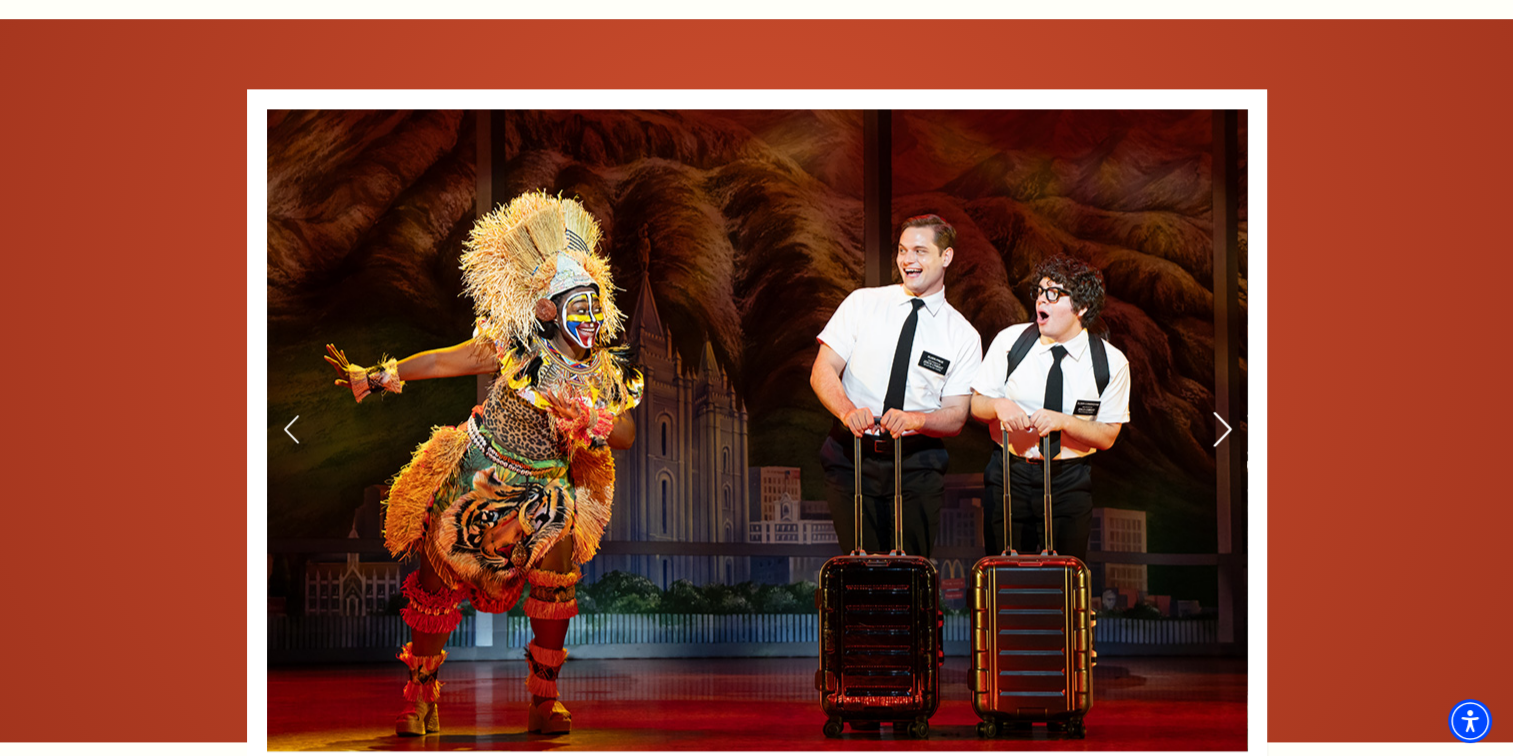 click 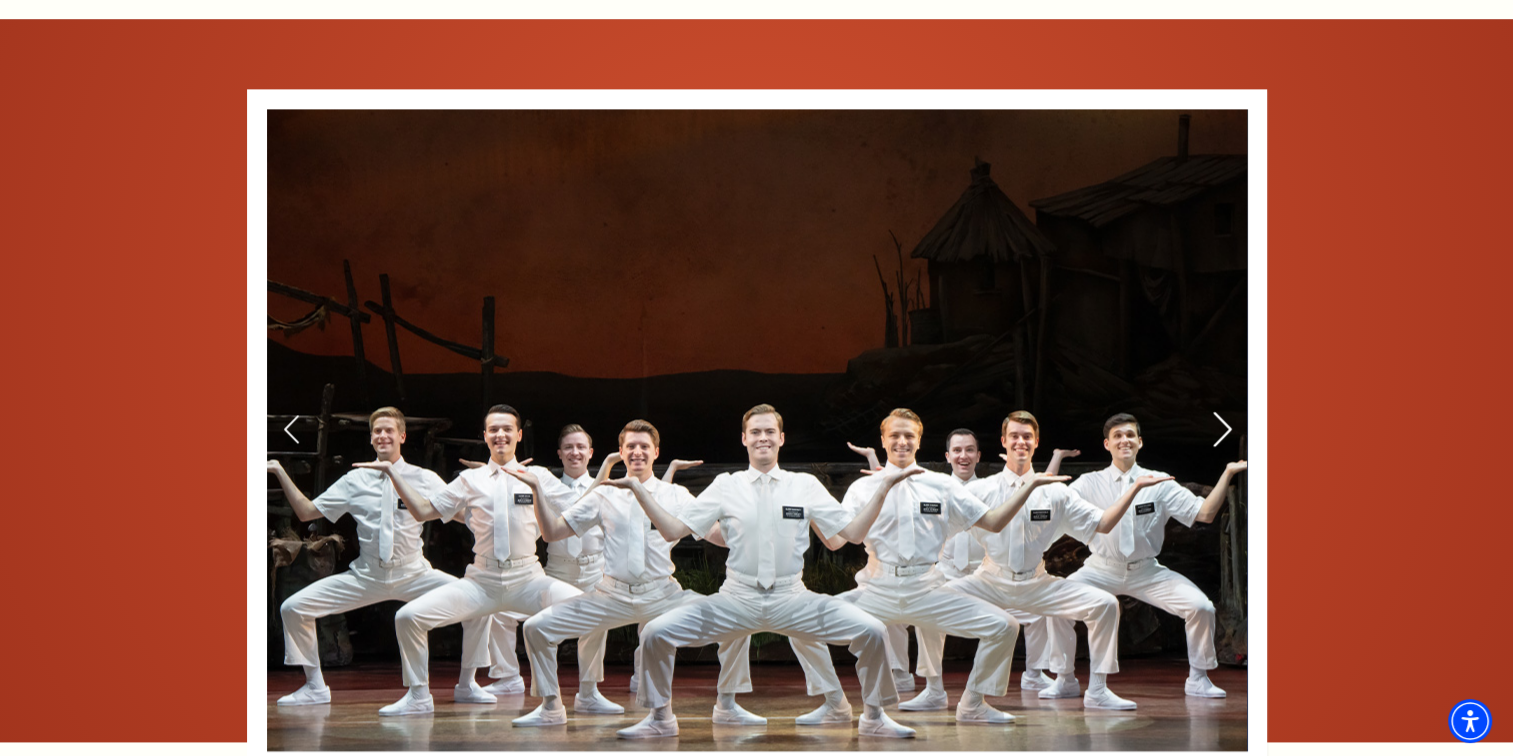 click 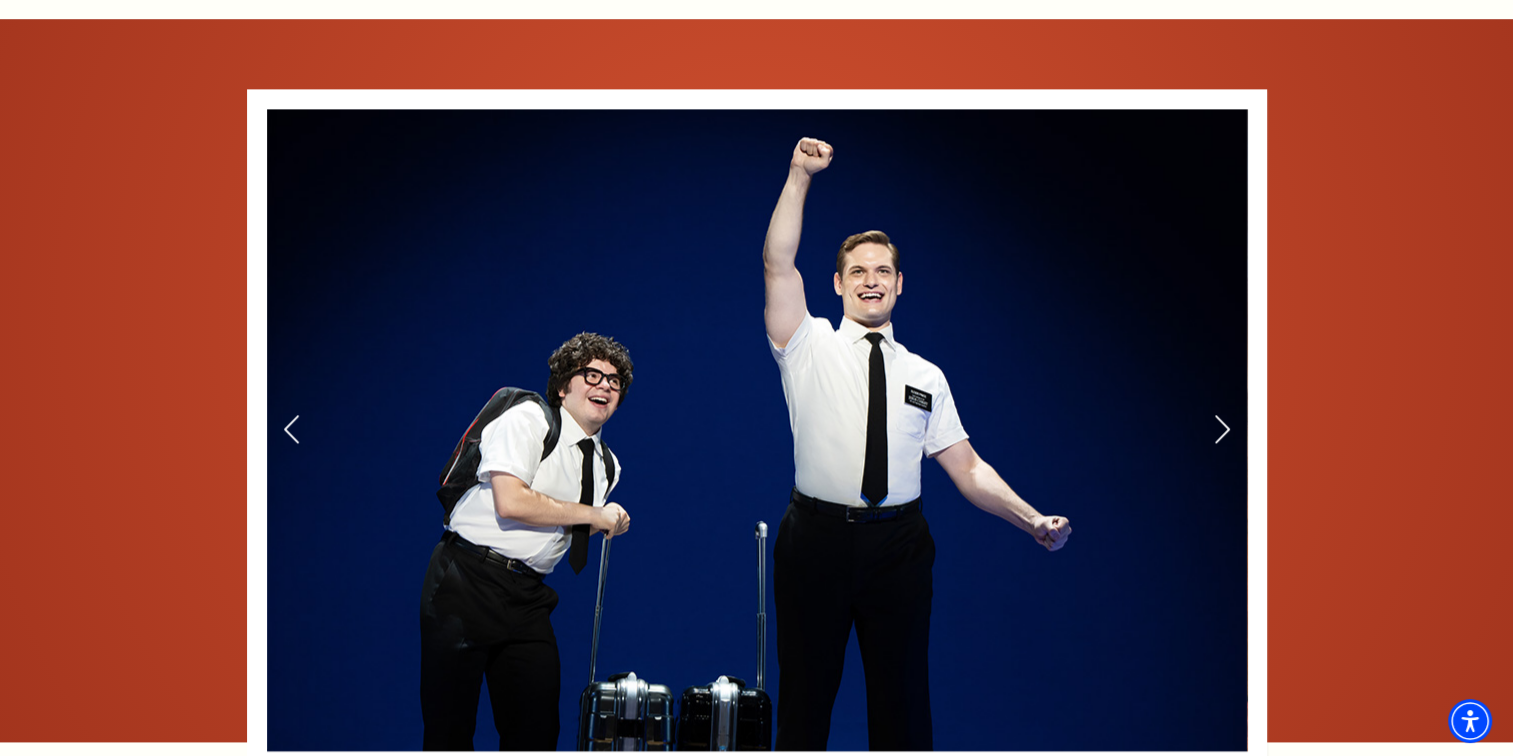 click at bounding box center [757, 430] 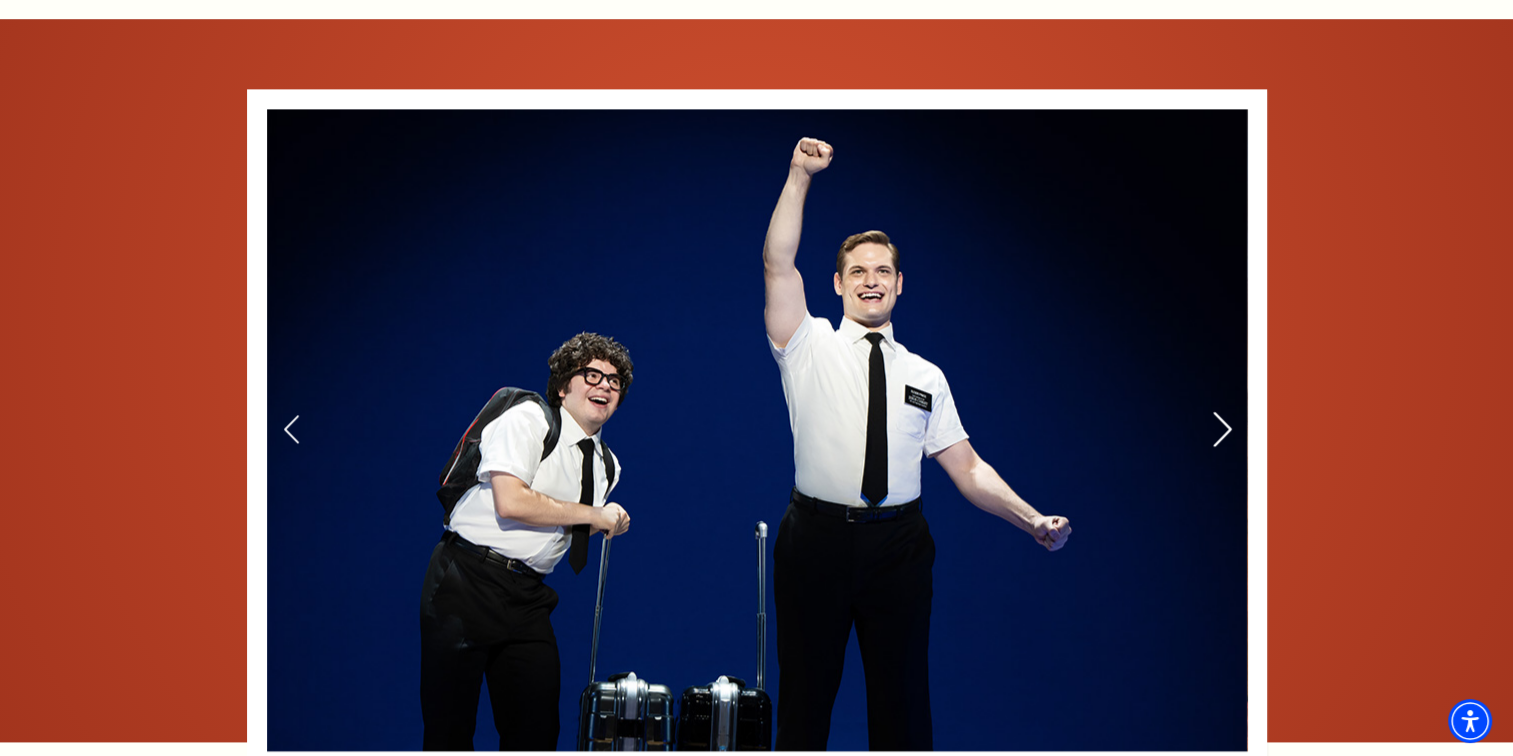 click 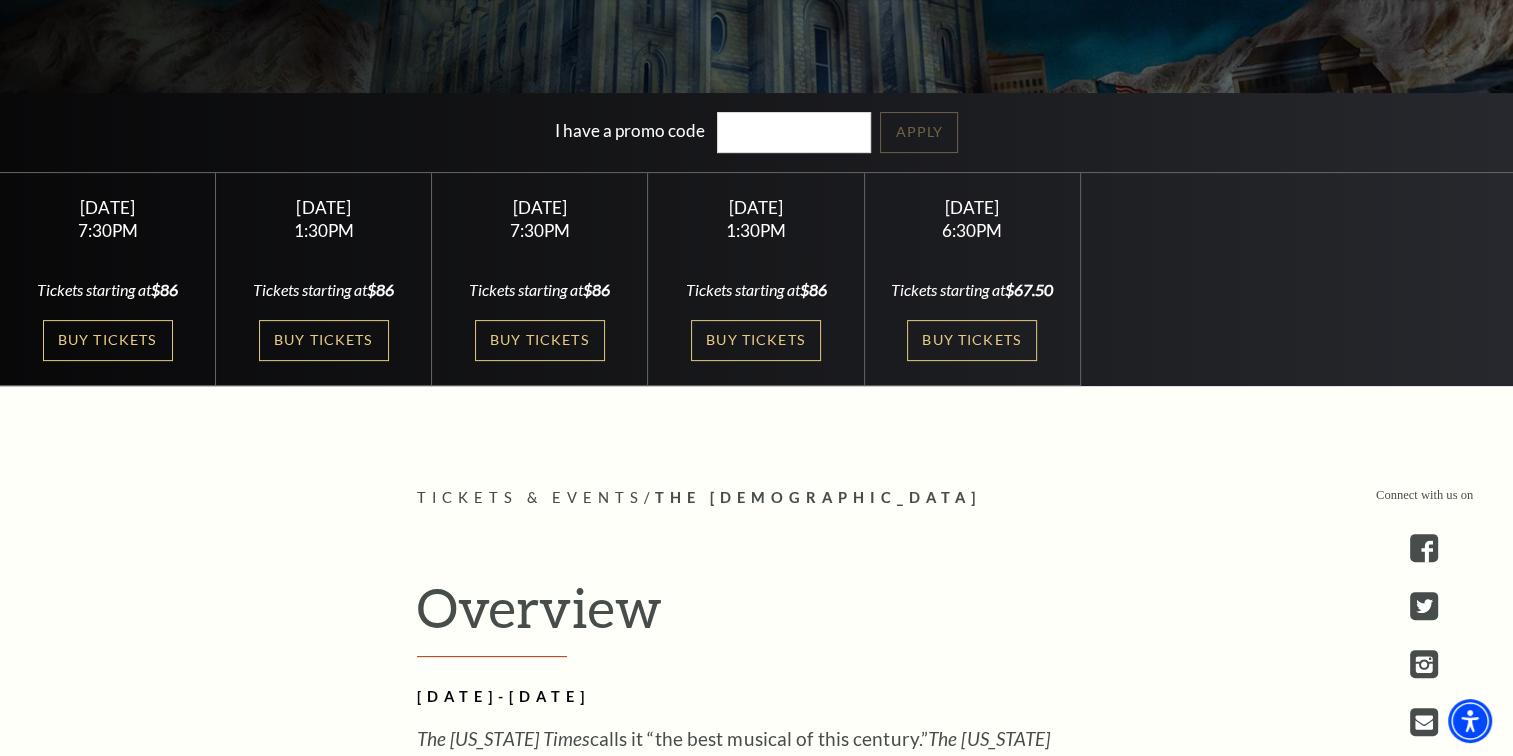 scroll, scrollTop: 0, scrollLeft: 0, axis: both 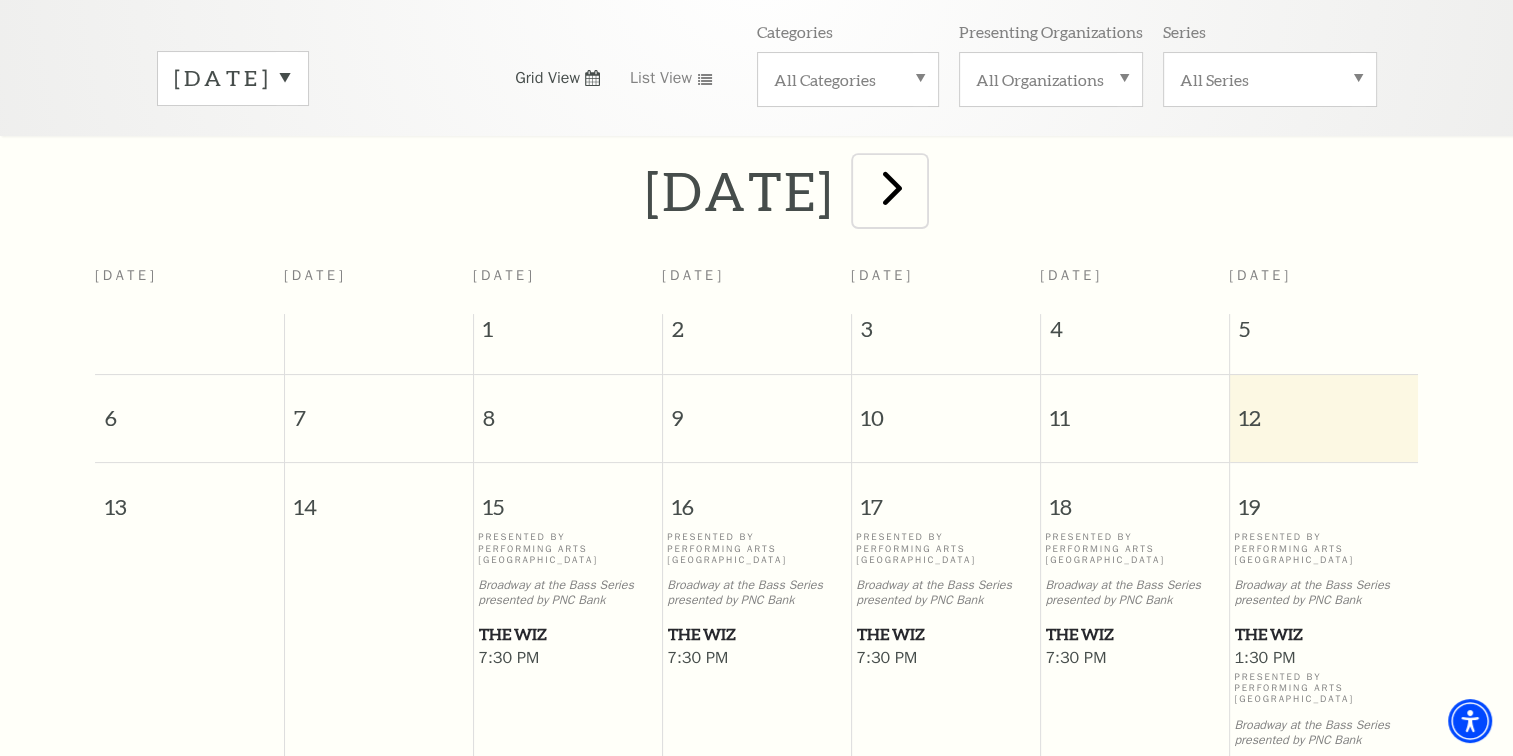 click at bounding box center [892, 187] 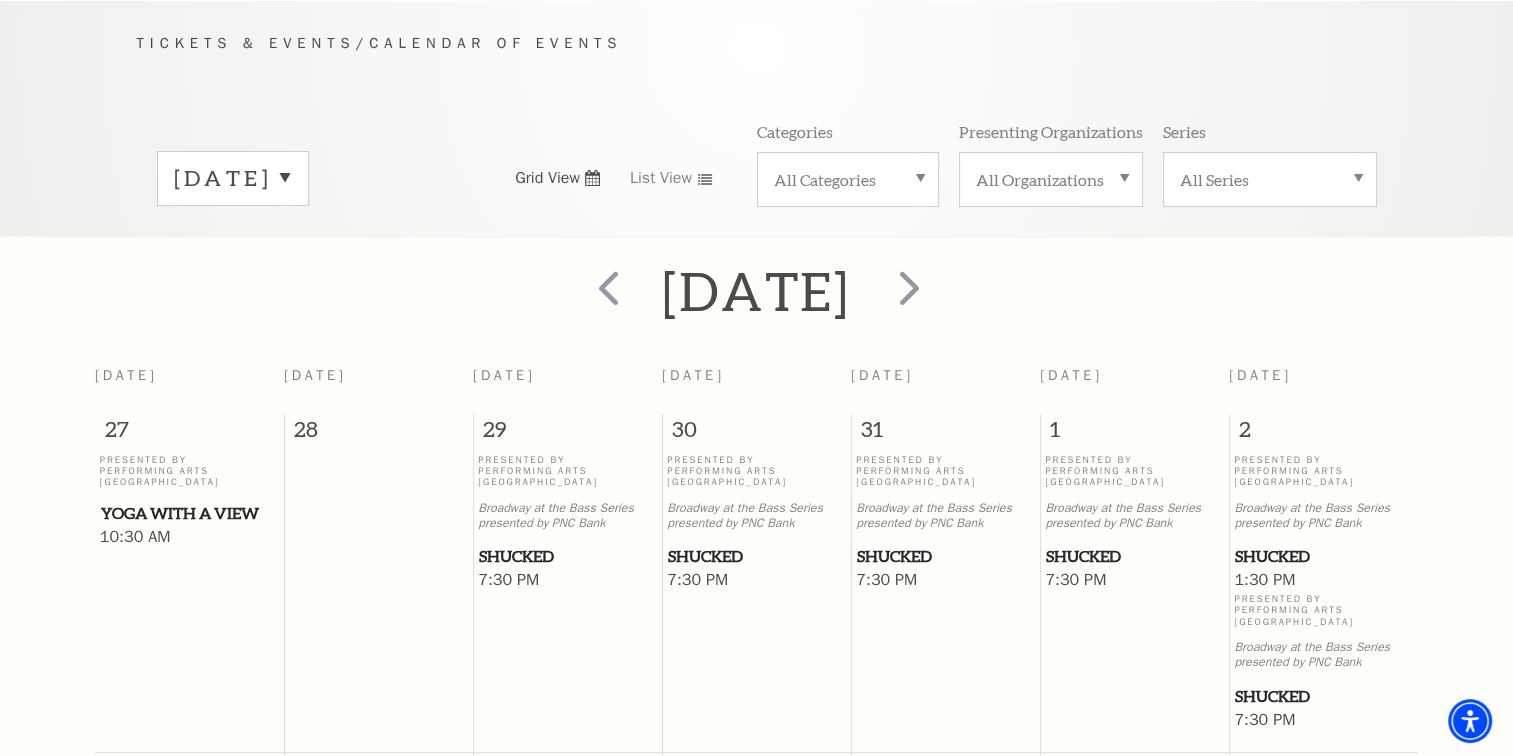 scroll, scrollTop: 76, scrollLeft: 0, axis: vertical 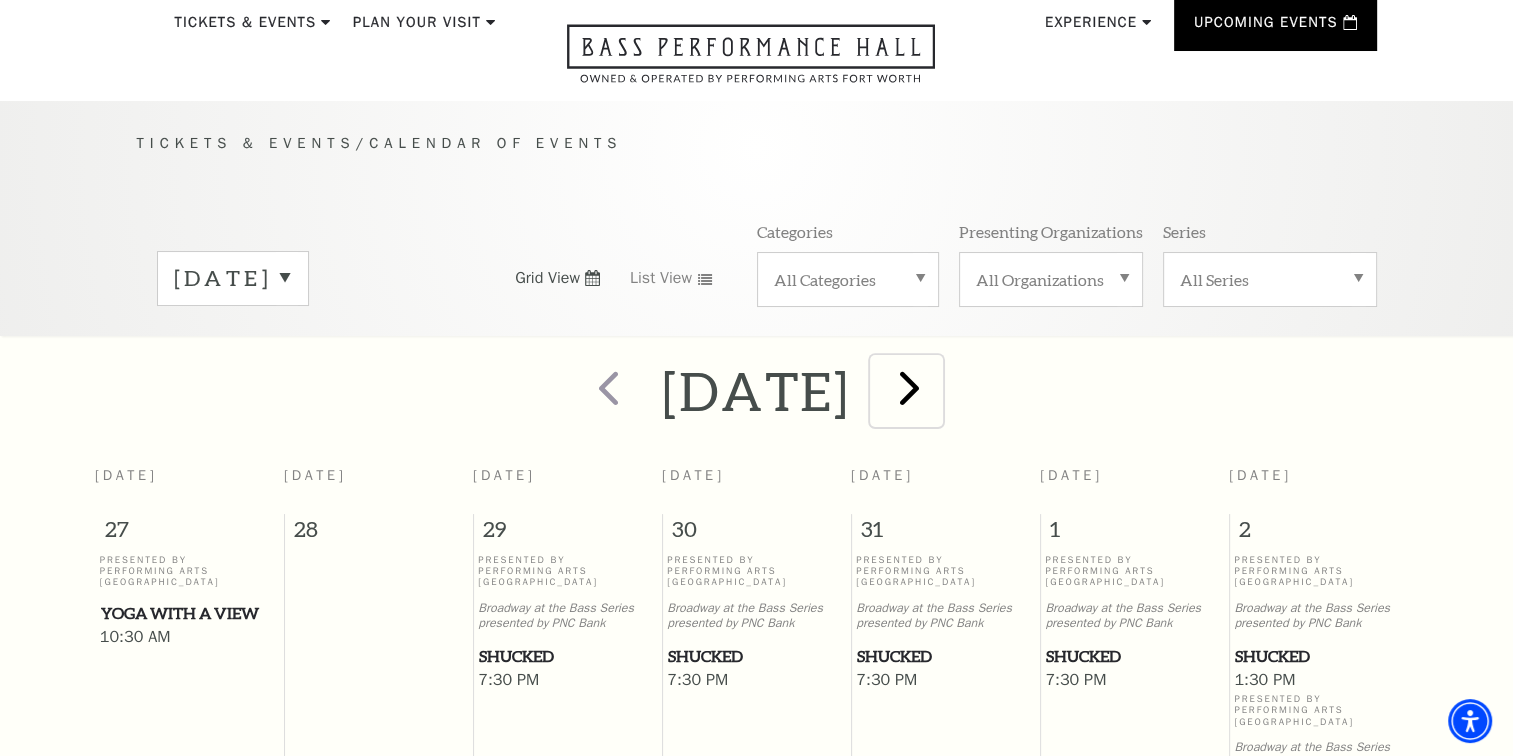 click at bounding box center (909, 387) 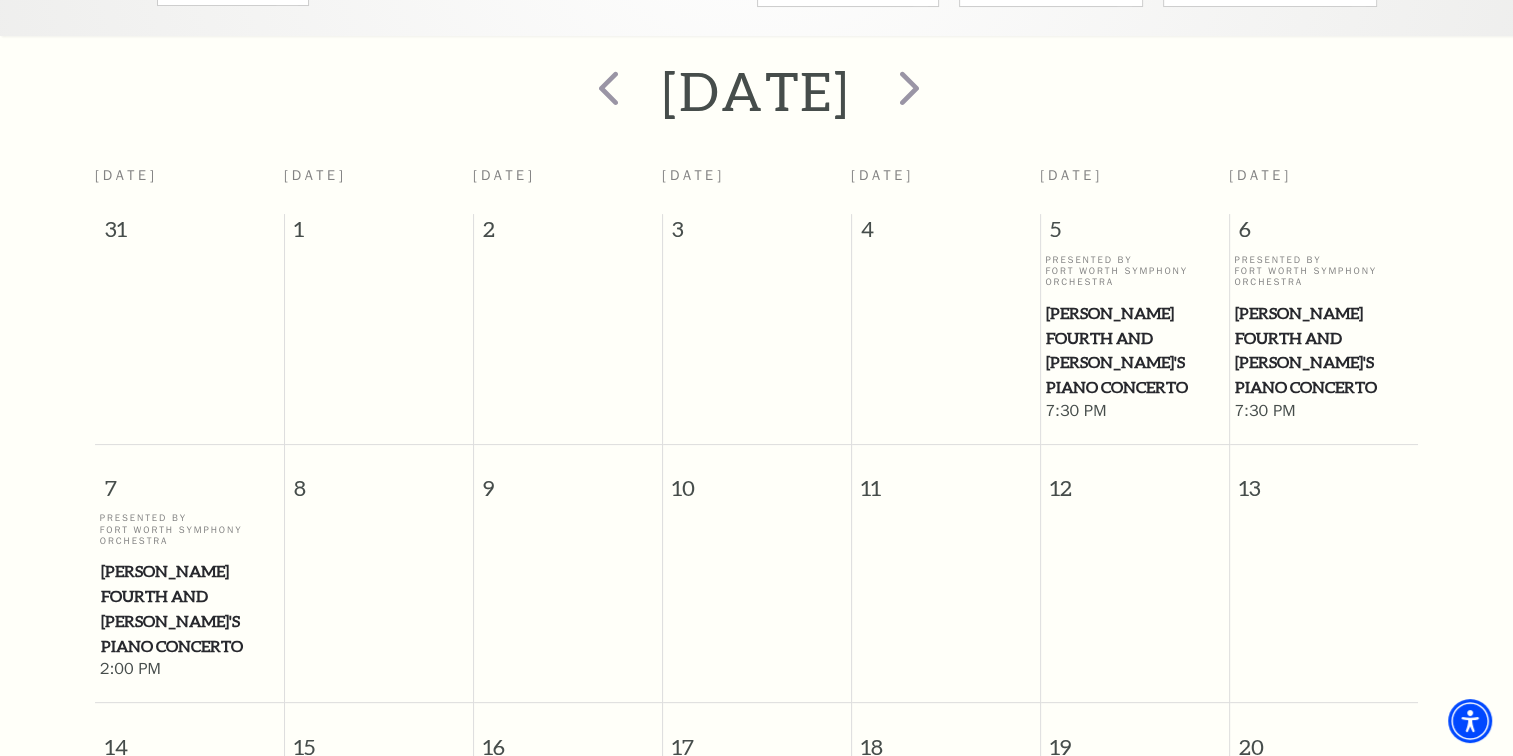 scroll, scrollTop: 776, scrollLeft: 0, axis: vertical 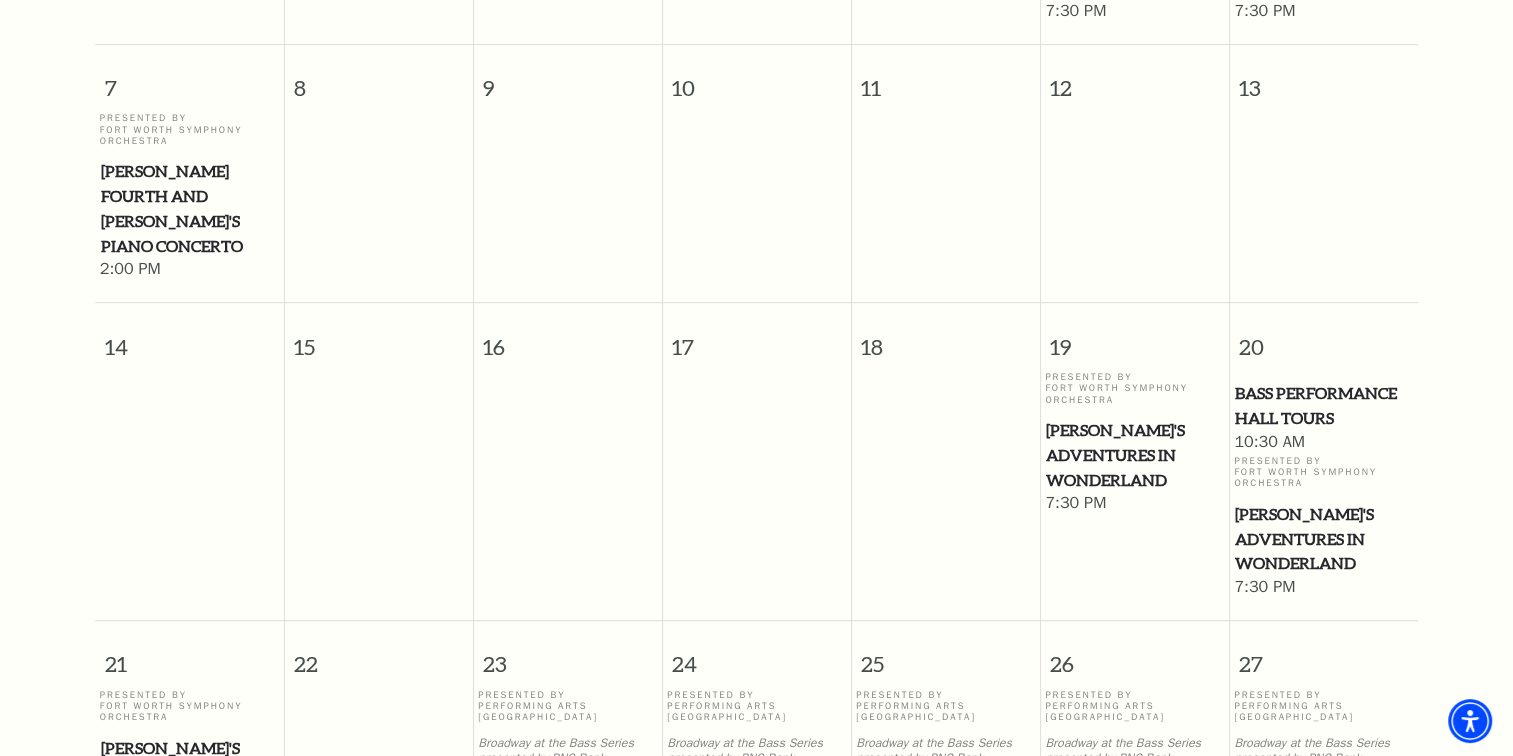 click on "Alice's Adventures in Wonderland" at bounding box center [1134, 455] 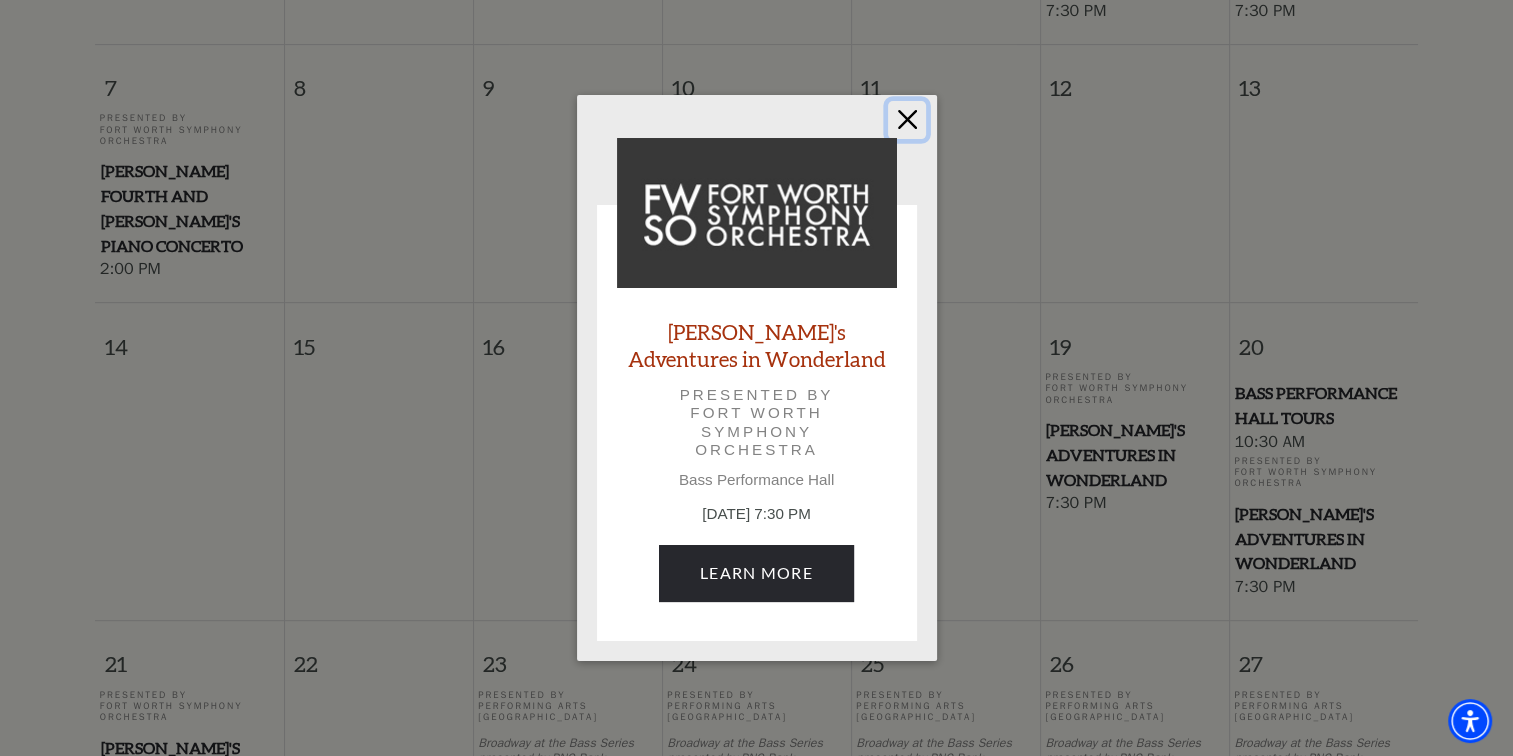 click at bounding box center [907, 120] 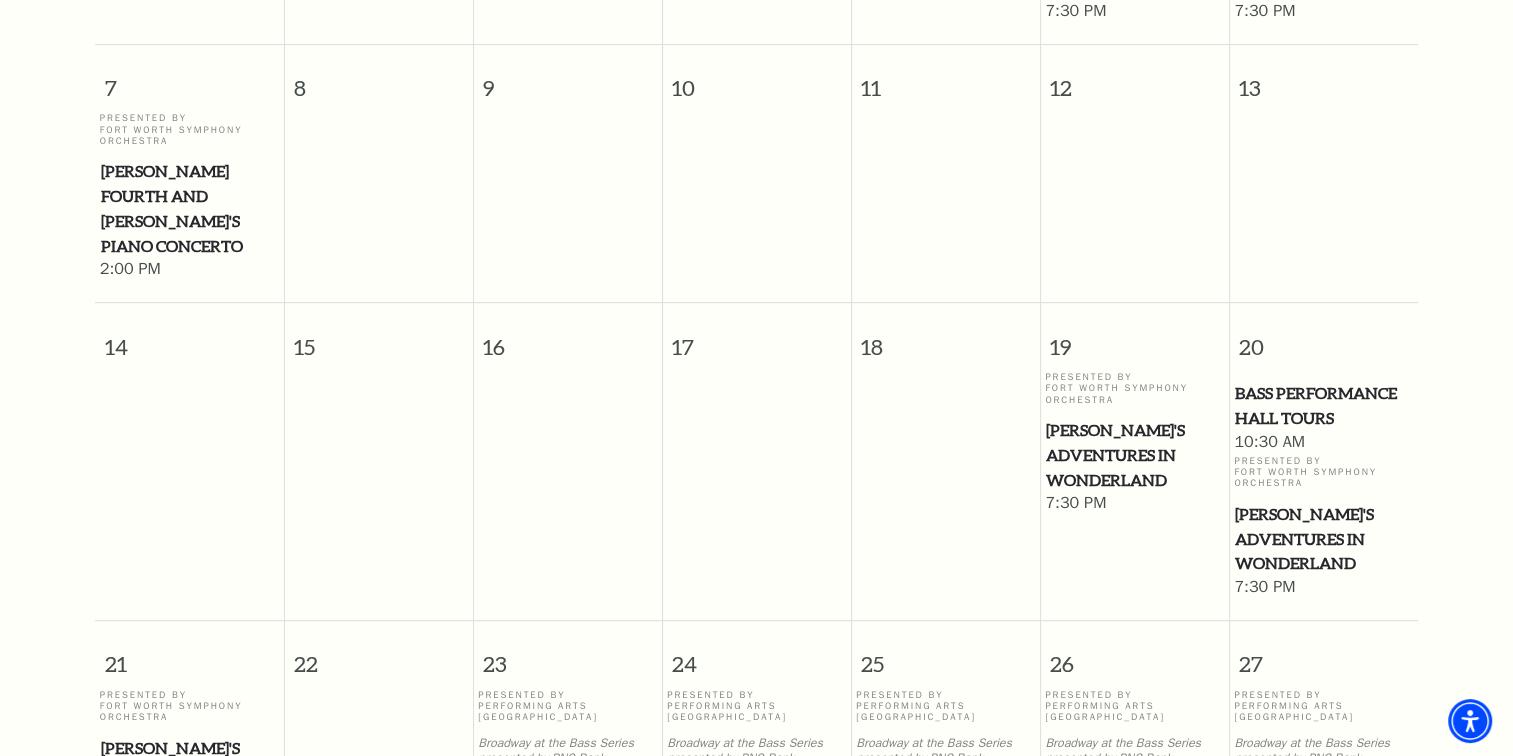 scroll, scrollTop: 1076, scrollLeft: 0, axis: vertical 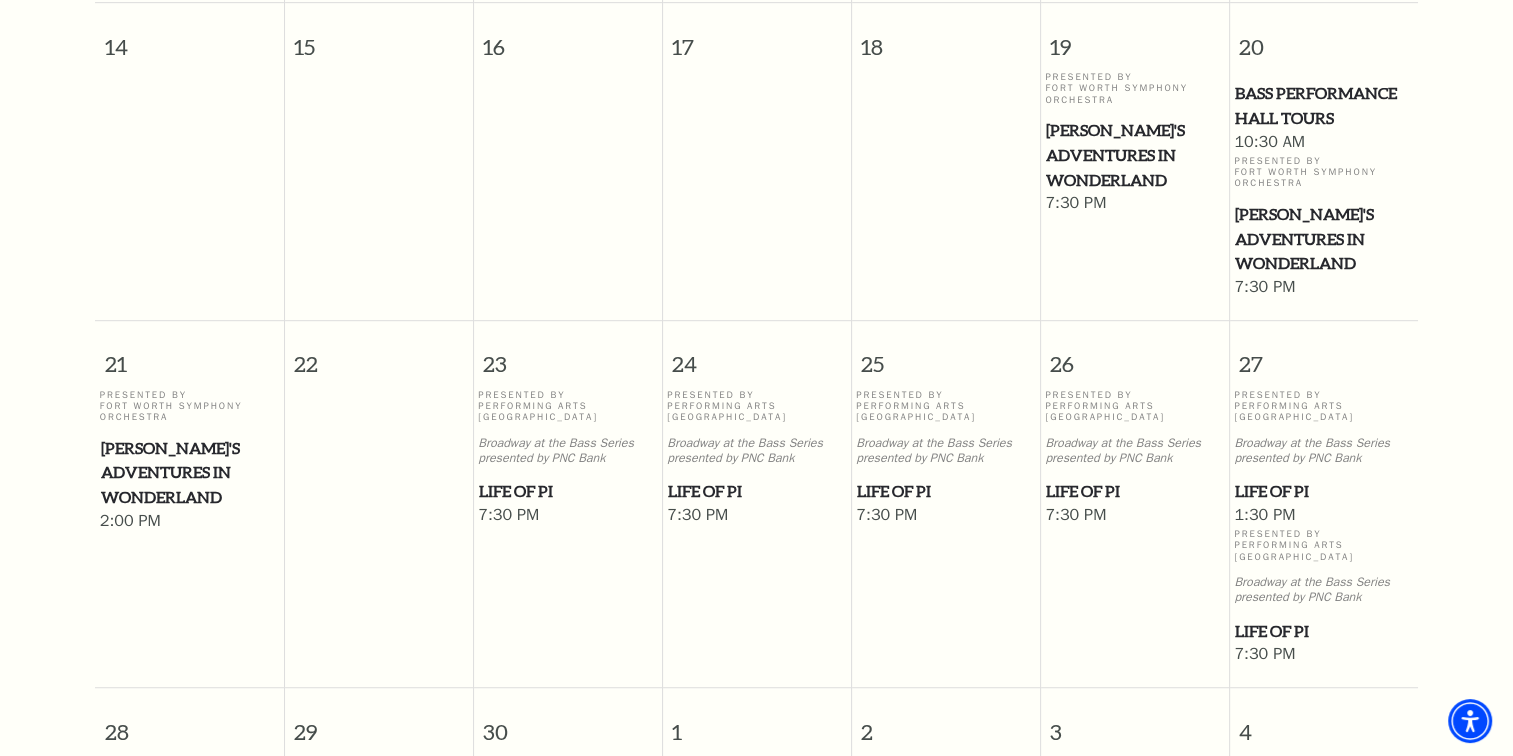 click on "Life of Pi" at bounding box center (1323, 491) 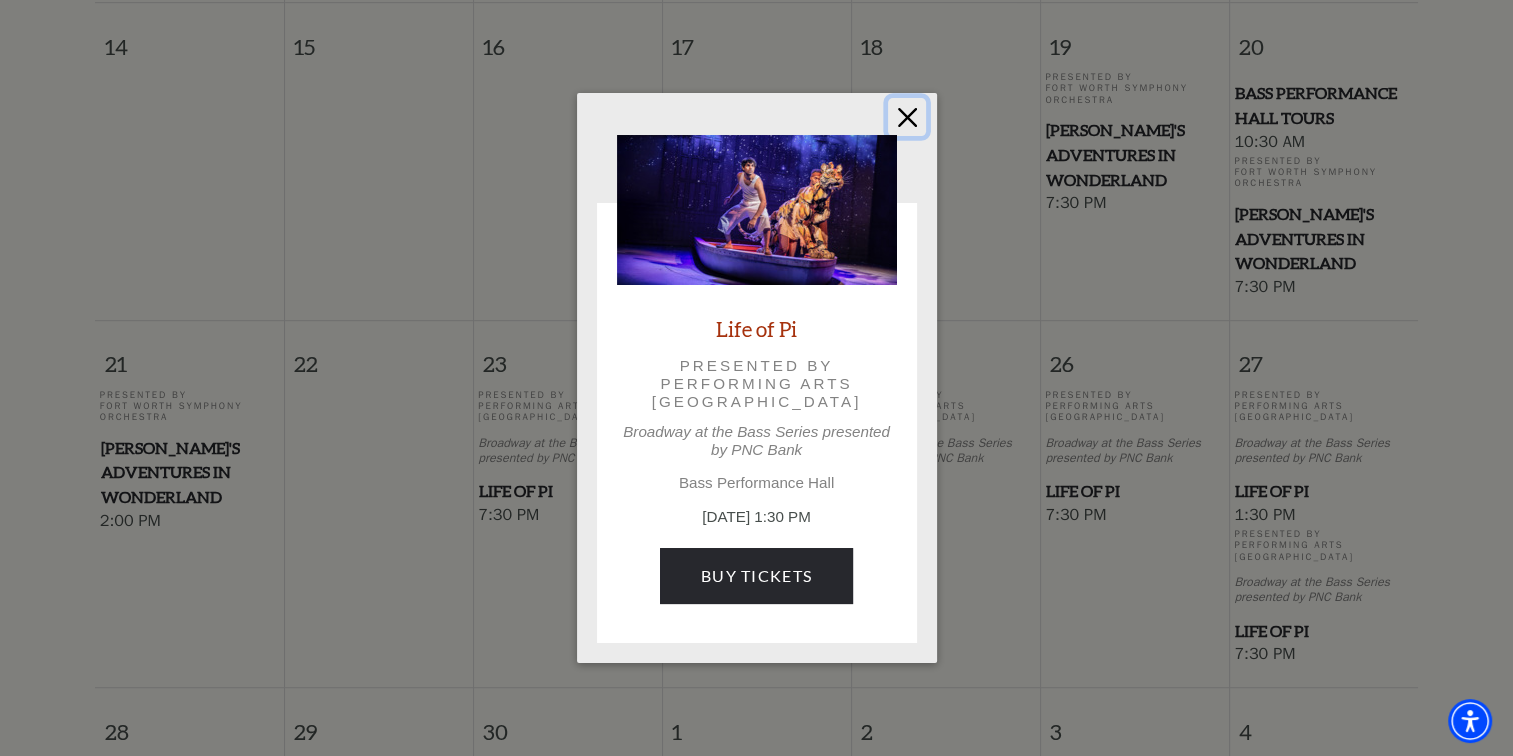 click at bounding box center [907, 117] 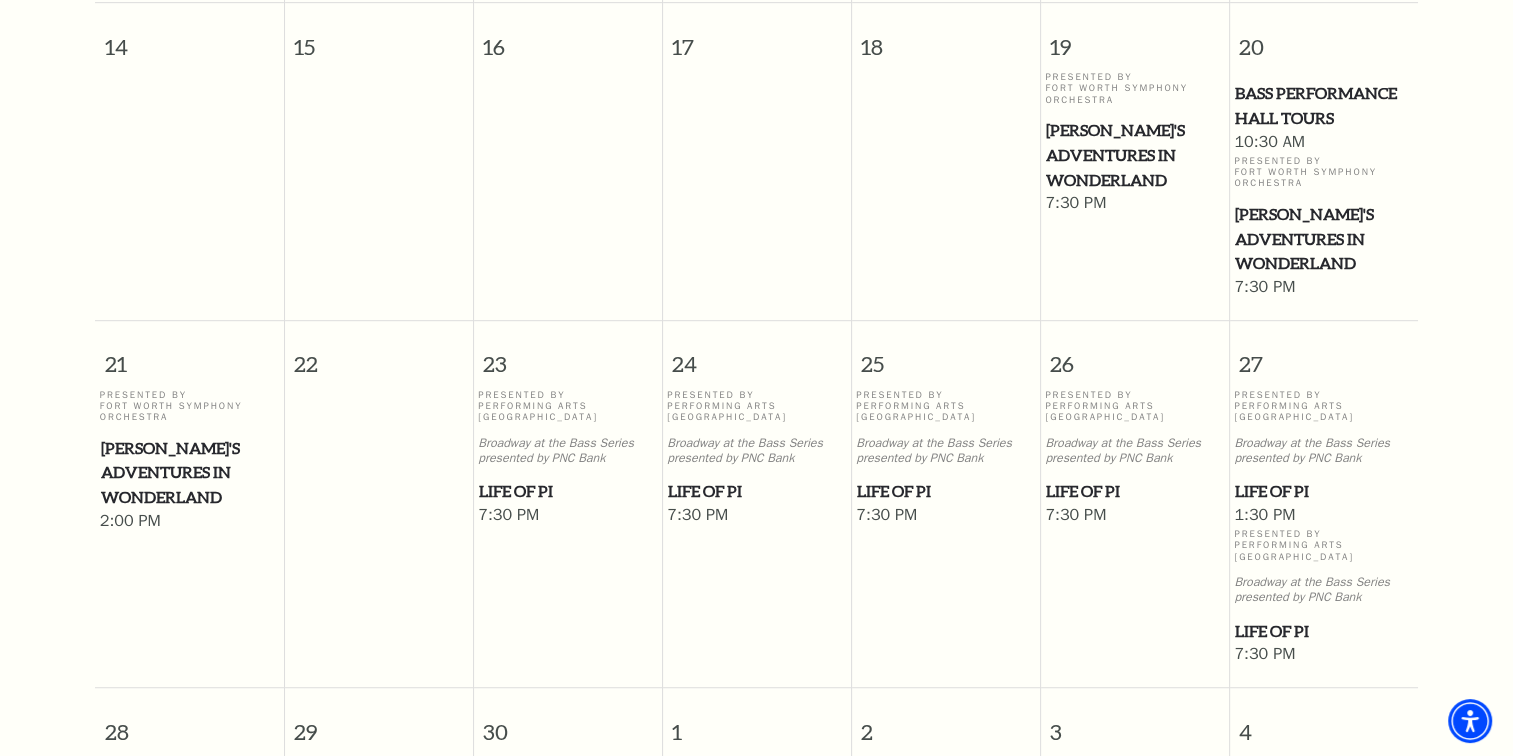 scroll, scrollTop: 1376, scrollLeft: 0, axis: vertical 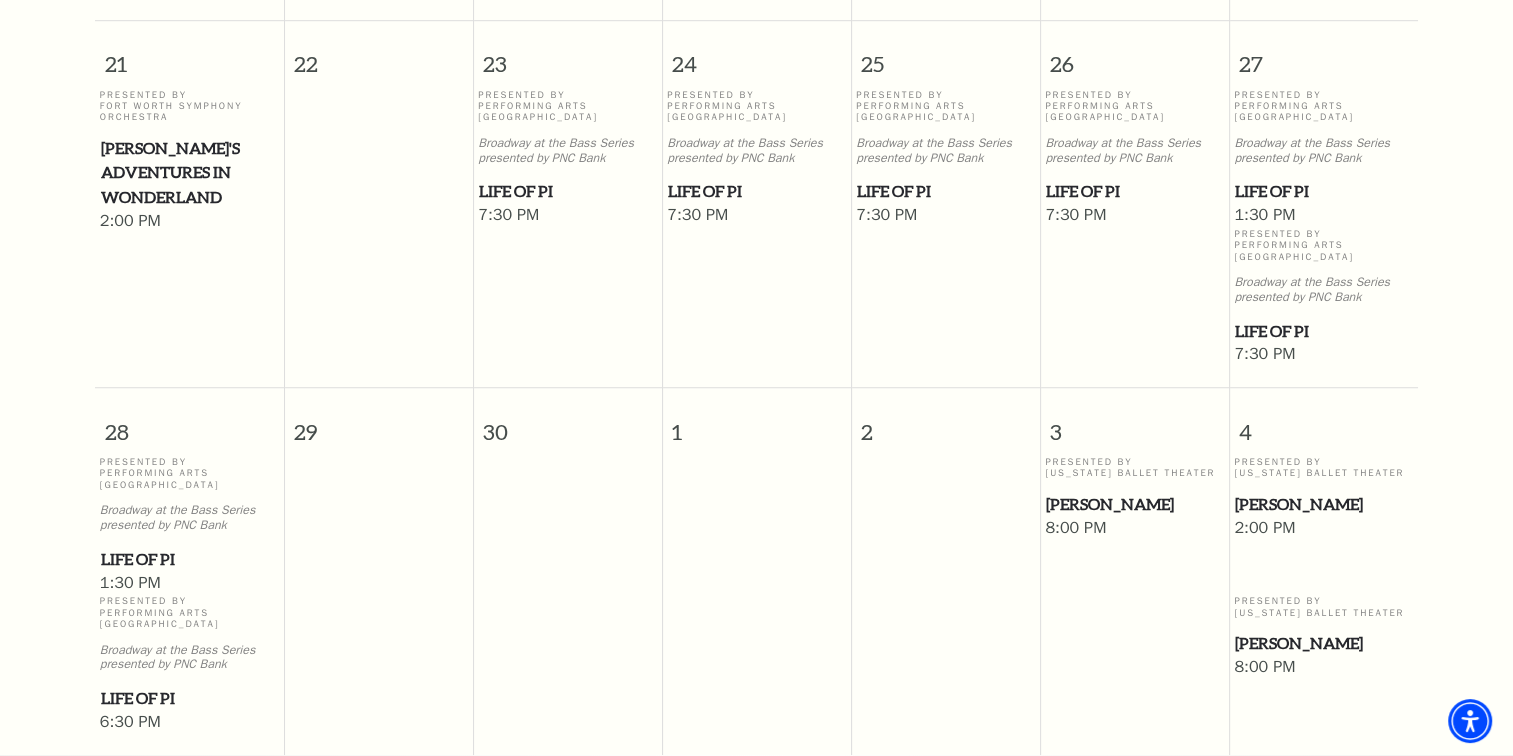 click on "Peter Pan" at bounding box center (1323, 504) 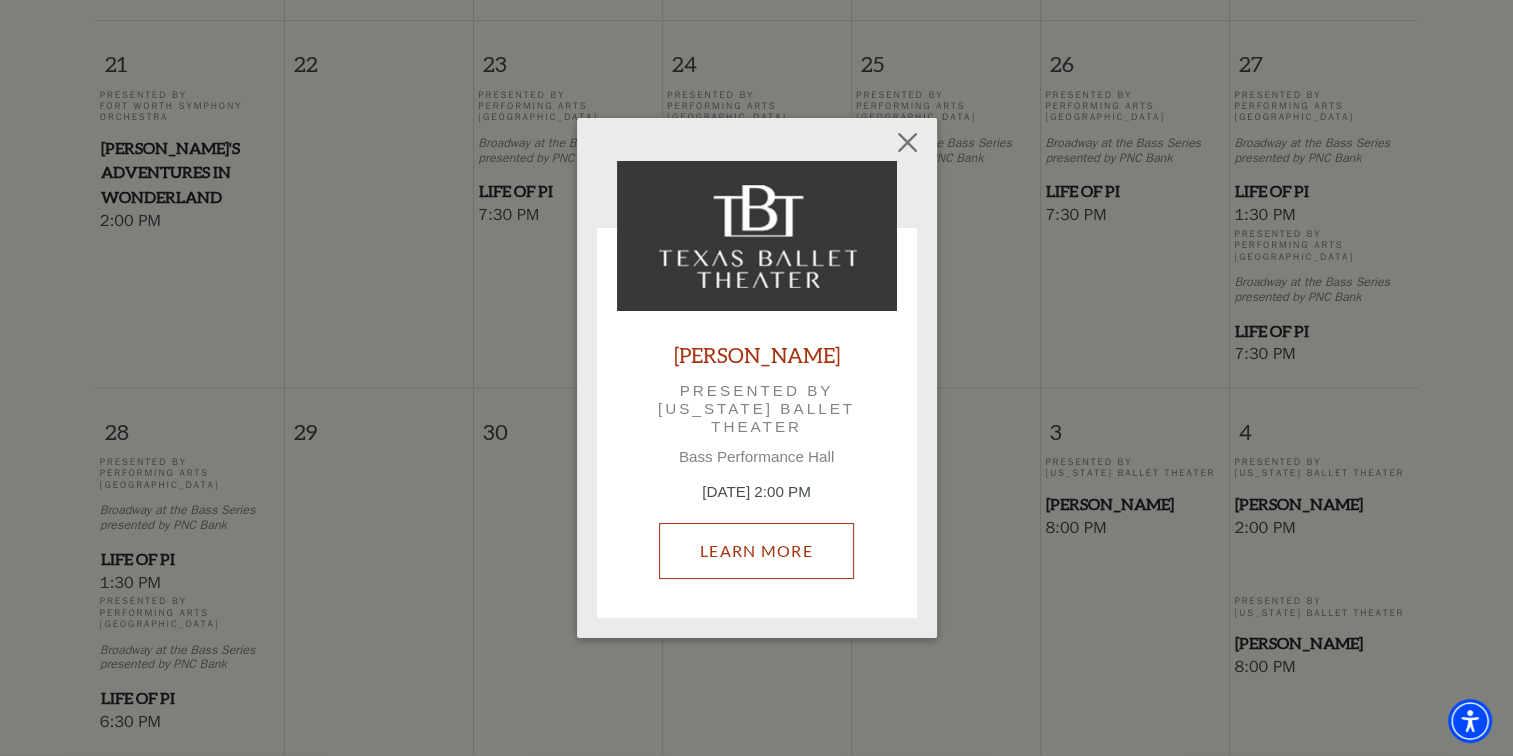 click on "Learn More" at bounding box center (756, 551) 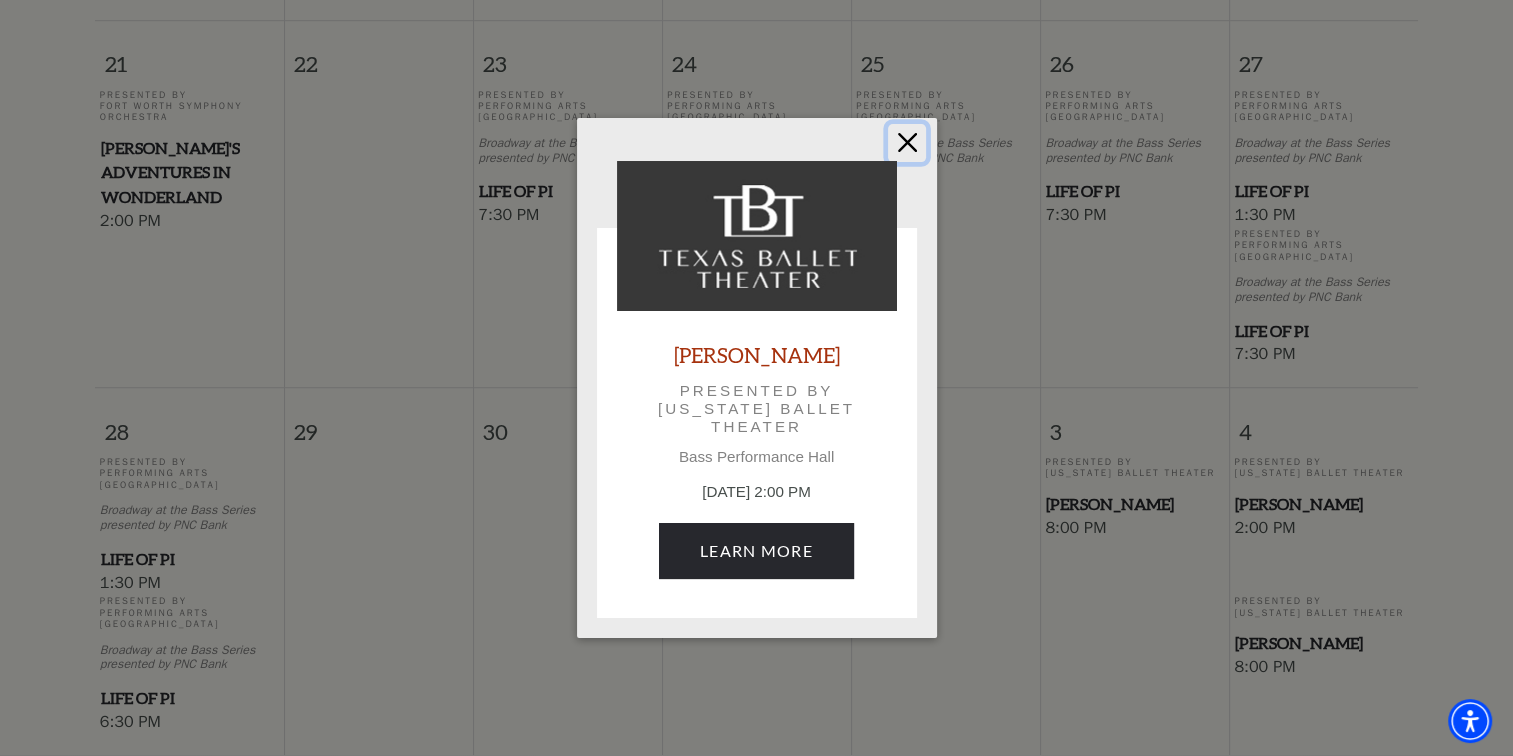 click at bounding box center [907, 143] 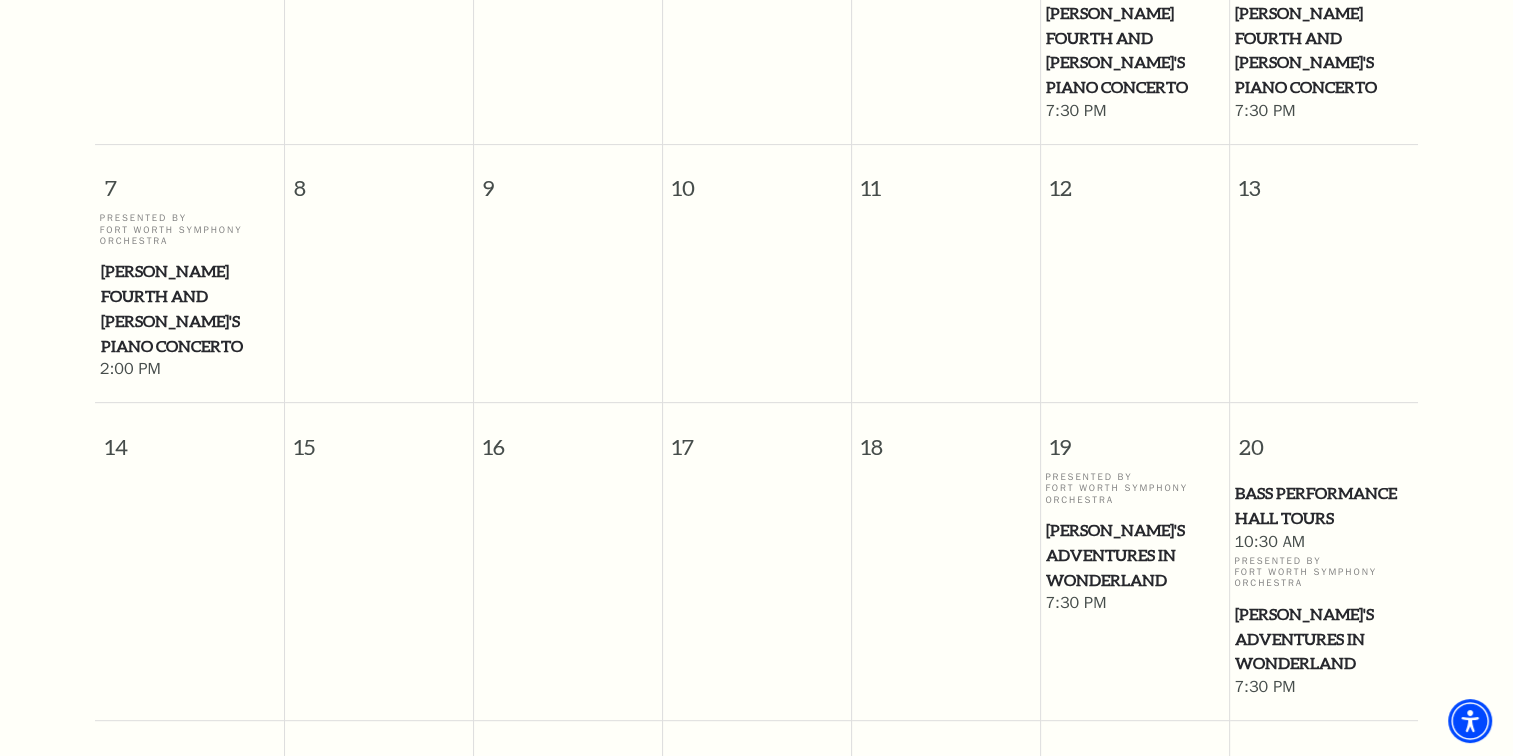 scroll, scrollTop: 176, scrollLeft: 0, axis: vertical 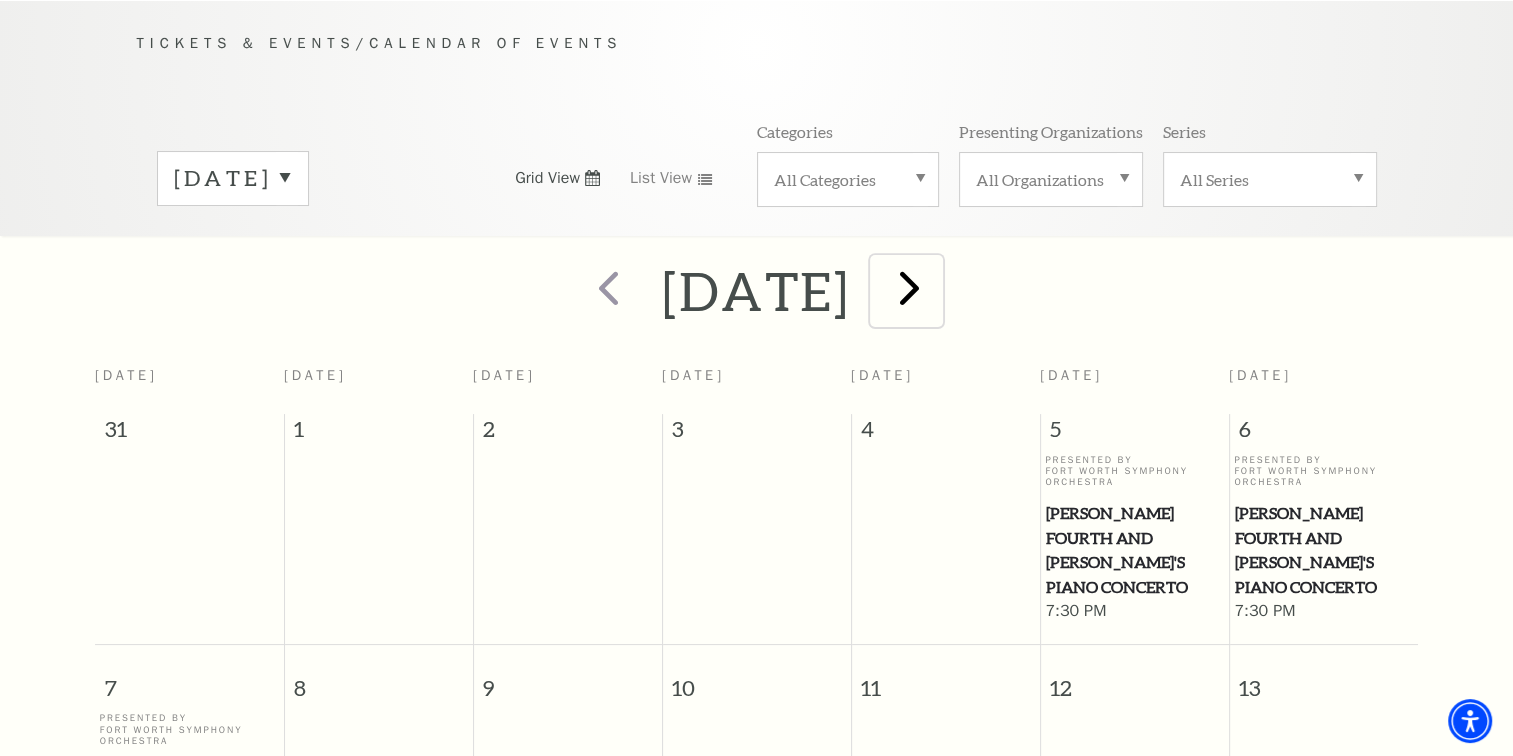 click at bounding box center [909, 287] 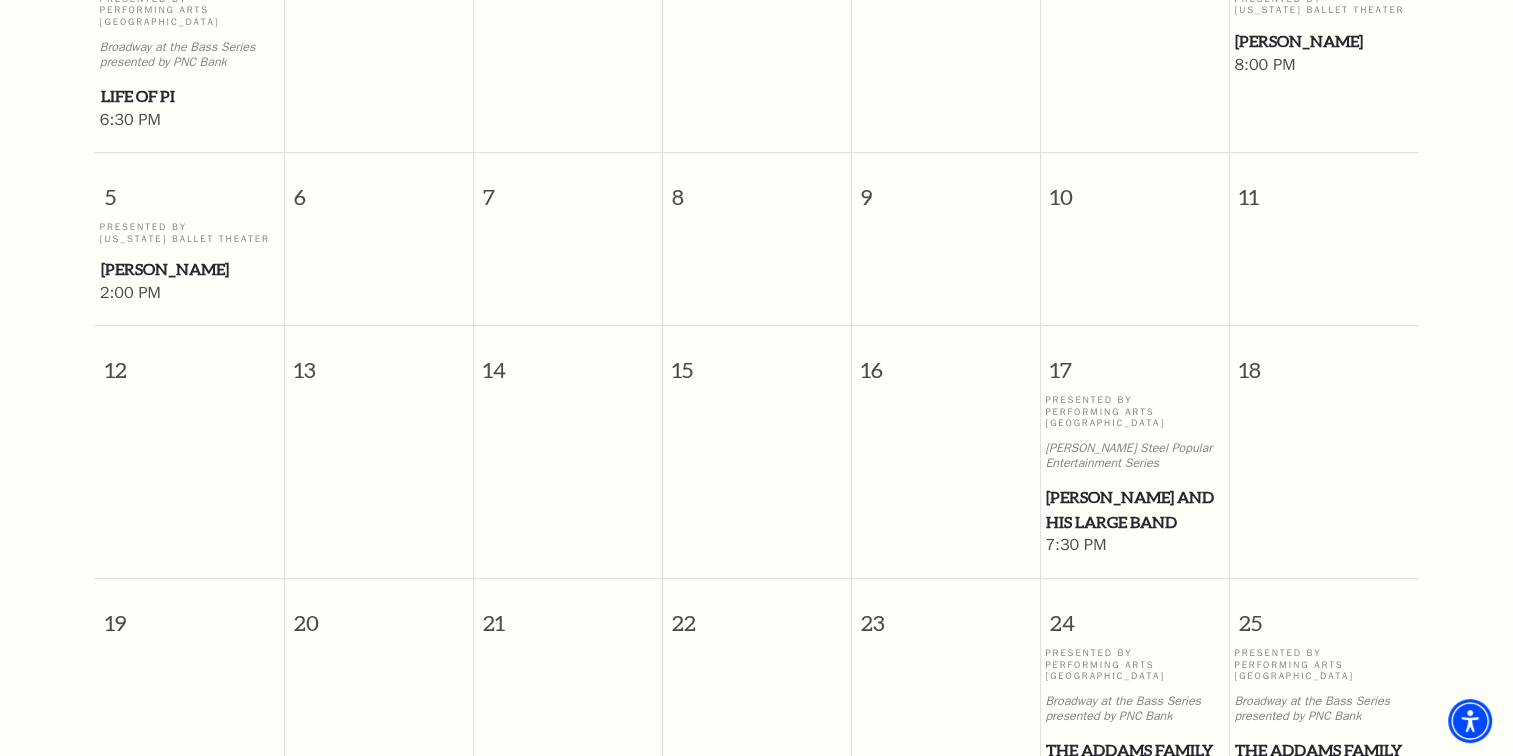 scroll, scrollTop: 1176, scrollLeft: 0, axis: vertical 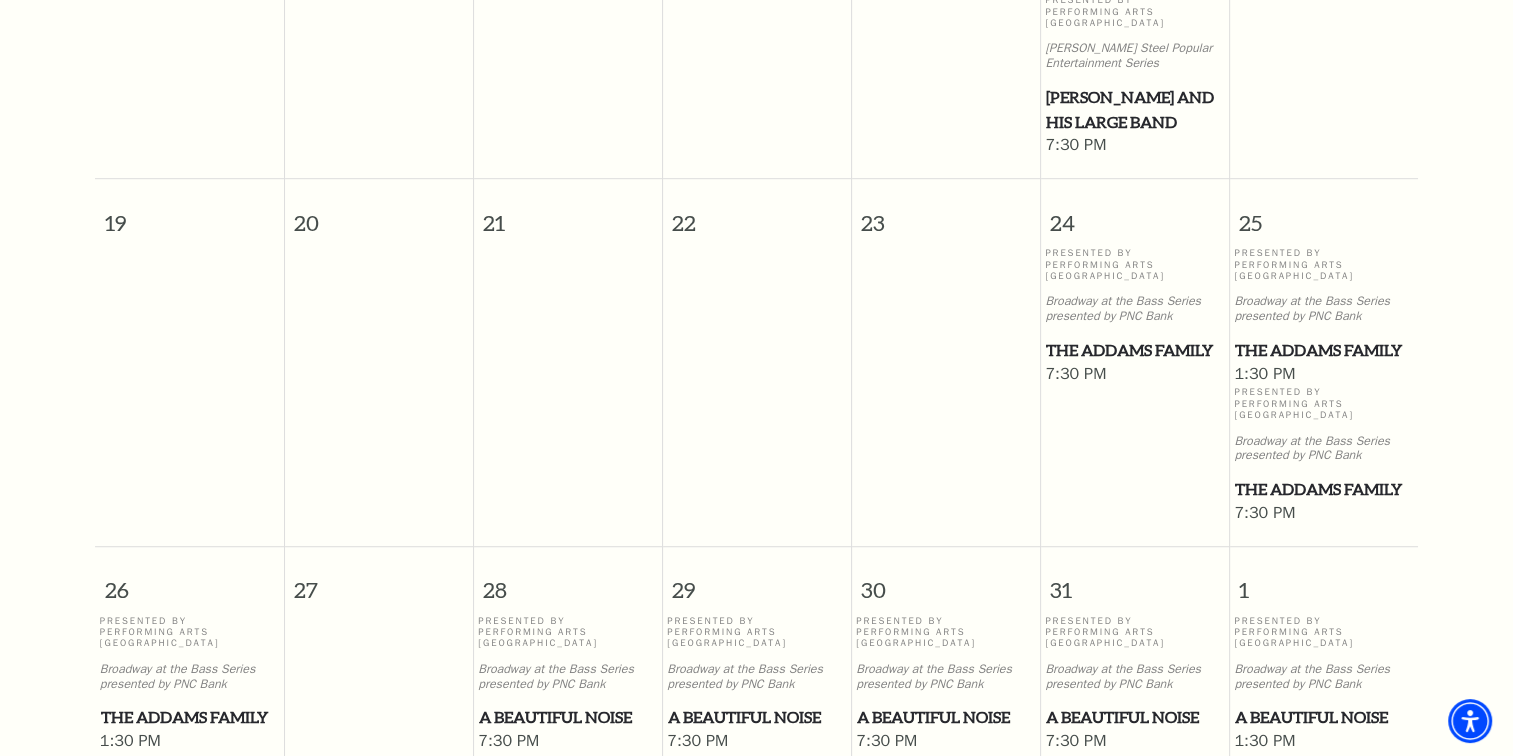 click on "The Addams Family" at bounding box center (1323, 350) 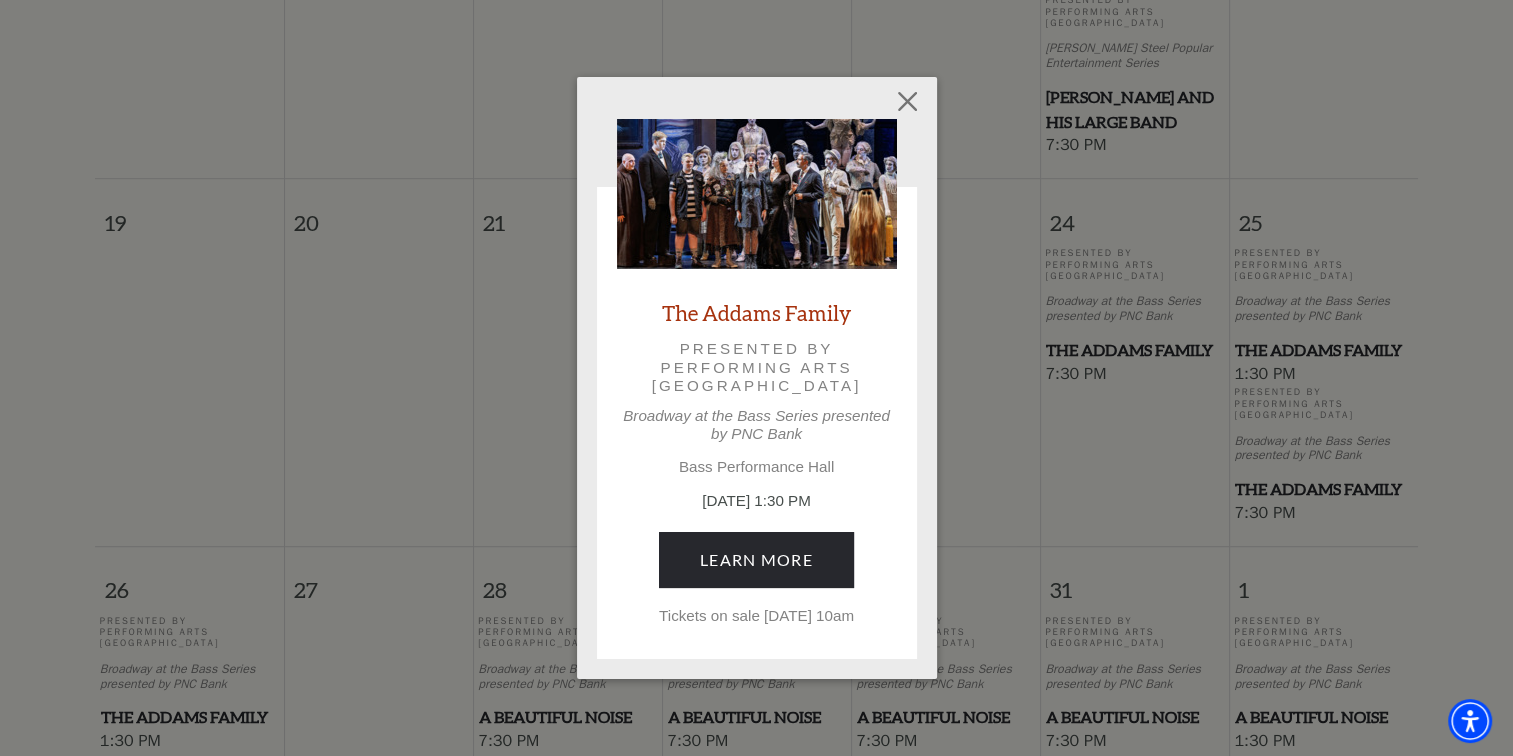 click on "Empty heading       The Addams Family   Presented by Performing Arts Fort Worth   Broadway at the Bass Series presented by PNC Bank   Bass Performance Hall
October 25, 1:30 PM
Learn More     Tickets on sale Friday, June 27th at 10am" at bounding box center (756, 378) 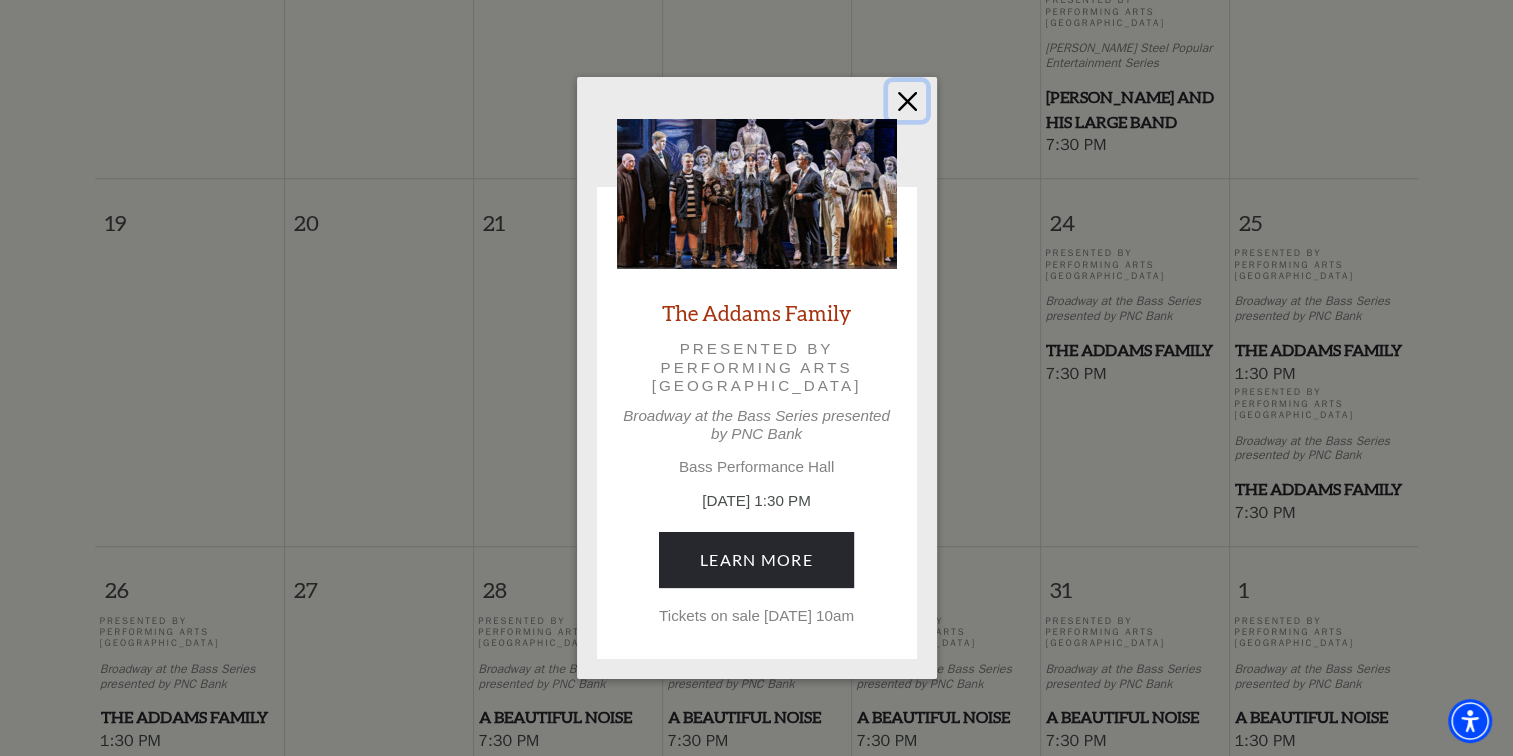 click at bounding box center [907, 101] 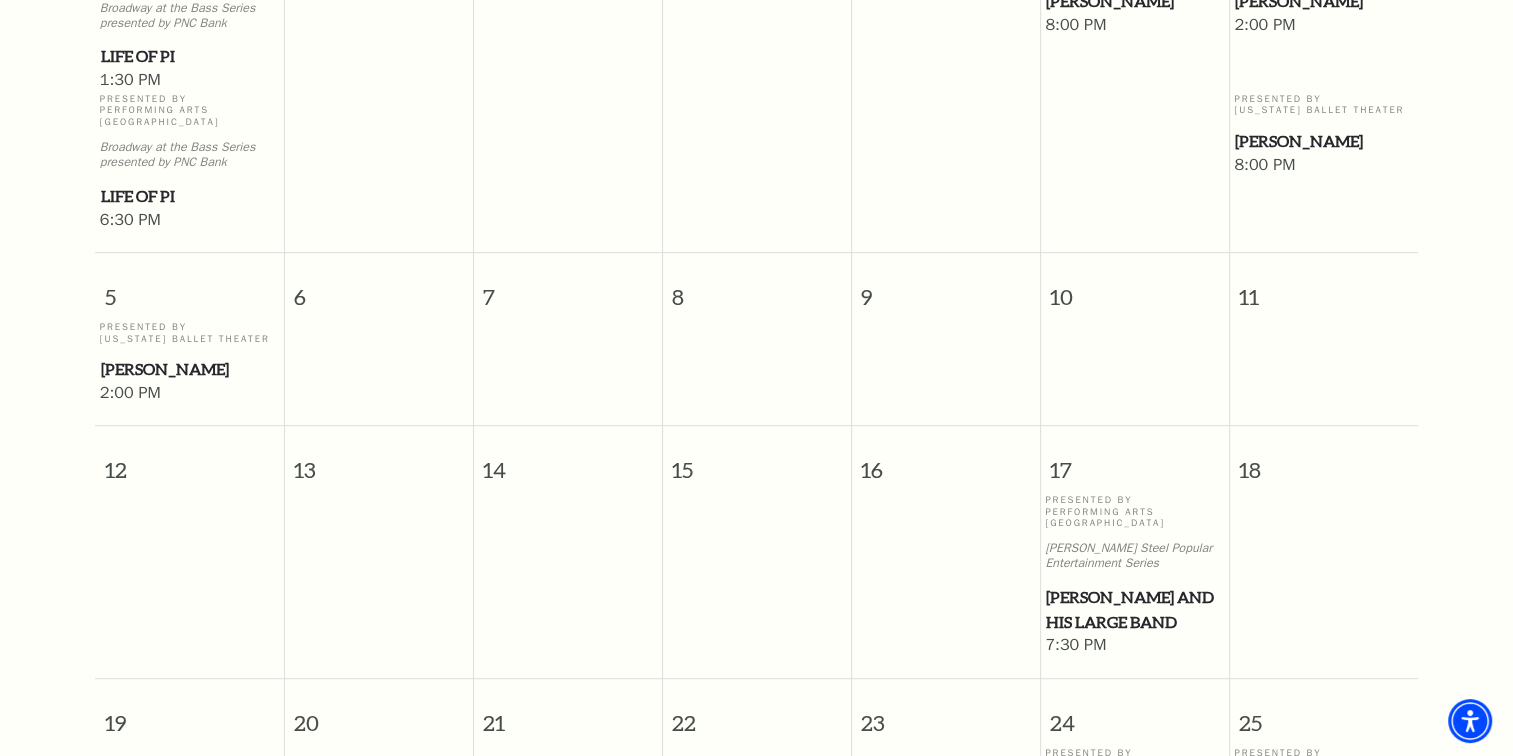 scroll, scrollTop: 176, scrollLeft: 0, axis: vertical 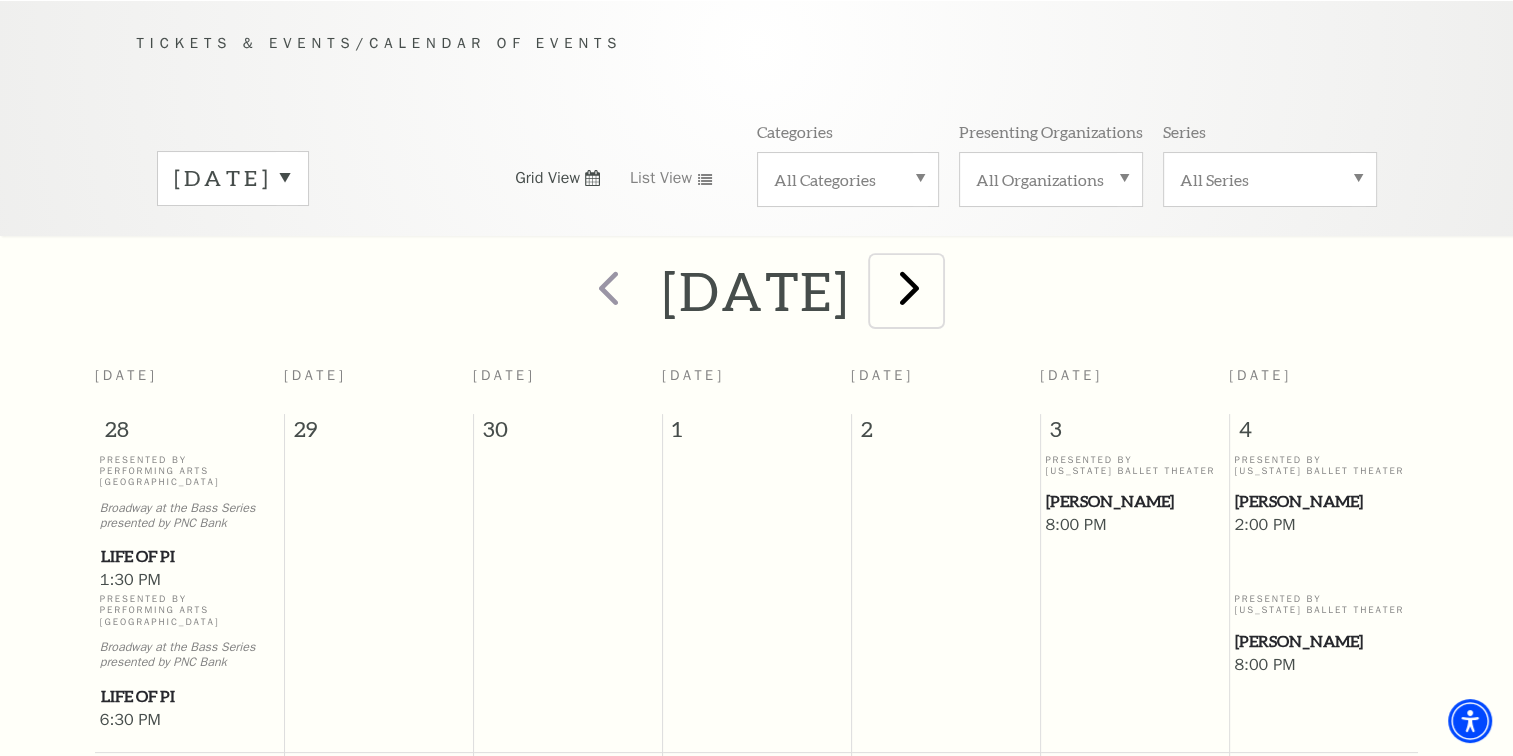 click at bounding box center [909, 287] 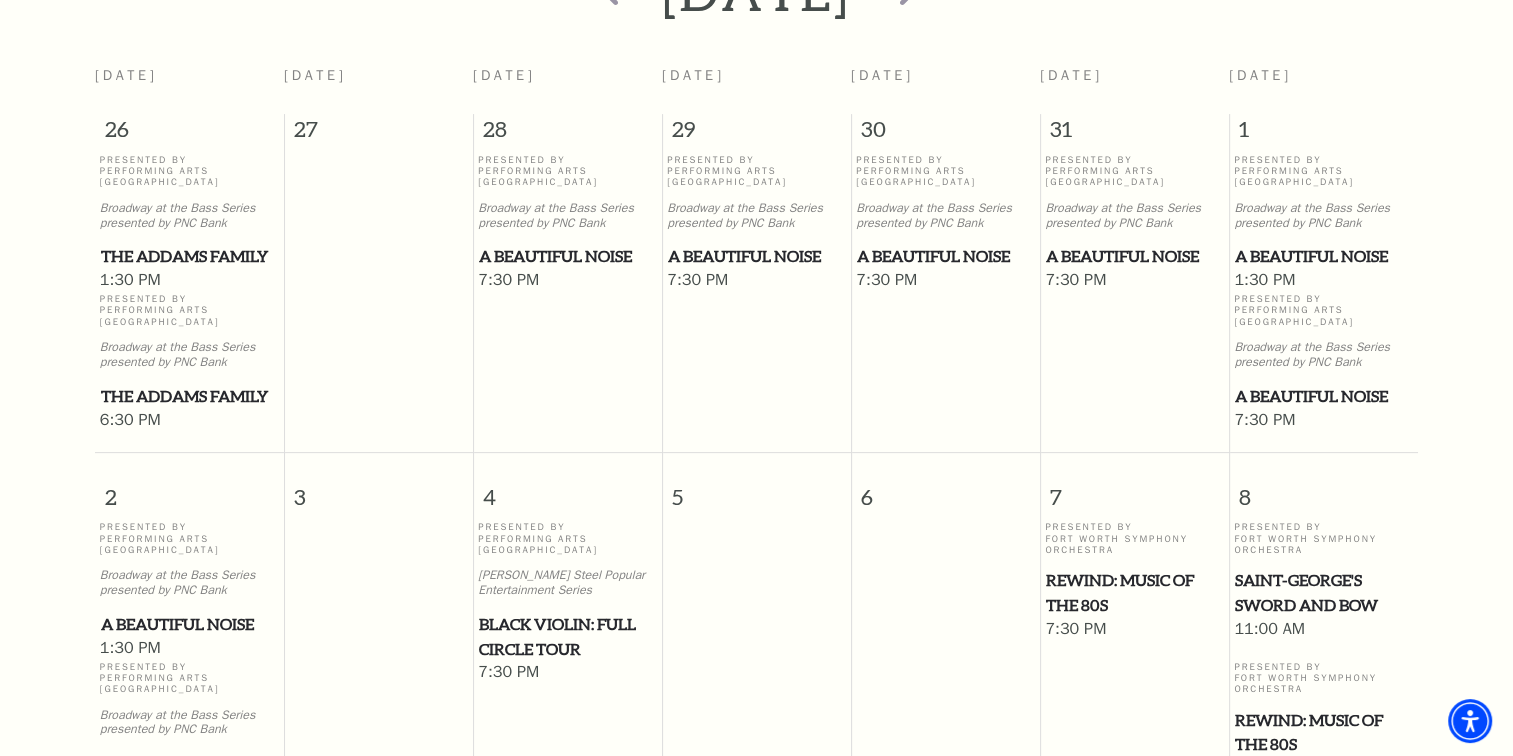 scroll, scrollTop: 576, scrollLeft: 0, axis: vertical 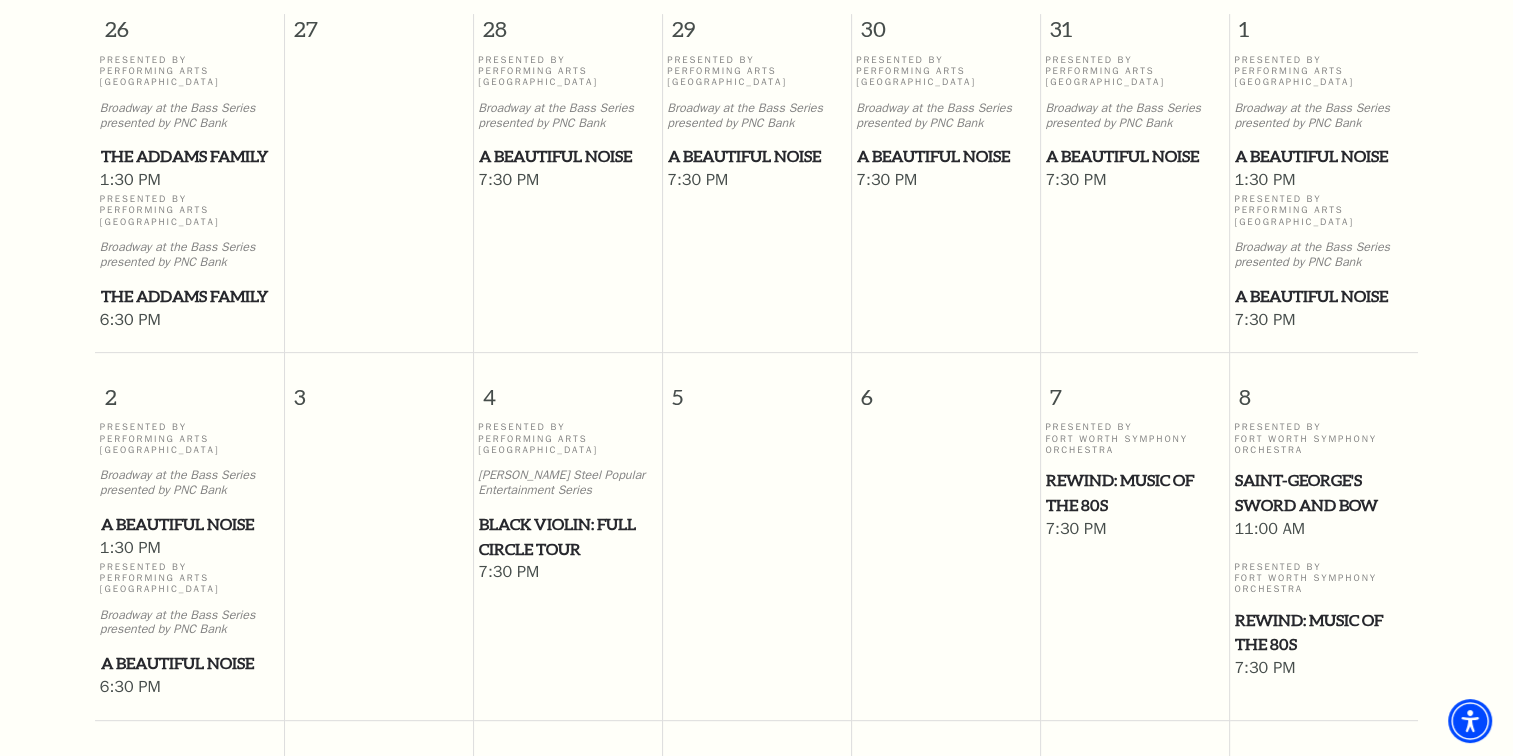 click on "Saint-George's Sword and Bow" at bounding box center [1323, 492] 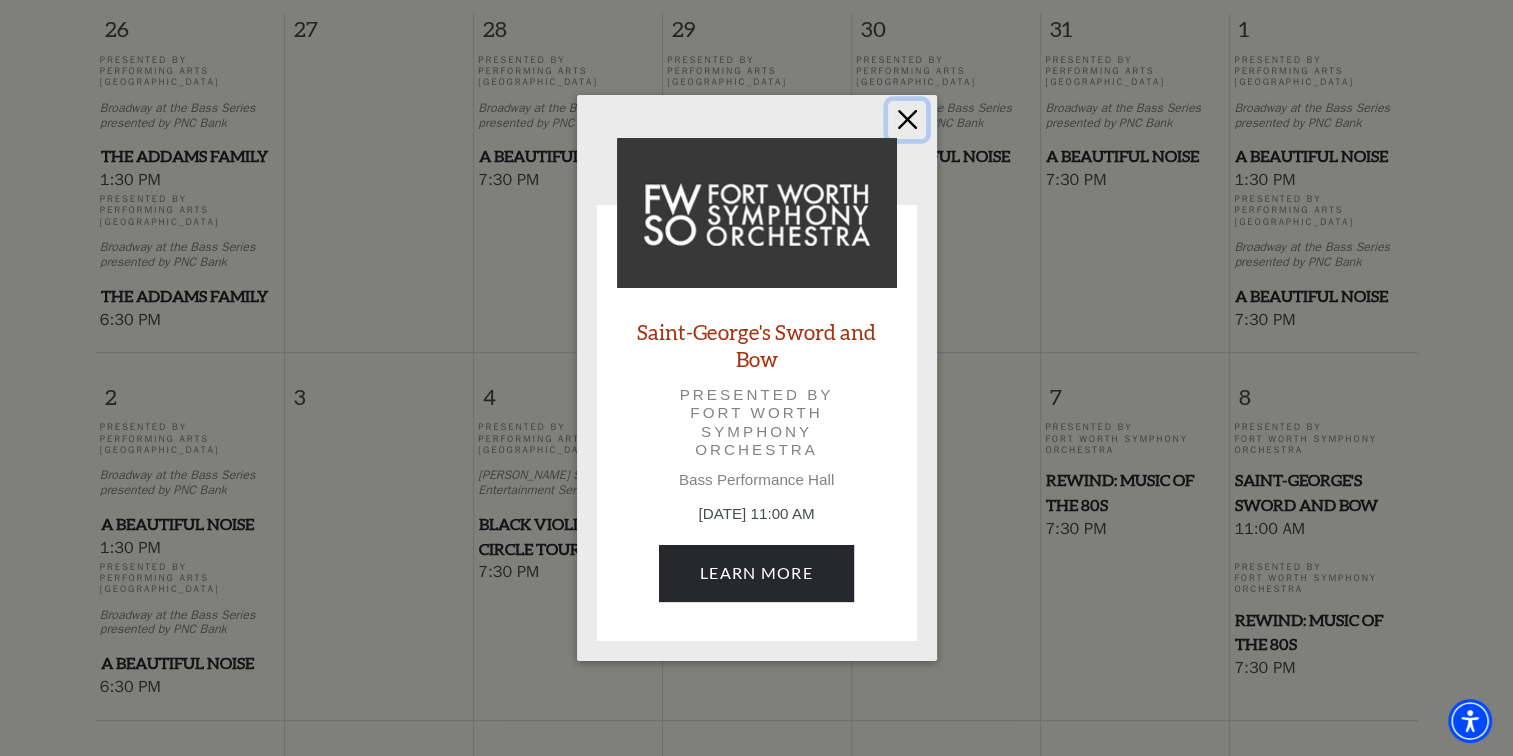 click at bounding box center (907, 120) 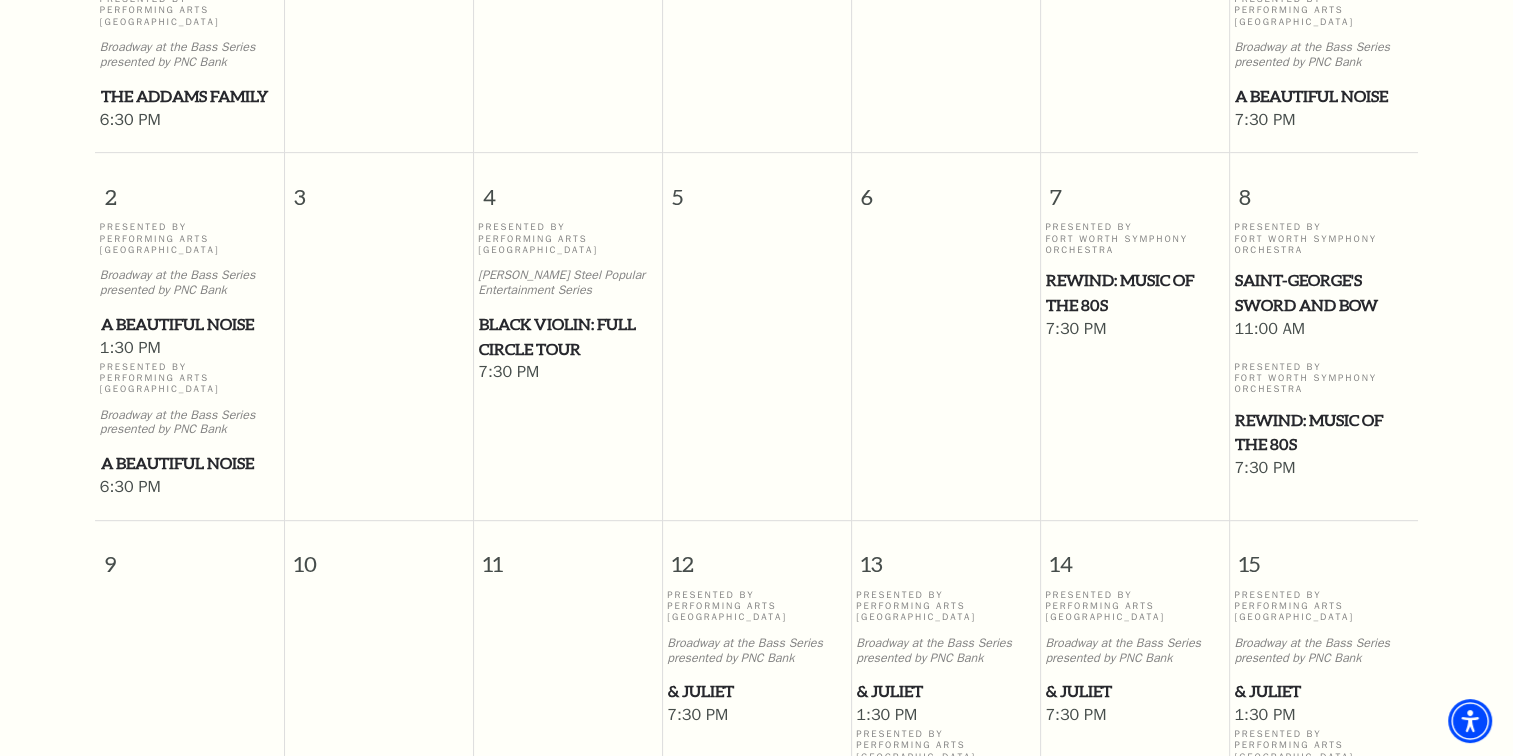 scroll, scrollTop: 1176, scrollLeft: 0, axis: vertical 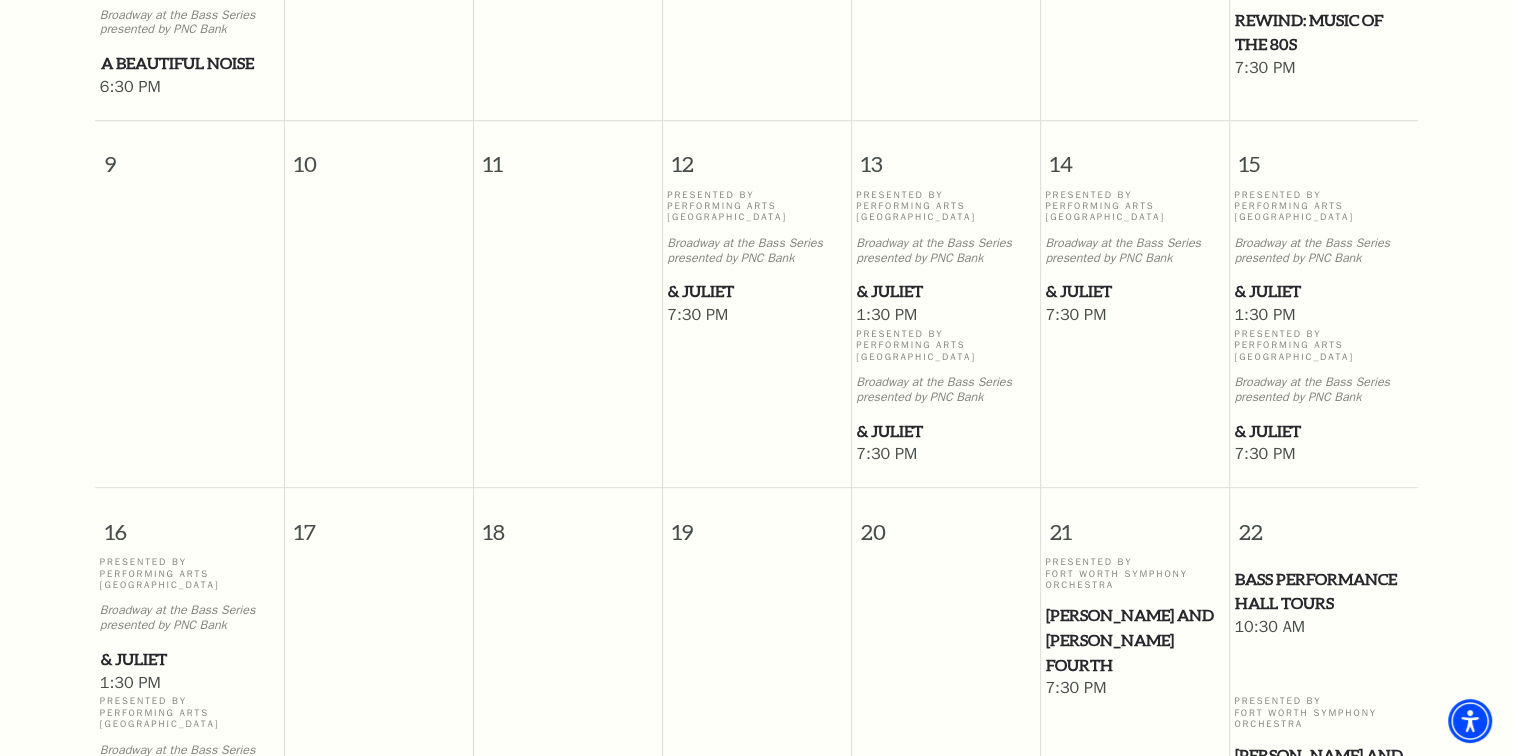 click on "& Juliet" at bounding box center [1323, 291] 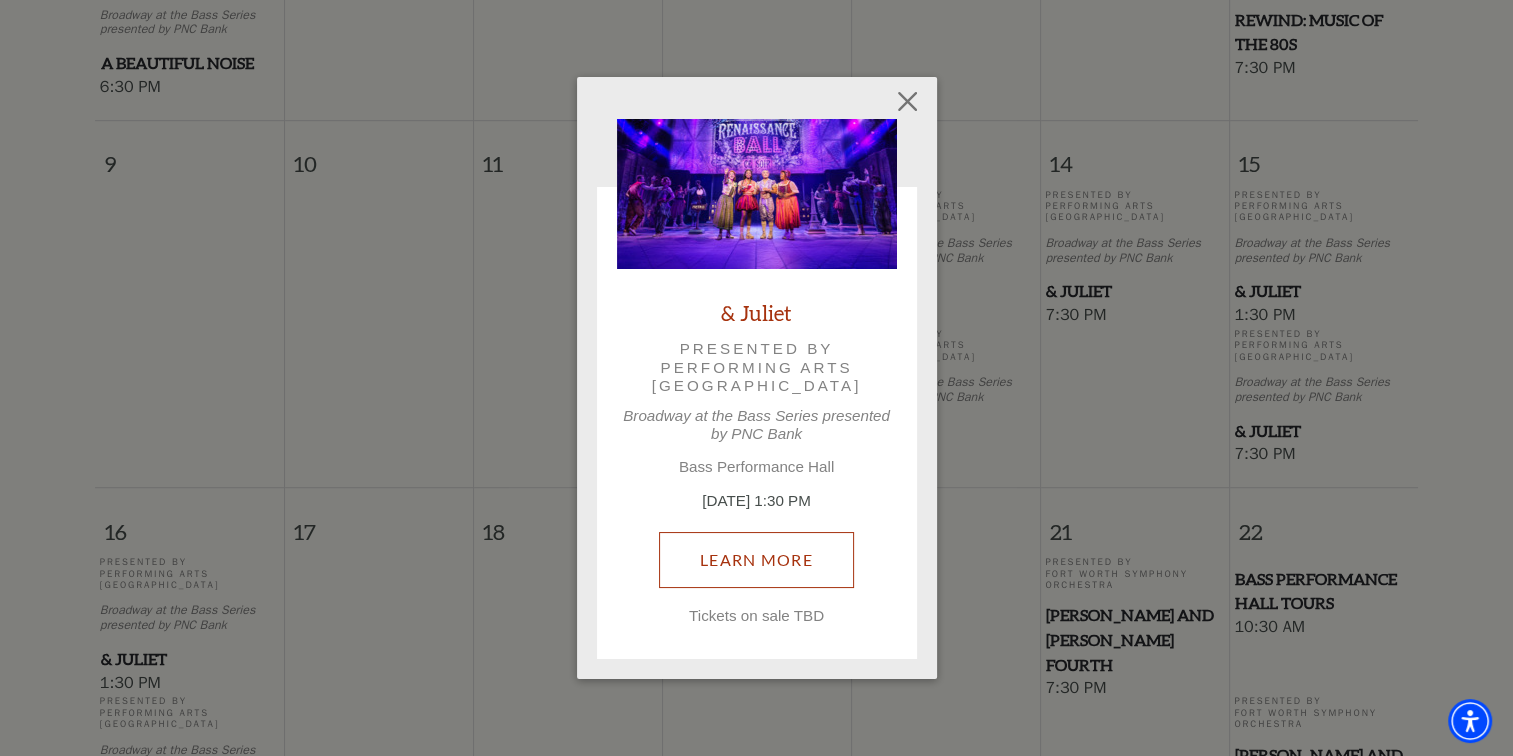 click on "Learn More" at bounding box center (756, 560) 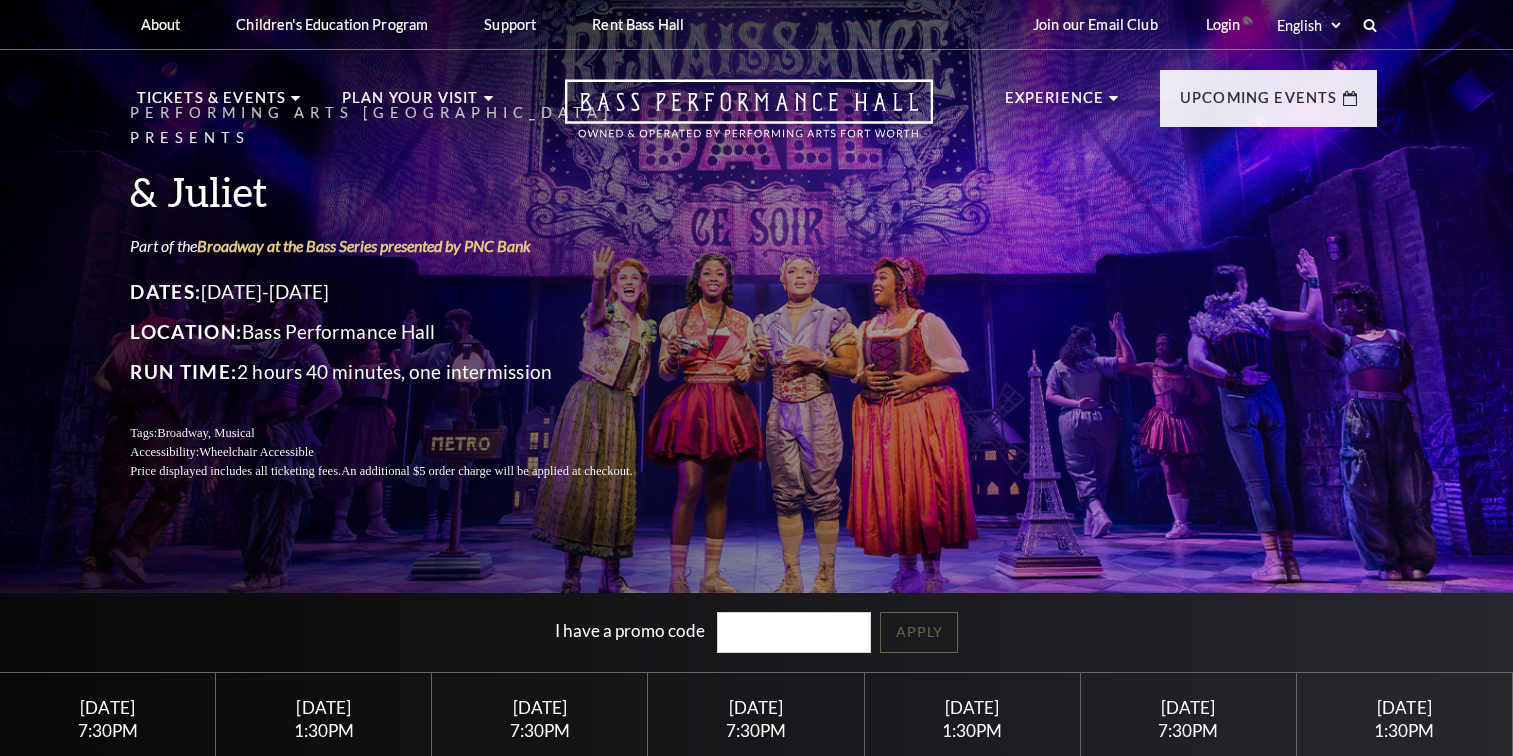 scroll, scrollTop: 0, scrollLeft: 0, axis: both 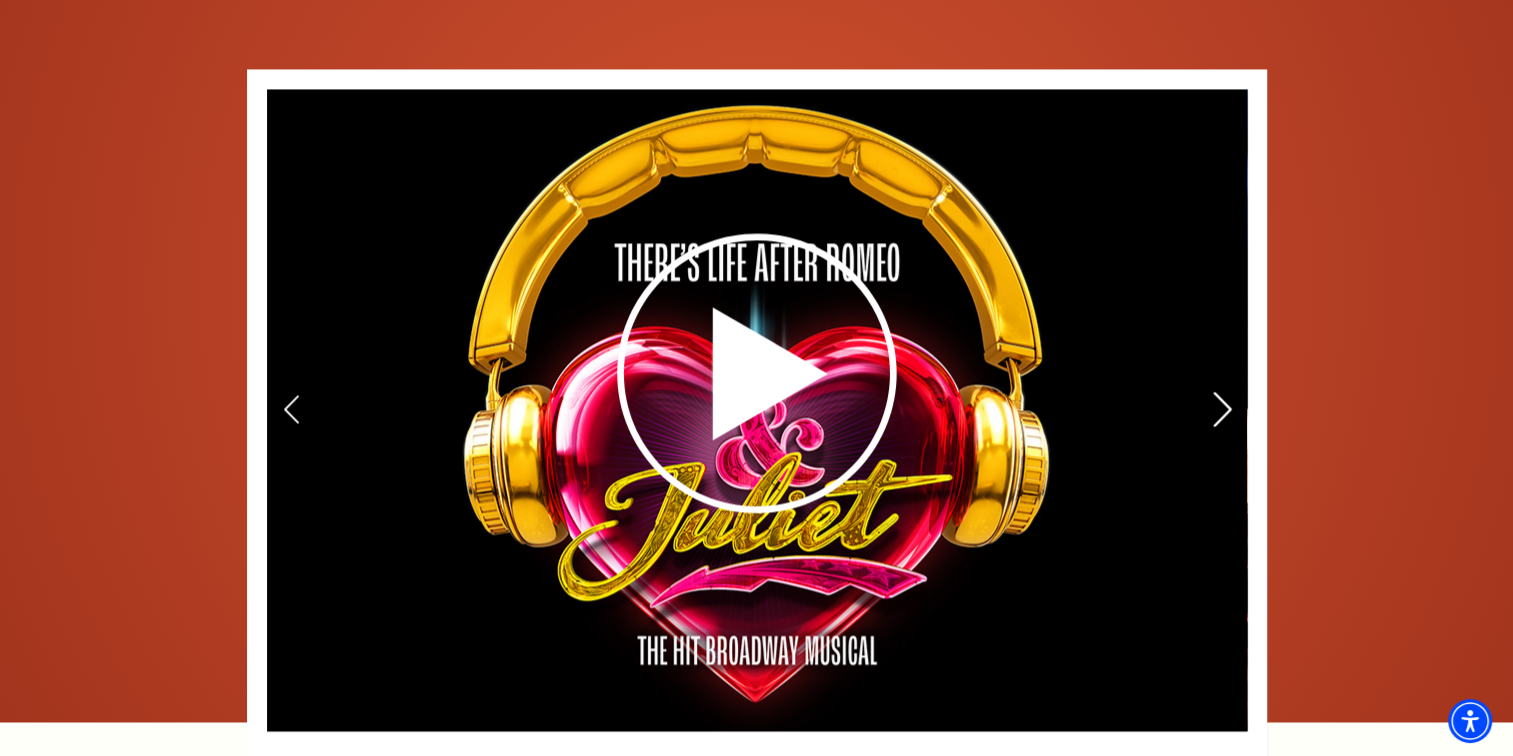 click 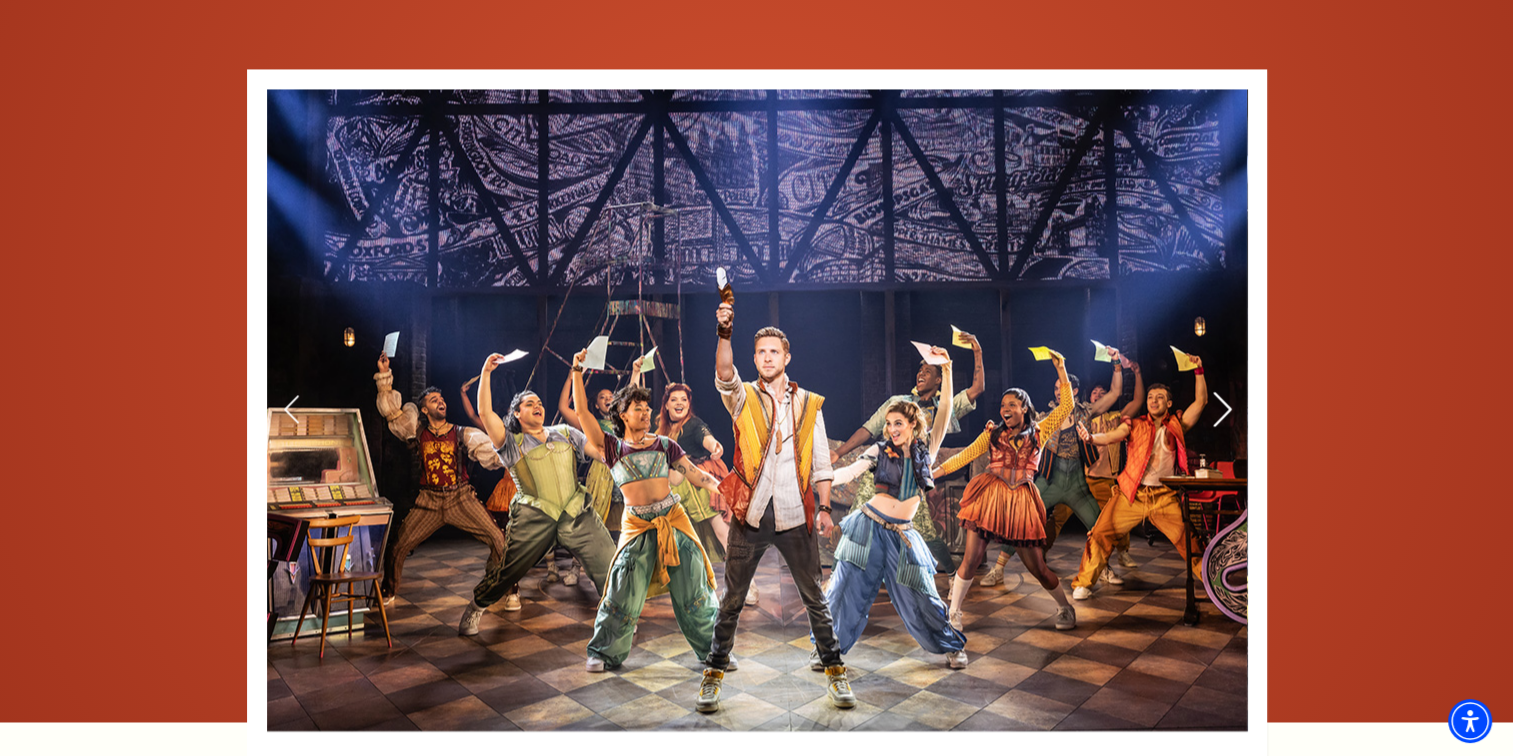 click 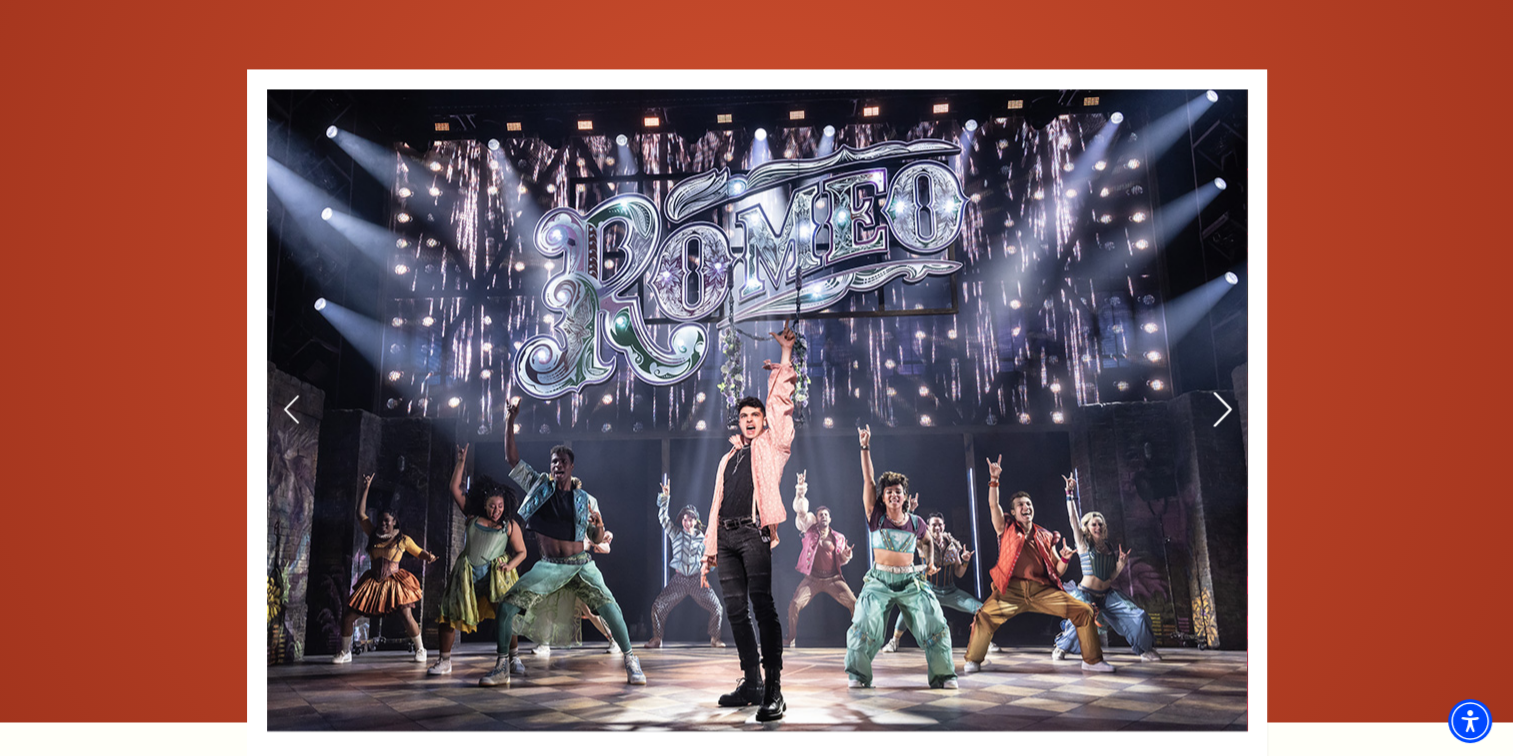 click 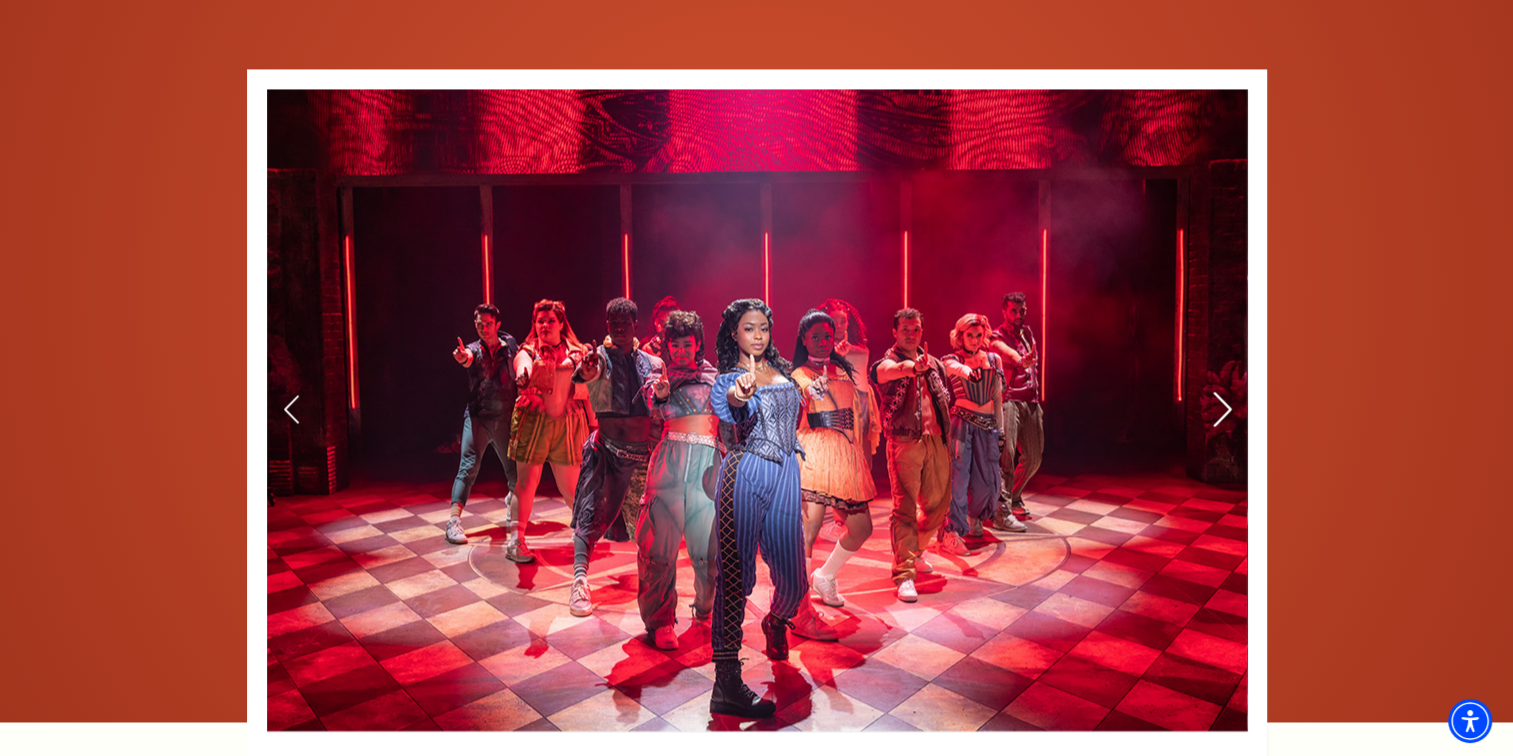 click 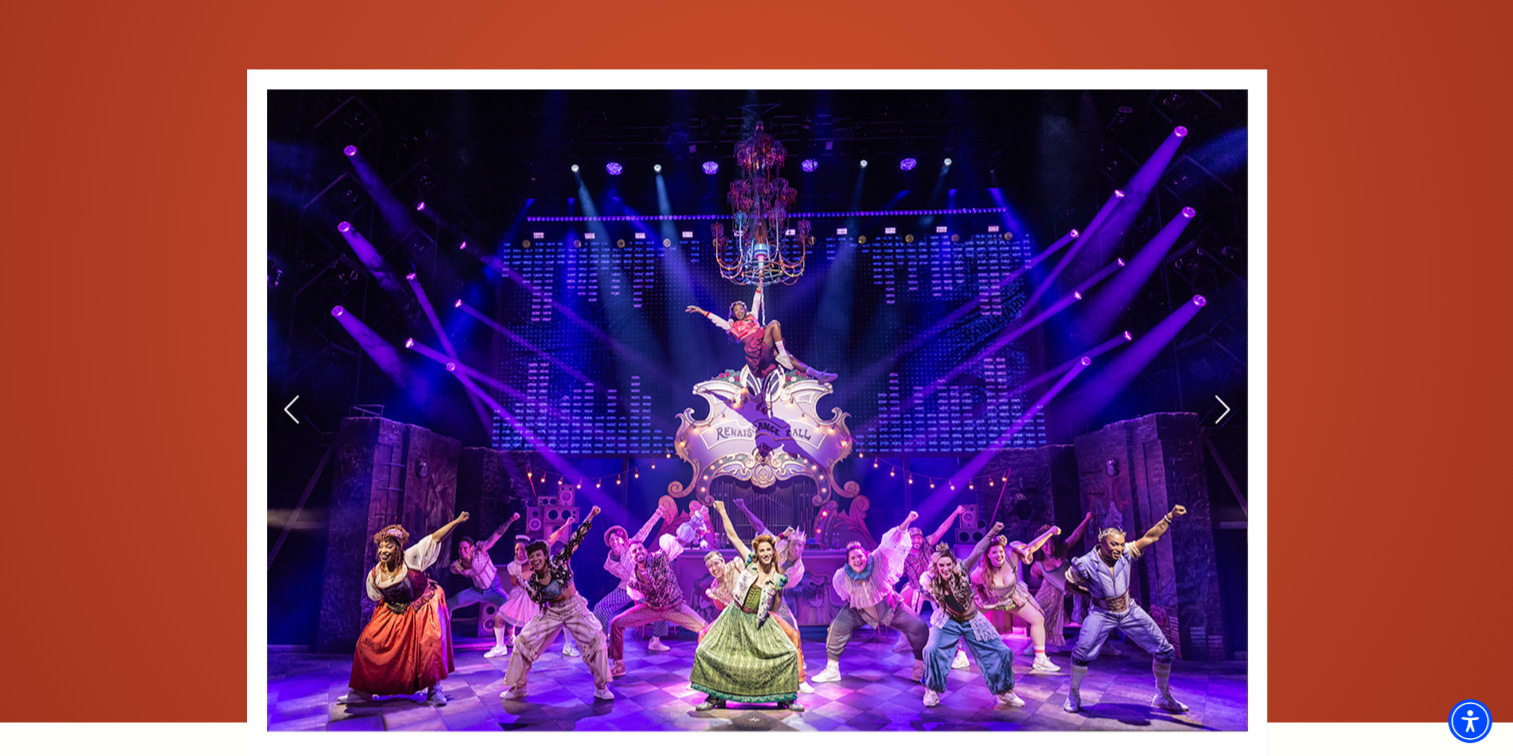 click at bounding box center (757, 410) 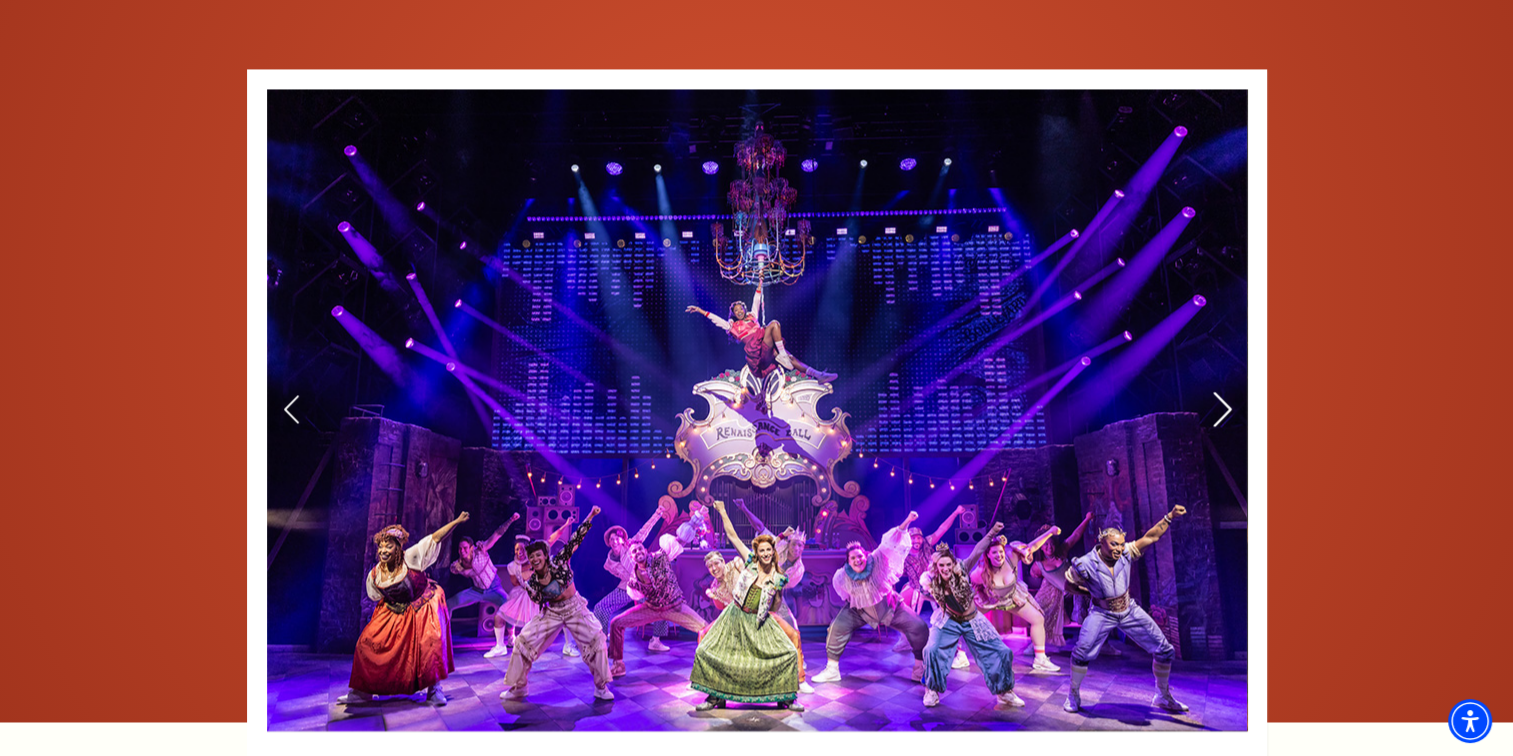 click 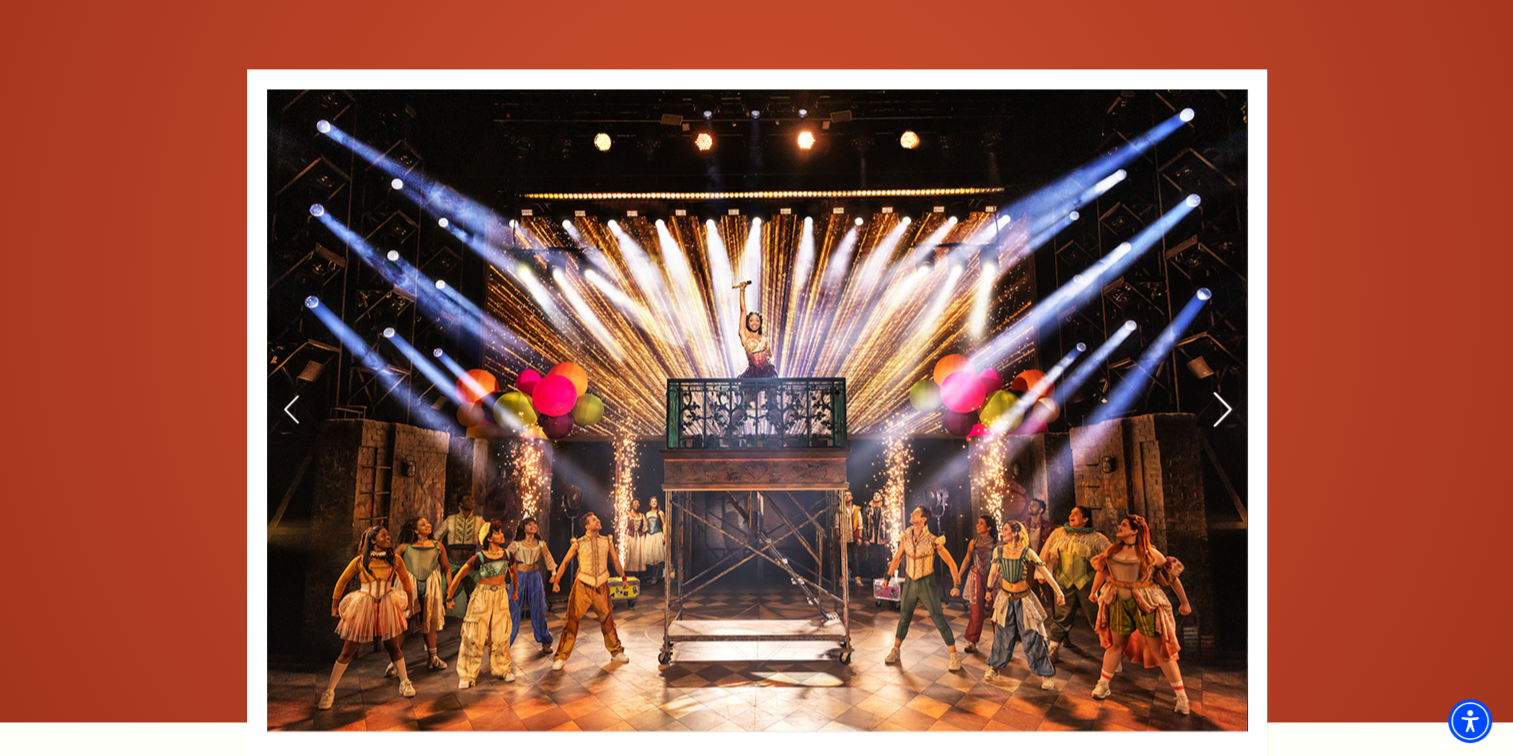 click 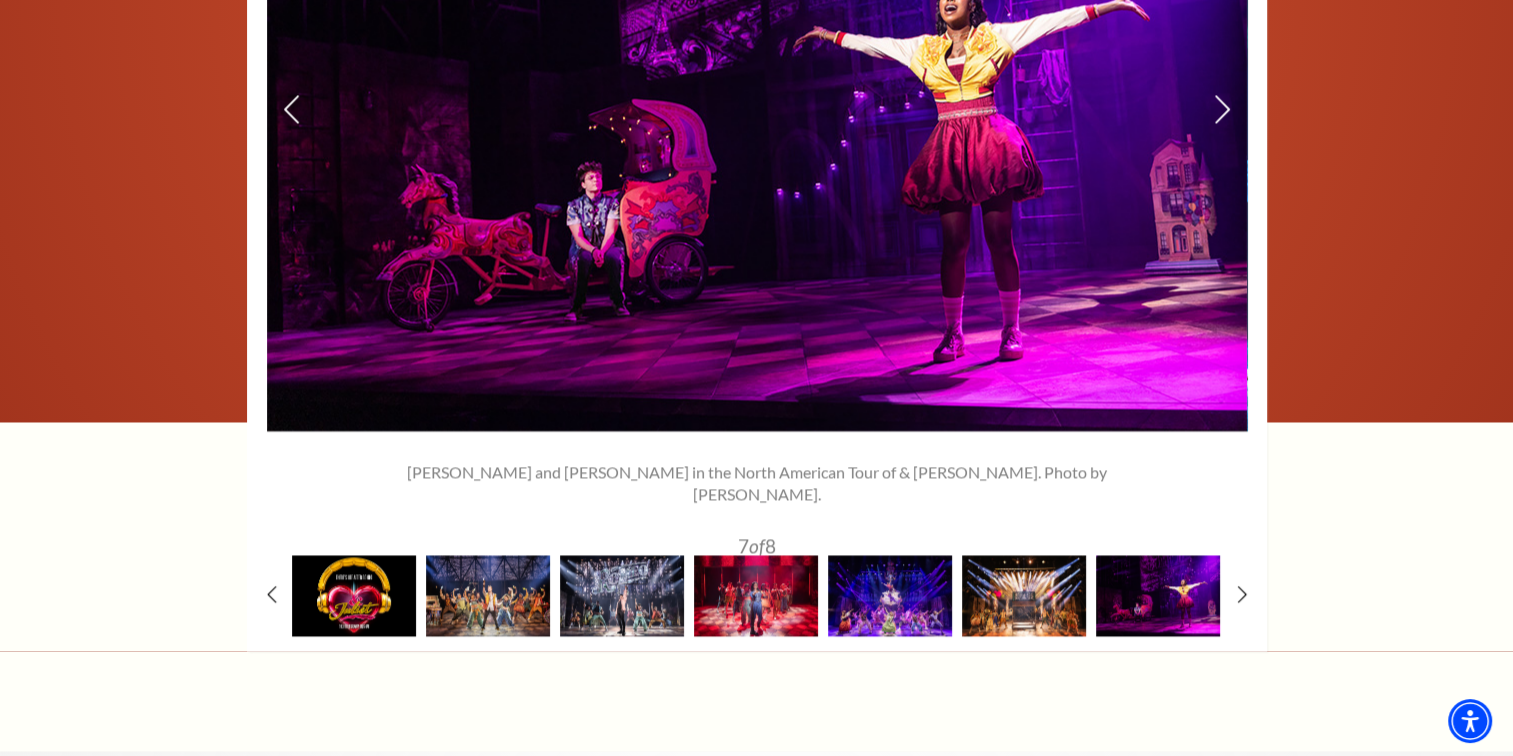 scroll, scrollTop: 3200, scrollLeft: 0, axis: vertical 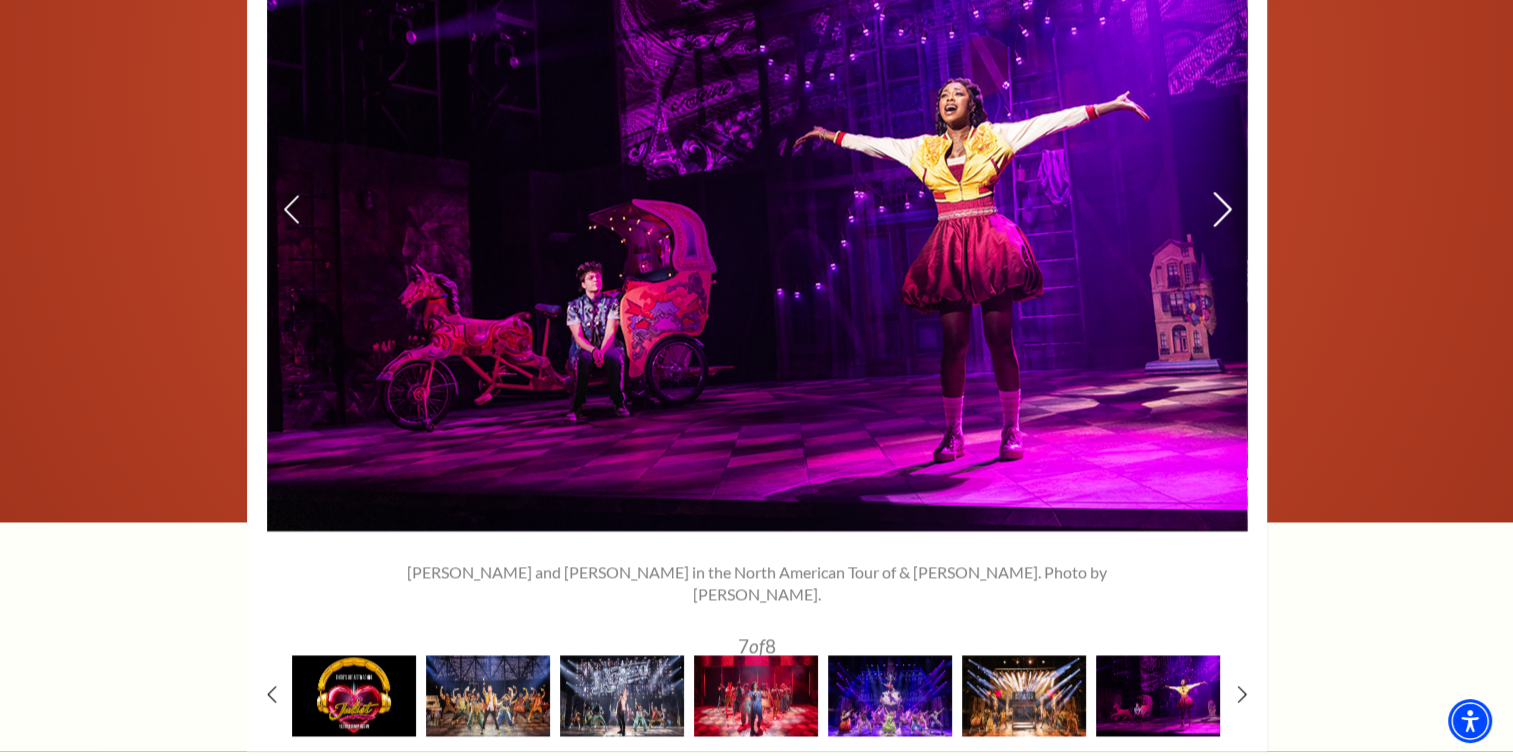 click 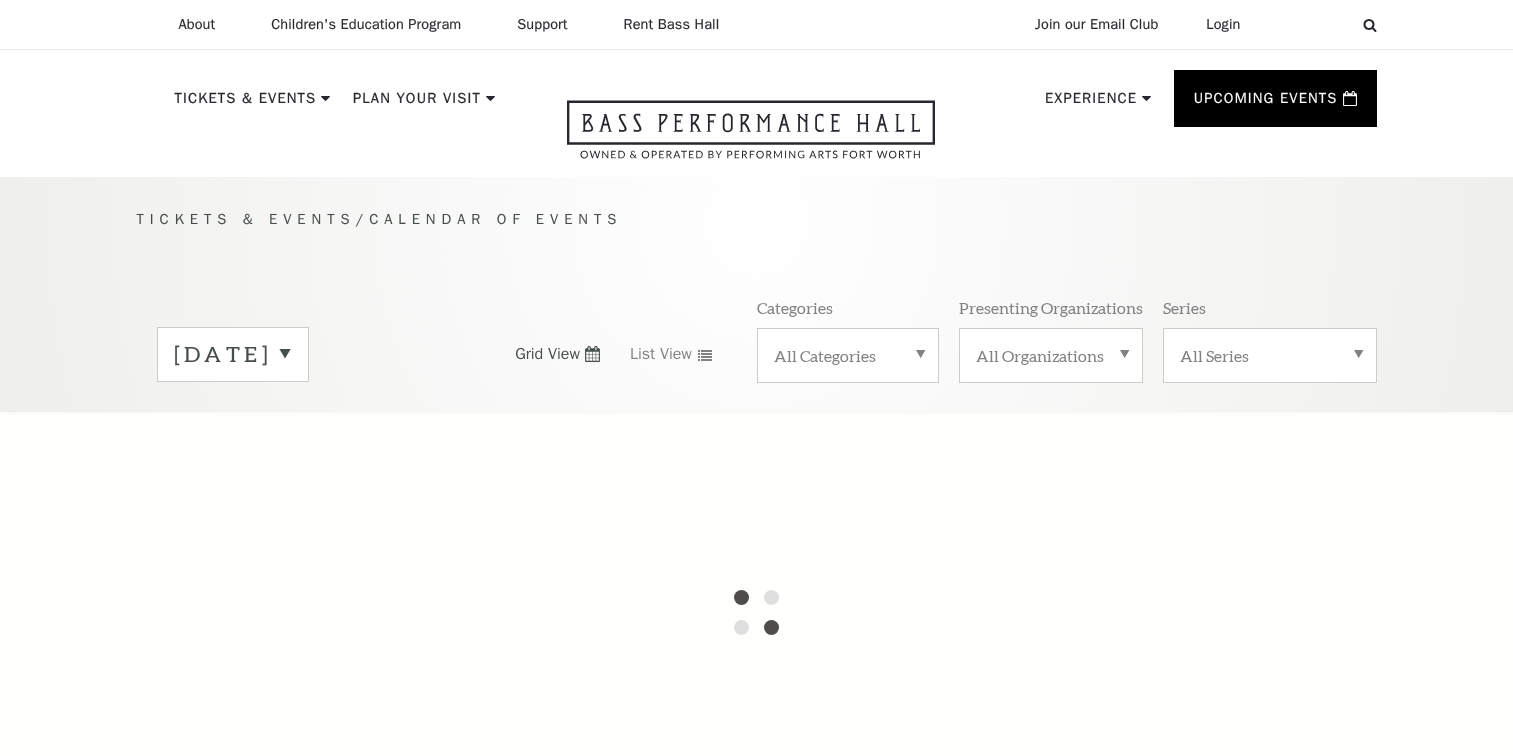 scroll, scrollTop: 1176, scrollLeft: 0, axis: vertical 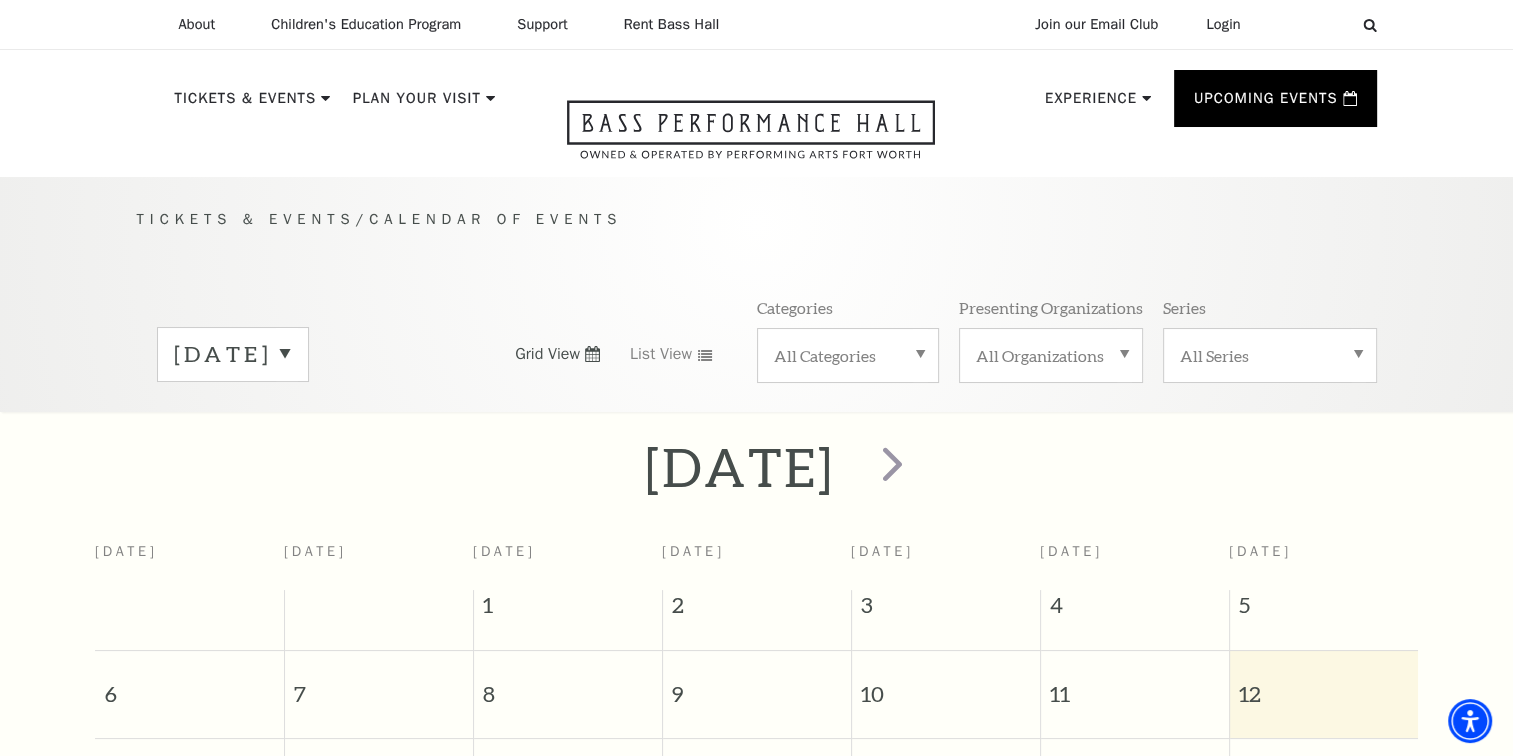 click on "[DATE]" at bounding box center (233, 354) 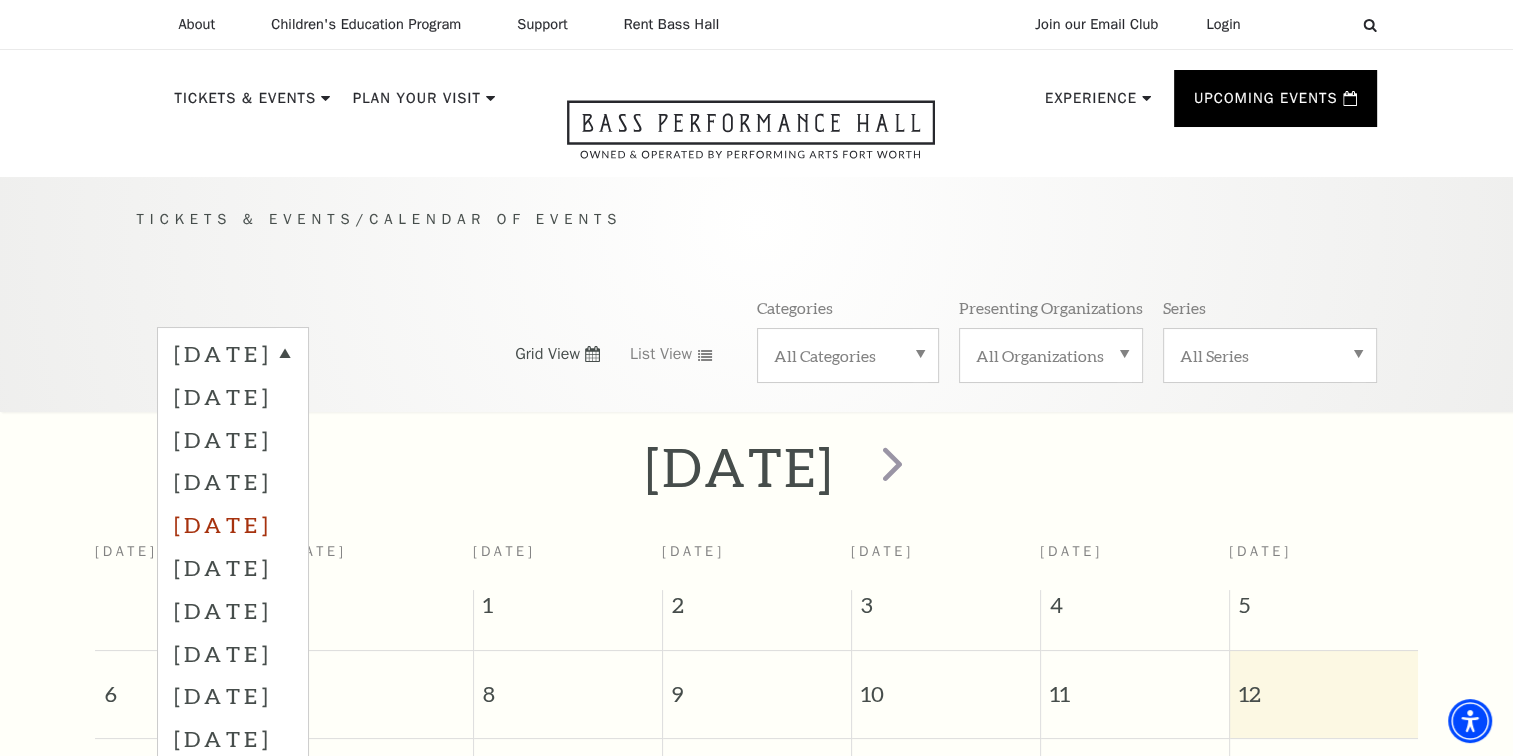 click on "[DATE]" at bounding box center [233, 524] 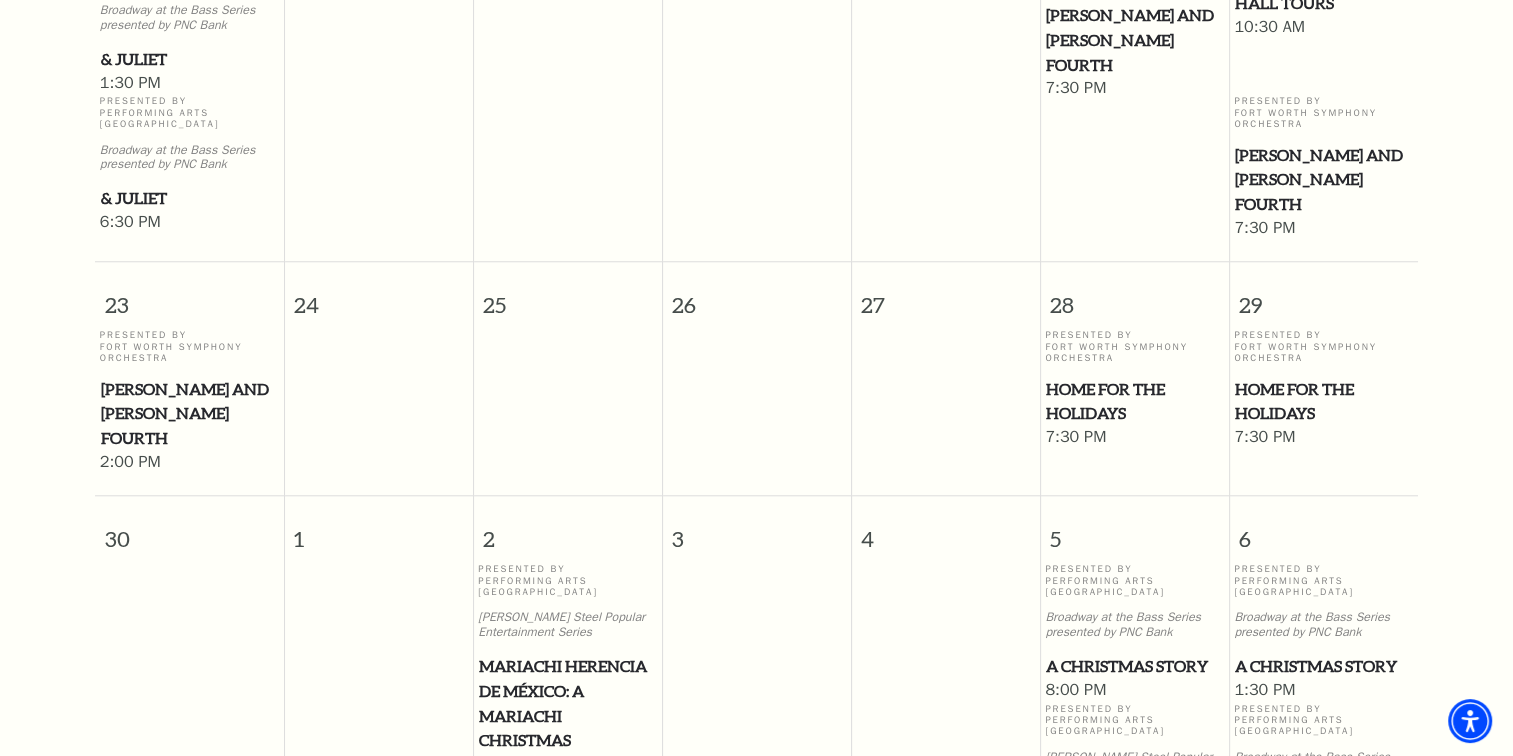 scroll, scrollTop: 1976, scrollLeft: 0, axis: vertical 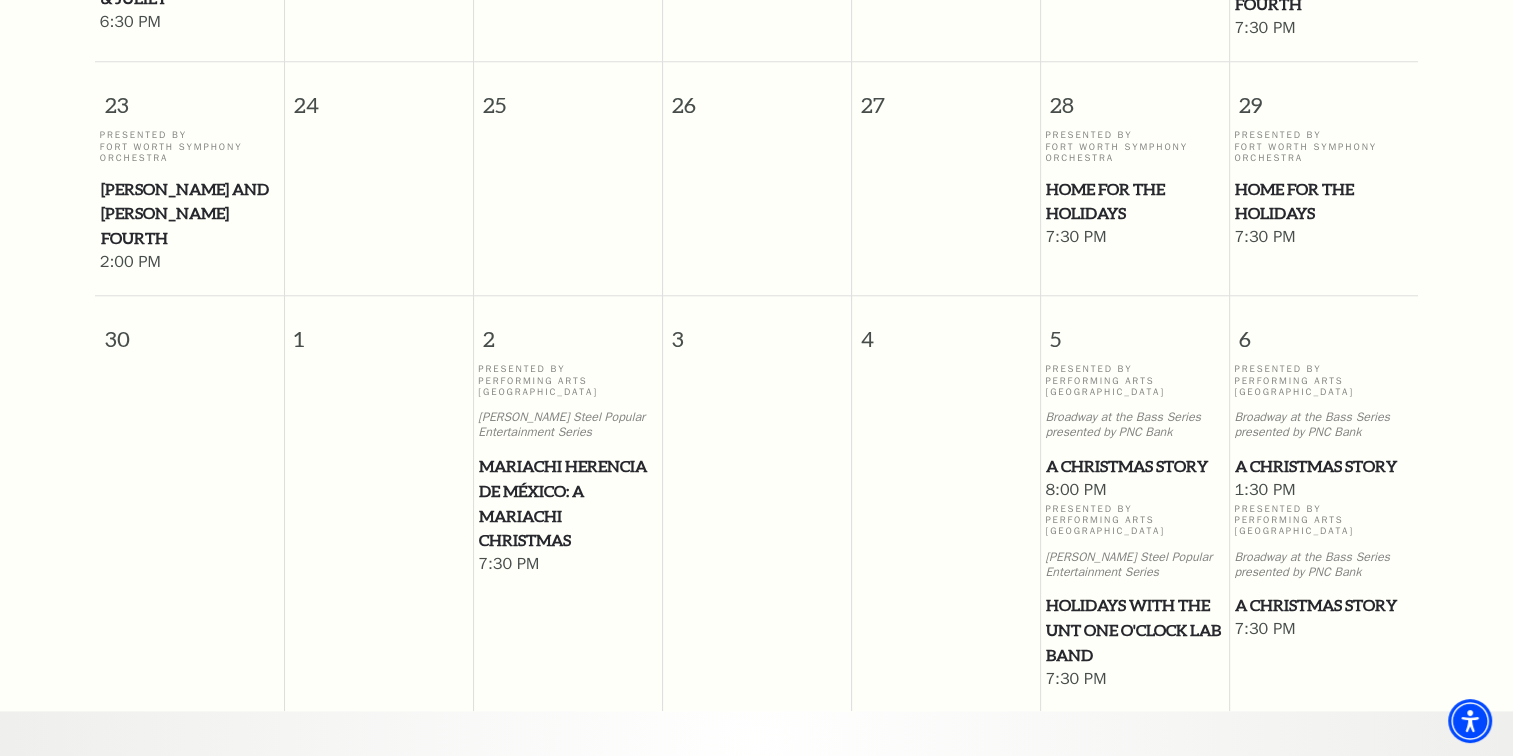 click on "A Christmas Story" at bounding box center [1323, 466] 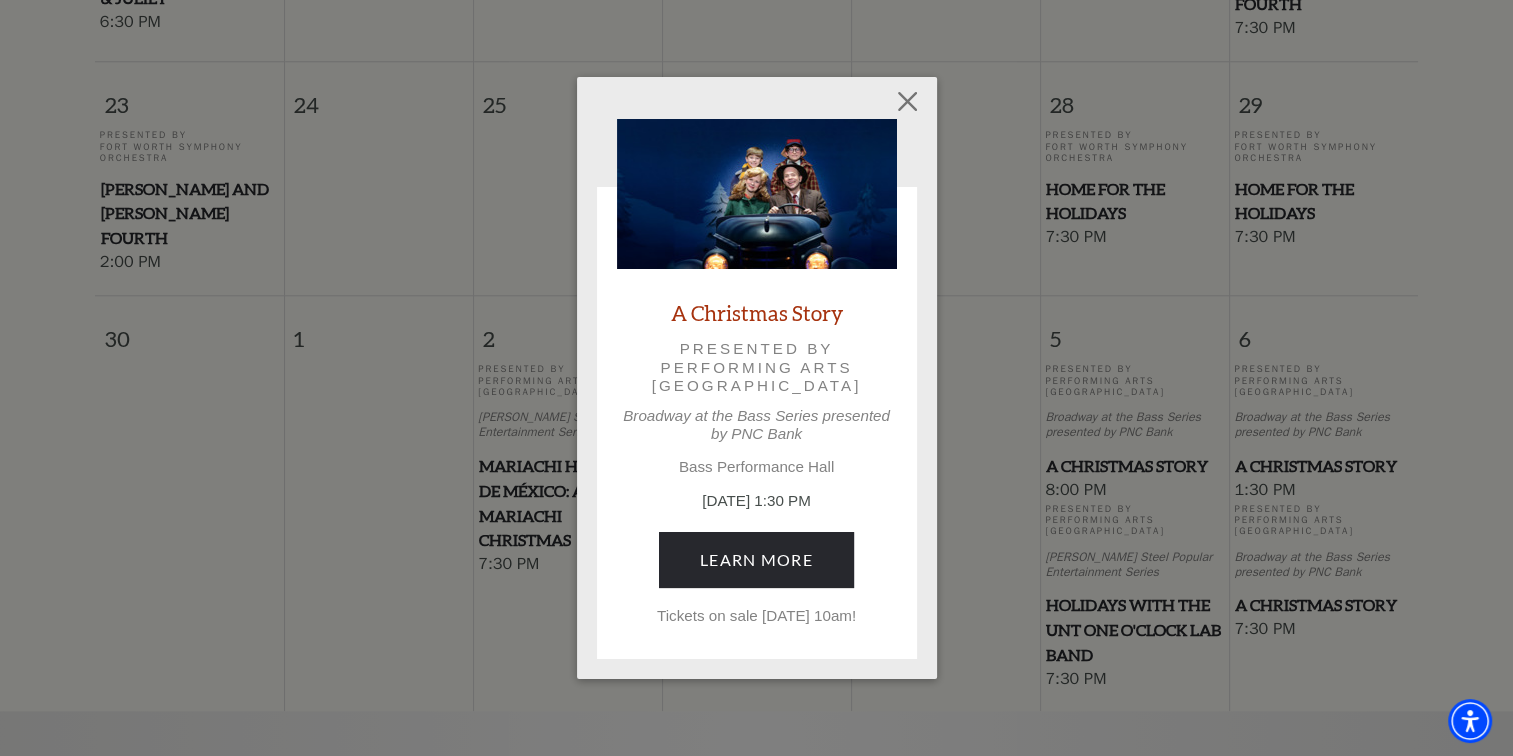 click on "A Christmas Story   Presented by Performing Arts [GEOGRAPHIC_DATA] at the Bass Series presented by PNC Bank   Bass Performance Hall
[DATE] 1:30 PM
Learn More     Tickets on sale [DATE] 10am!" at bounding box center (757, 372) 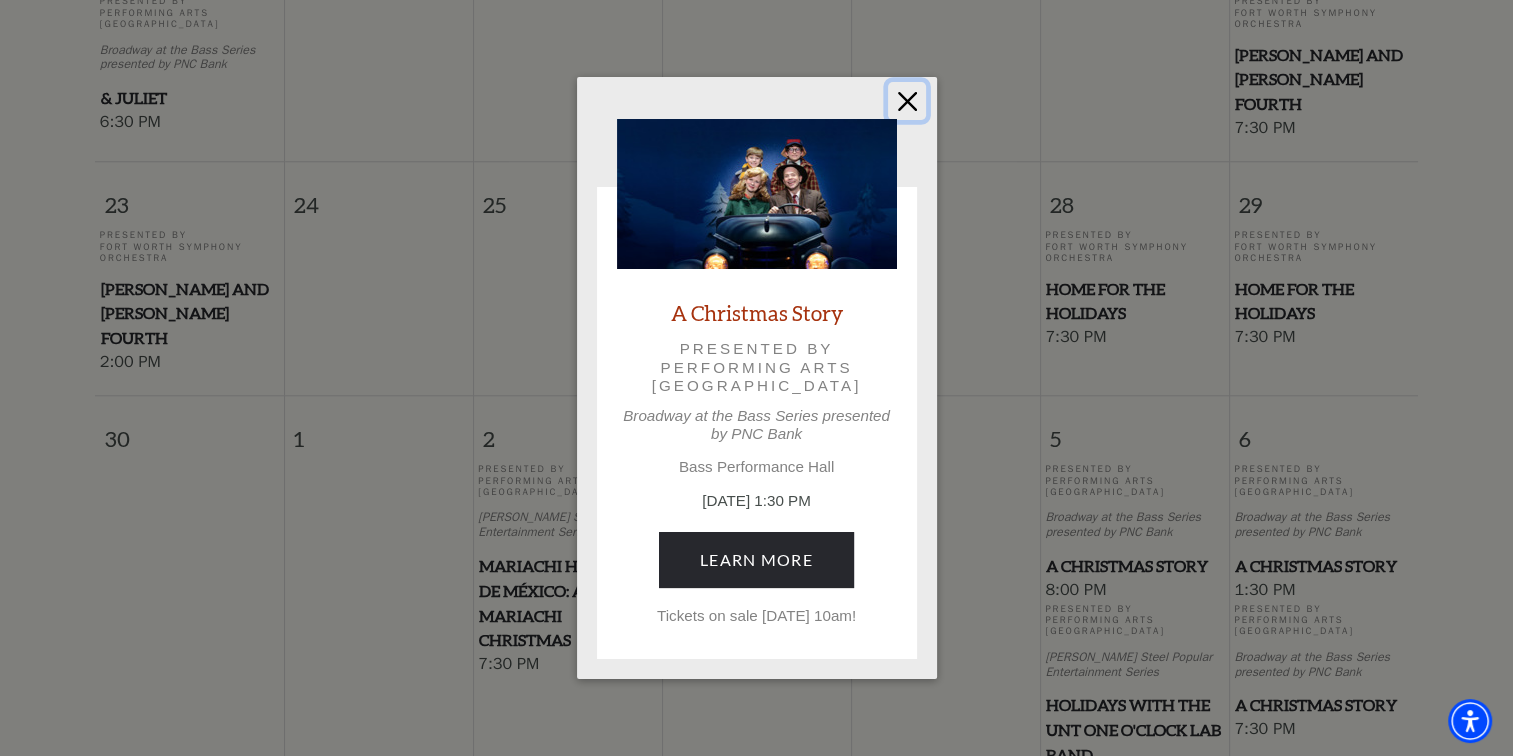 click at bounding box center [907, 101] 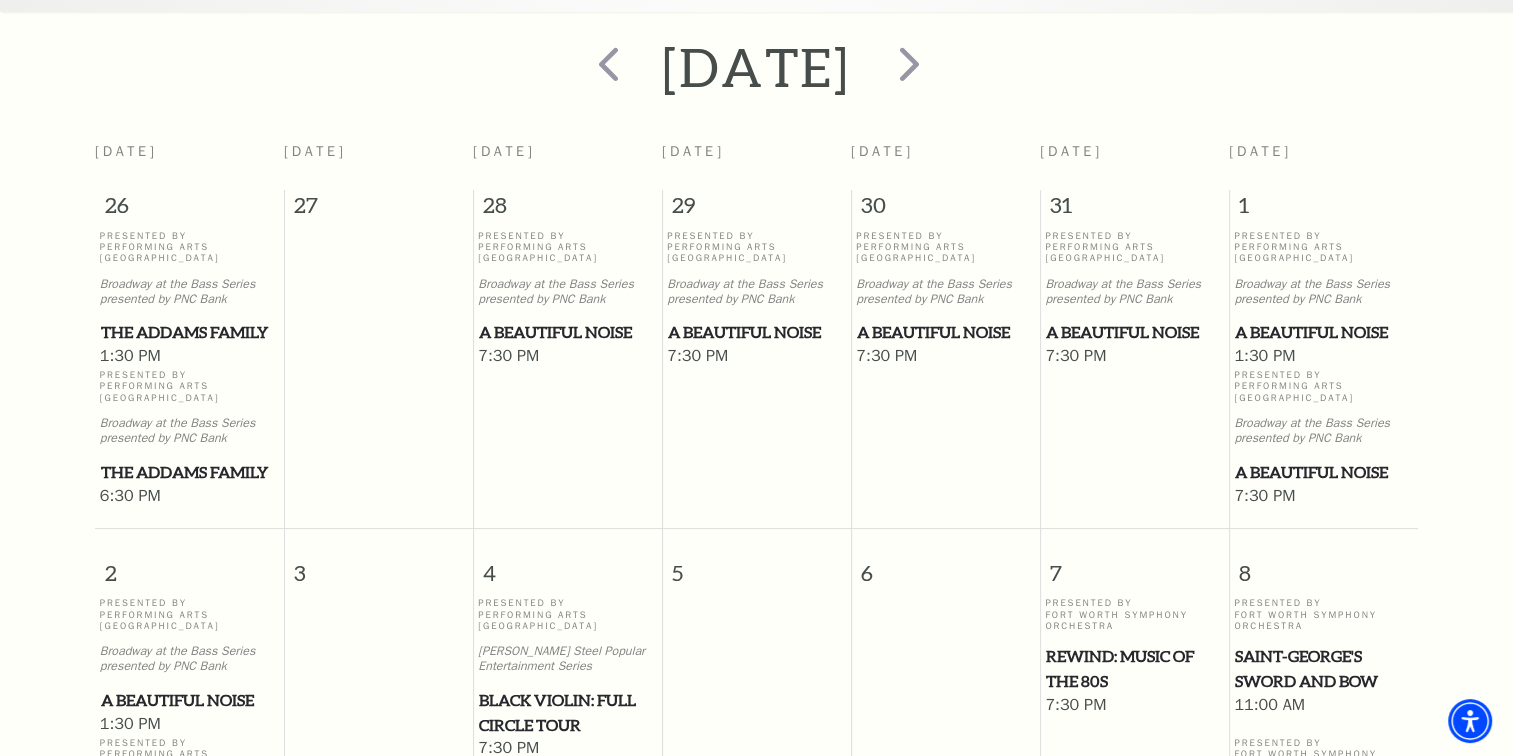 scroll, scrollTop: 200, scrollLeft: 0, axis: vertical 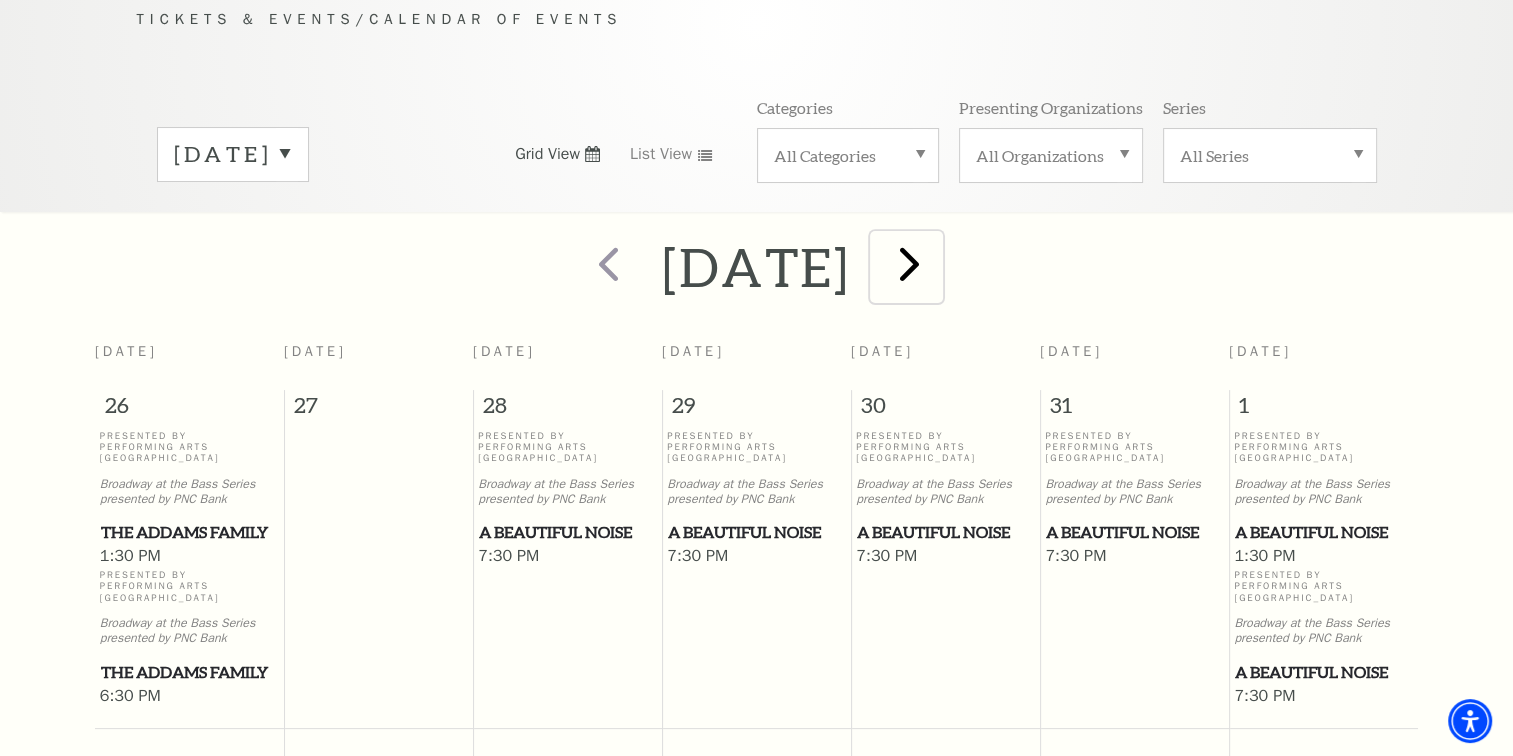 click at bounding box center [909, 263] 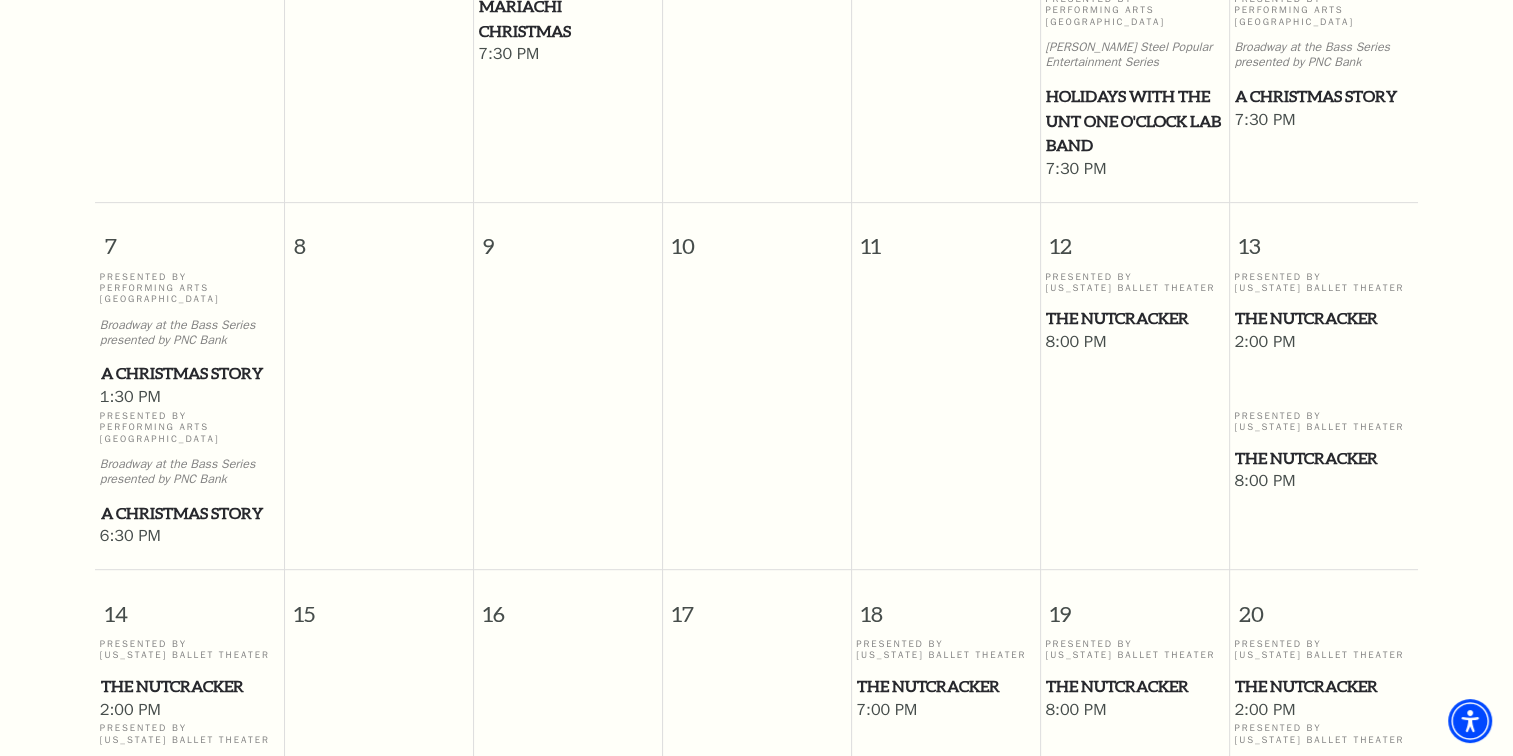 scroll, scrollTop: 976, scrollLeft: 0, axis: vertical 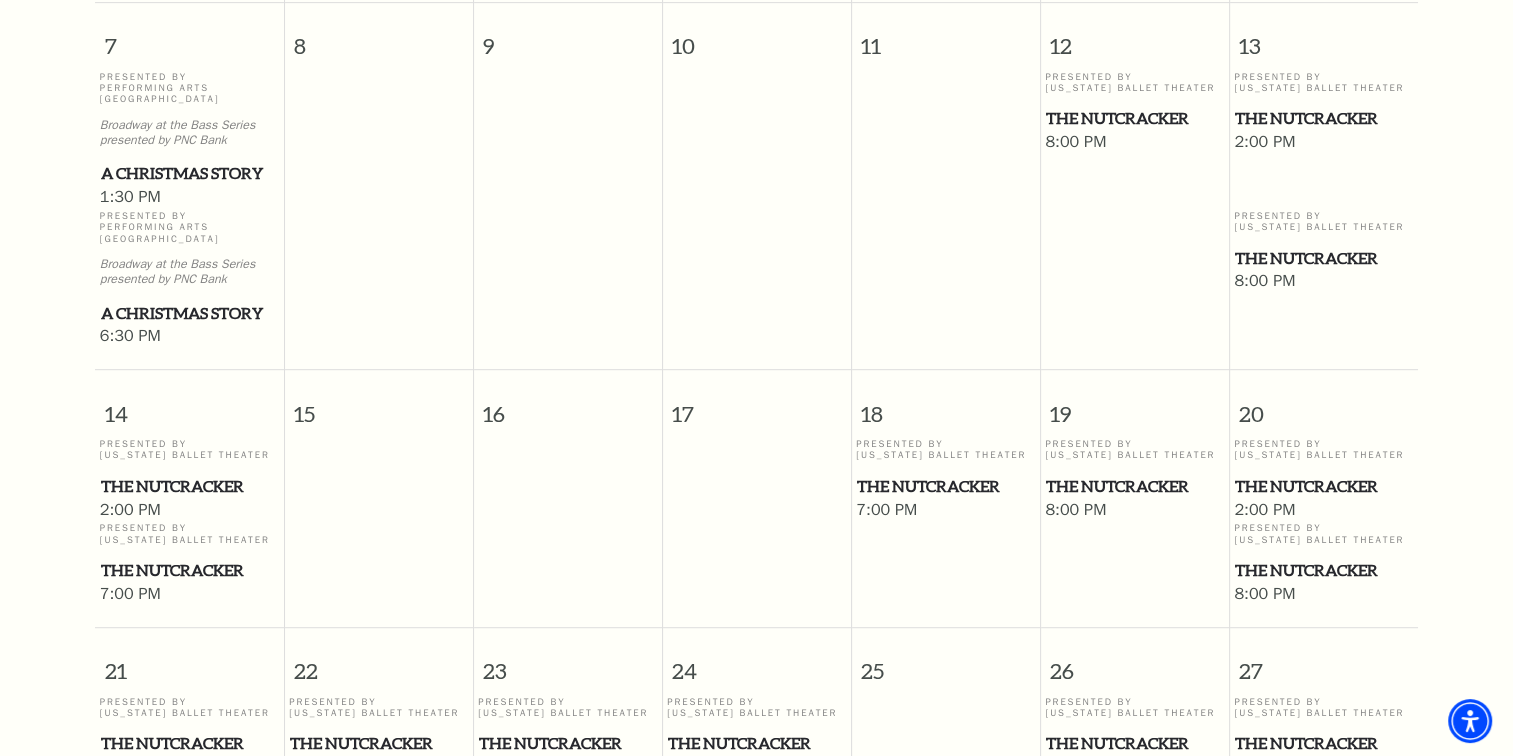 click on "The Nutcracker" at bounding box center [1323, 118] 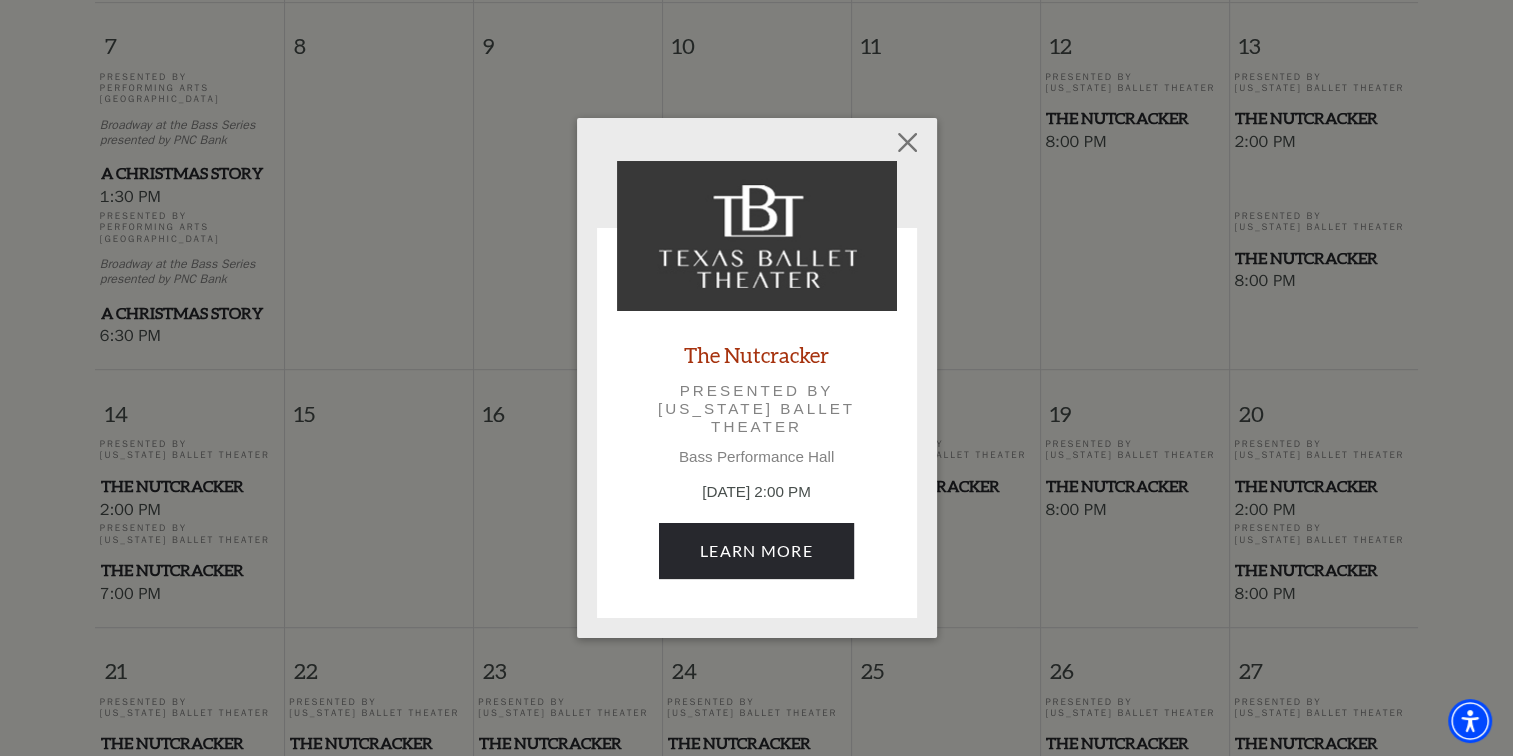 click on "Empty heading       The Nutcracker   Presented by [US_STATE] Ballet Theater     Bass Performance Hall
[DATE] 2:00 PM
Learn More" at bounding box center (756, 378) 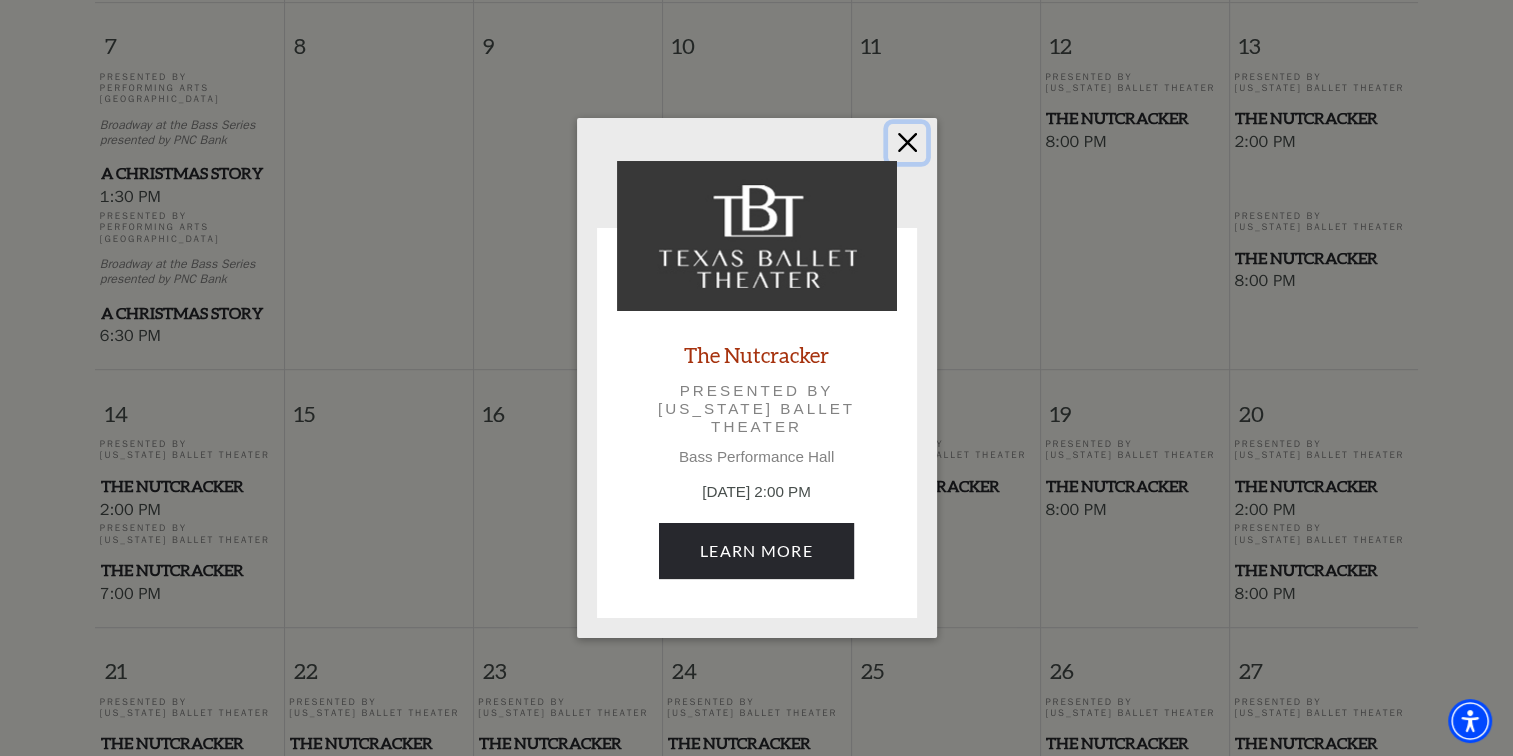 click at bounding box center (907, 143) 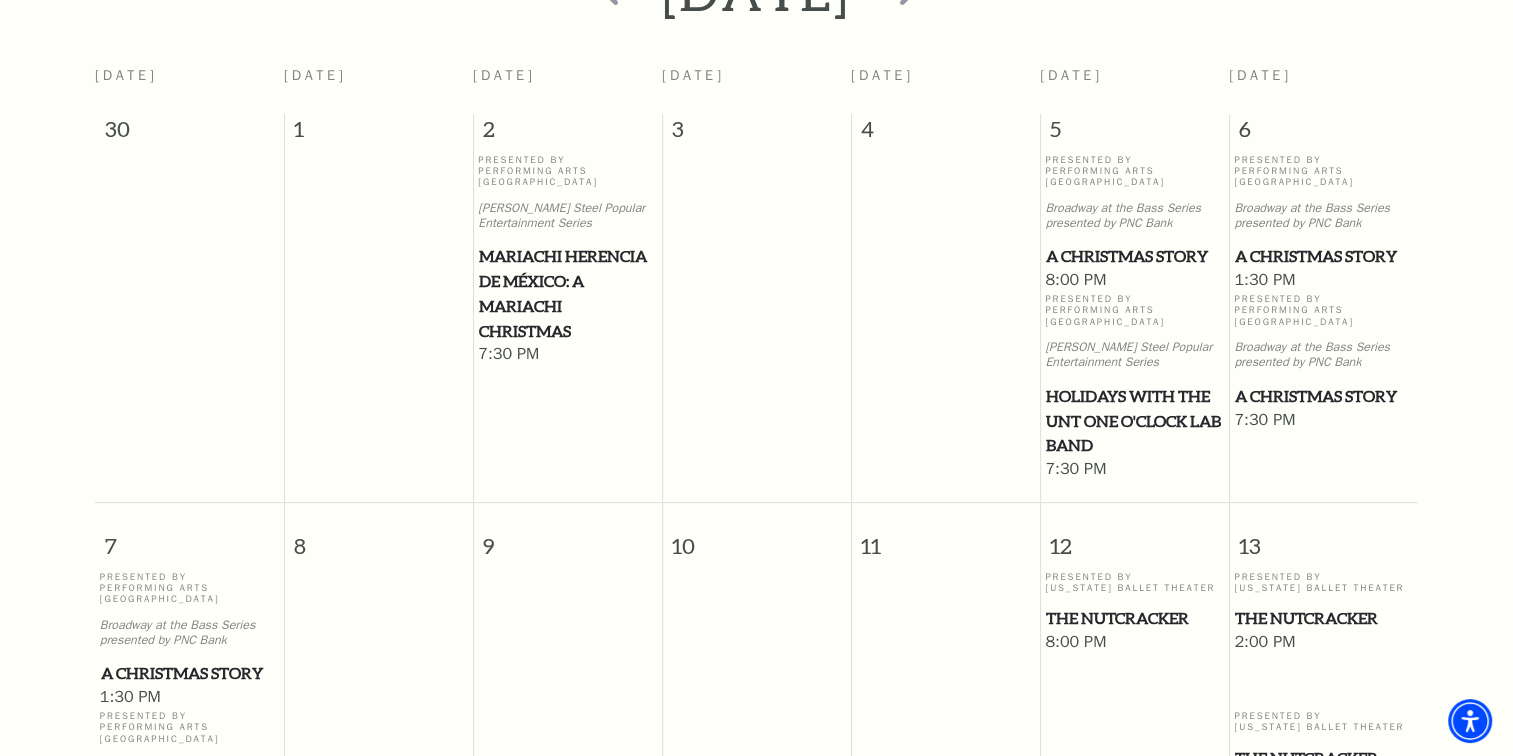 scroll, scrollTop: 0, scrollLeft: 0, axis: both 